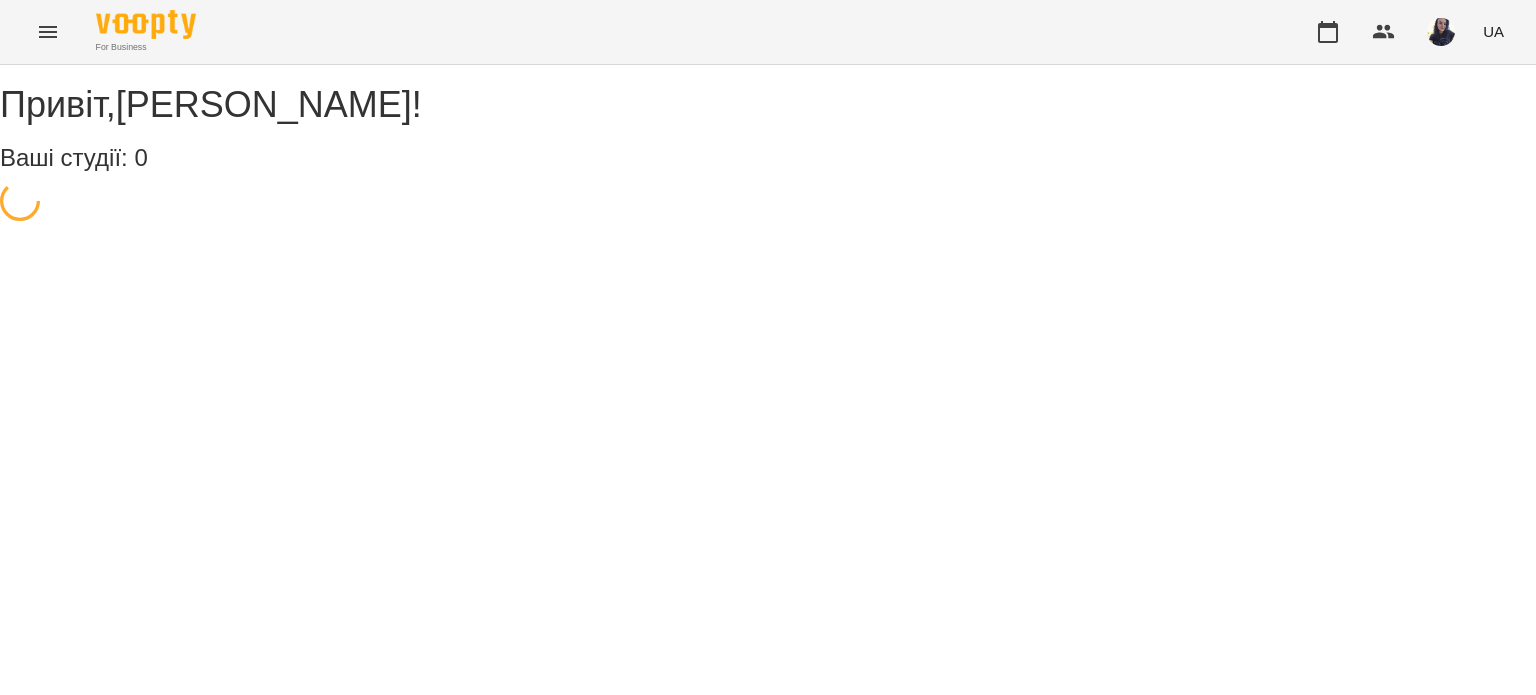 scroll, scrollTop: 0, scrollLeft: 0, axis: both 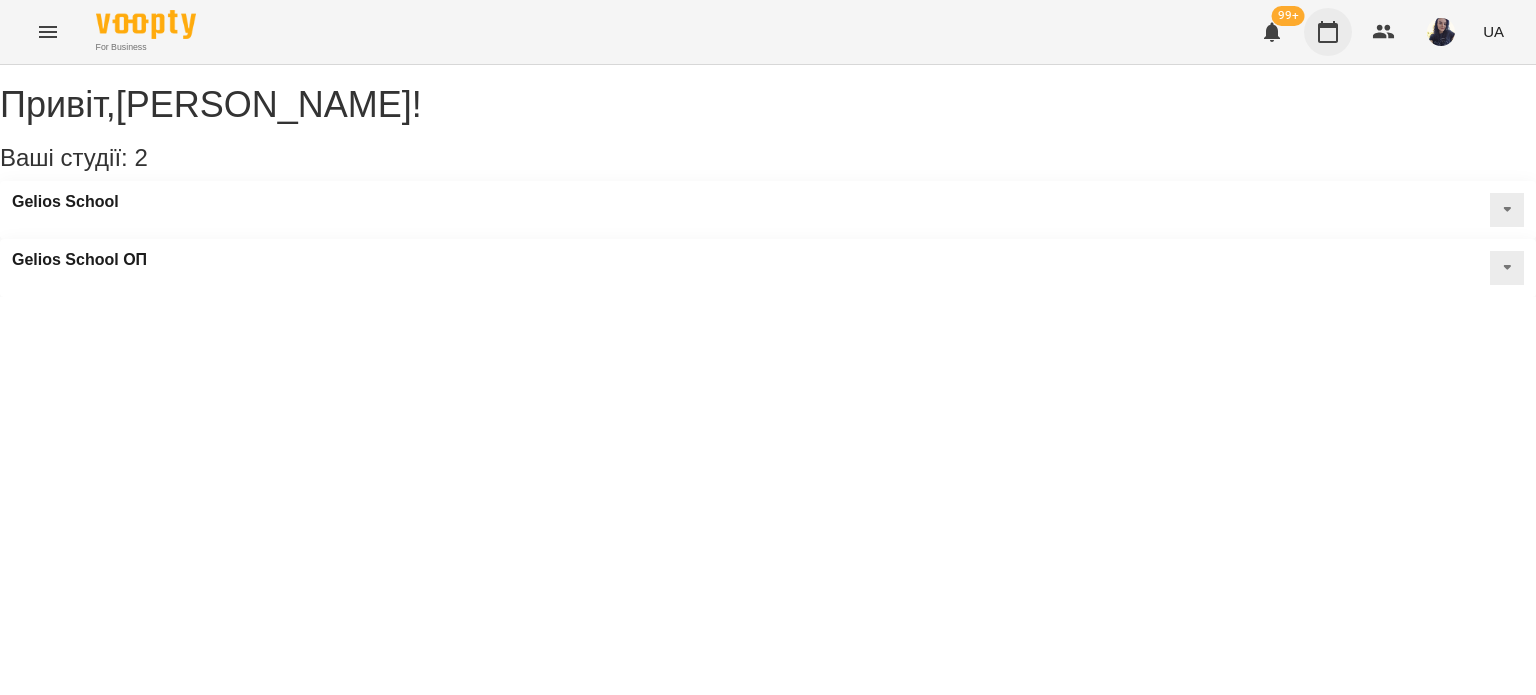 click 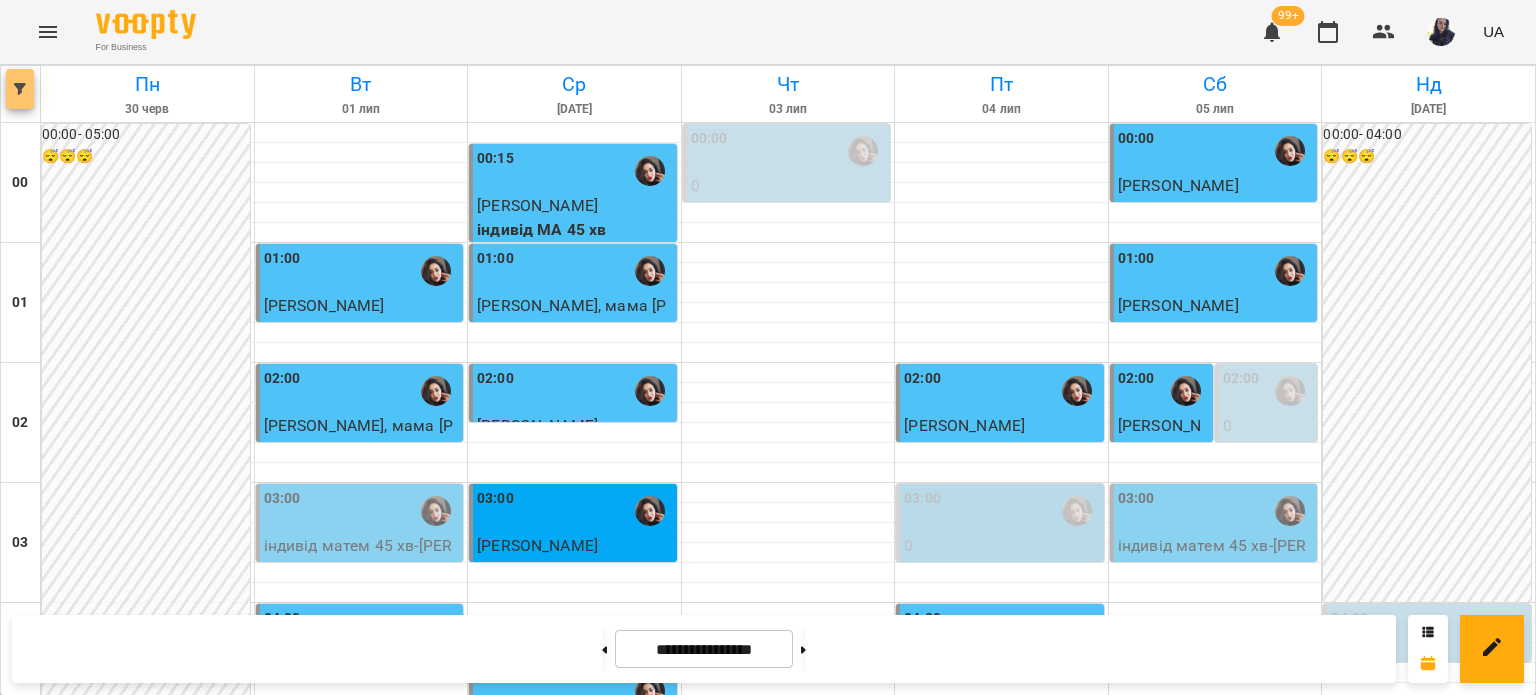 click at bounding box center [20, 89] 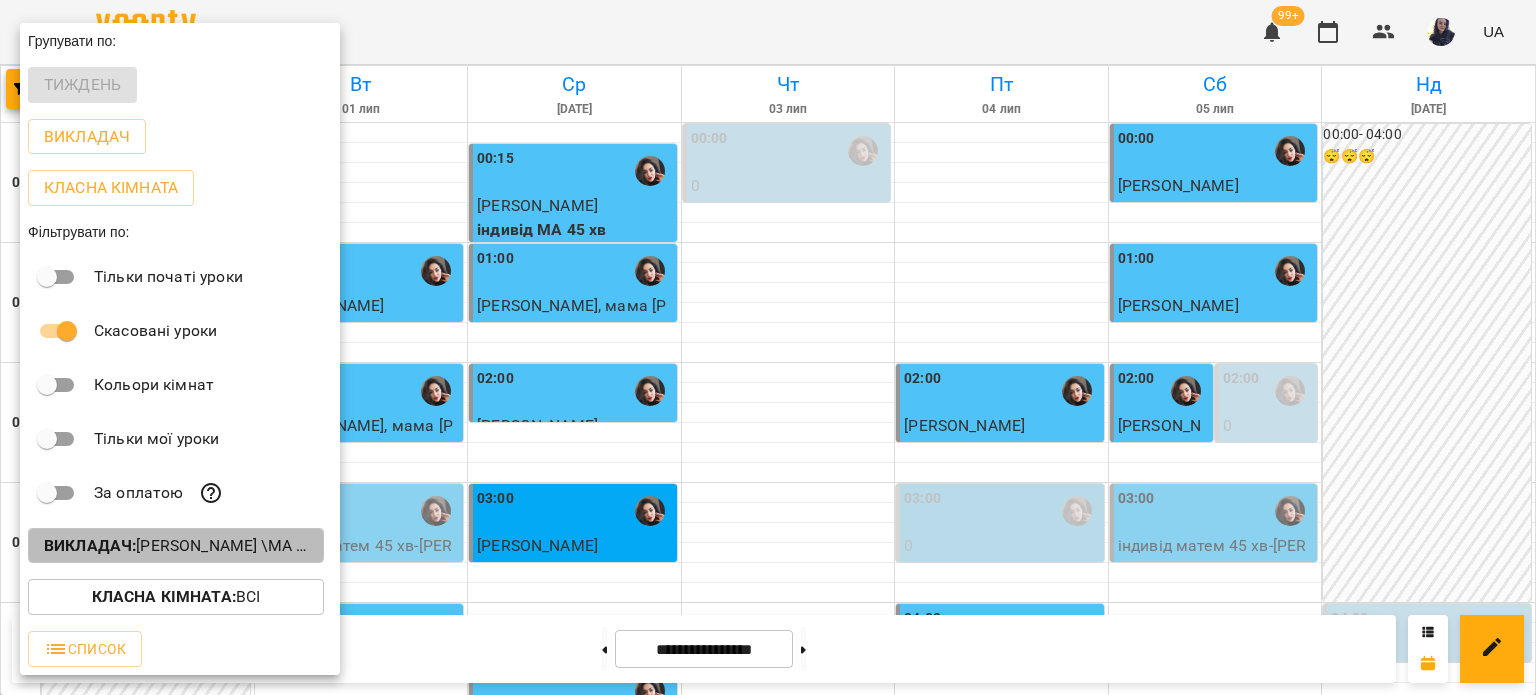 click on "Викладач :  Гусак Олена Армаїсівна \МА укр .рос\ШЧ укр .рос\\ https://us06web.zoom.us/j/83079612343" at bounding box center (176, 546) 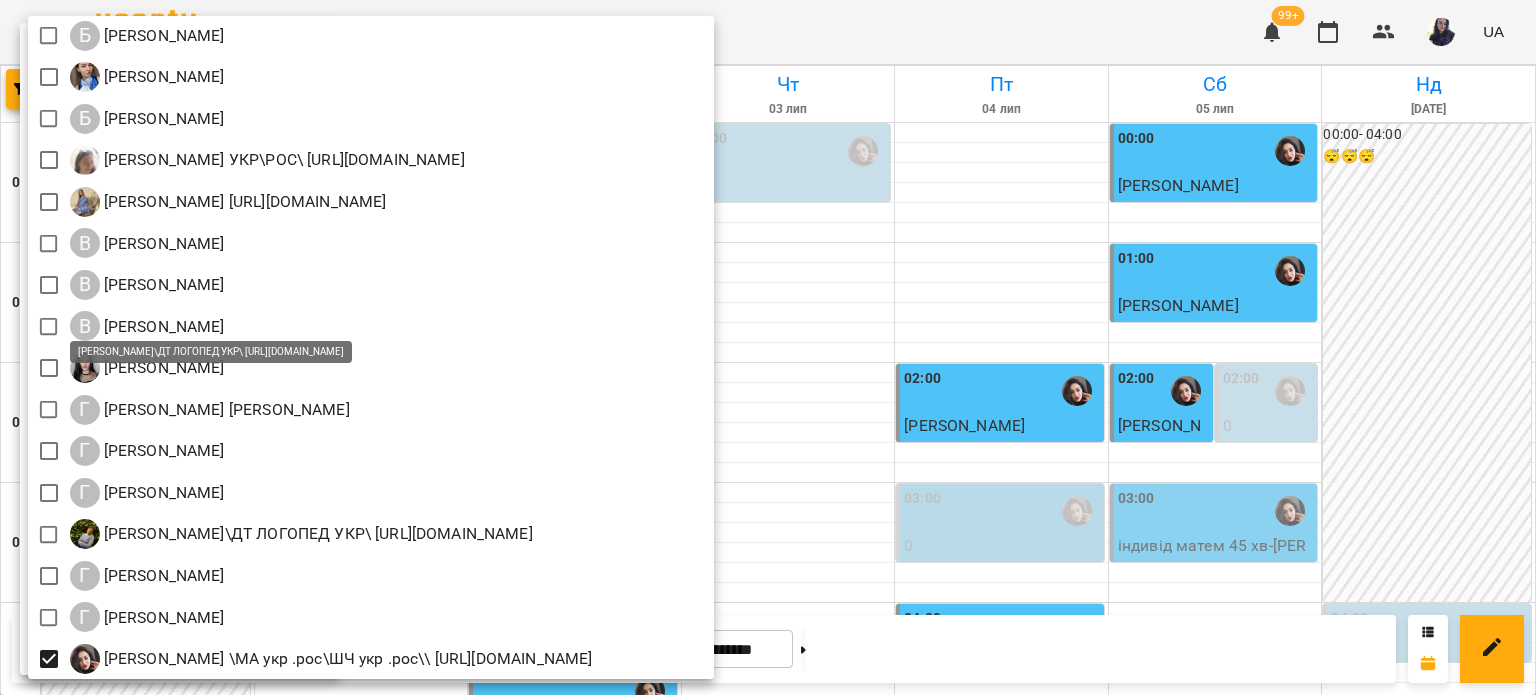 scroll, scrollTop: 800, scrollLeft: 0, axis: vertical 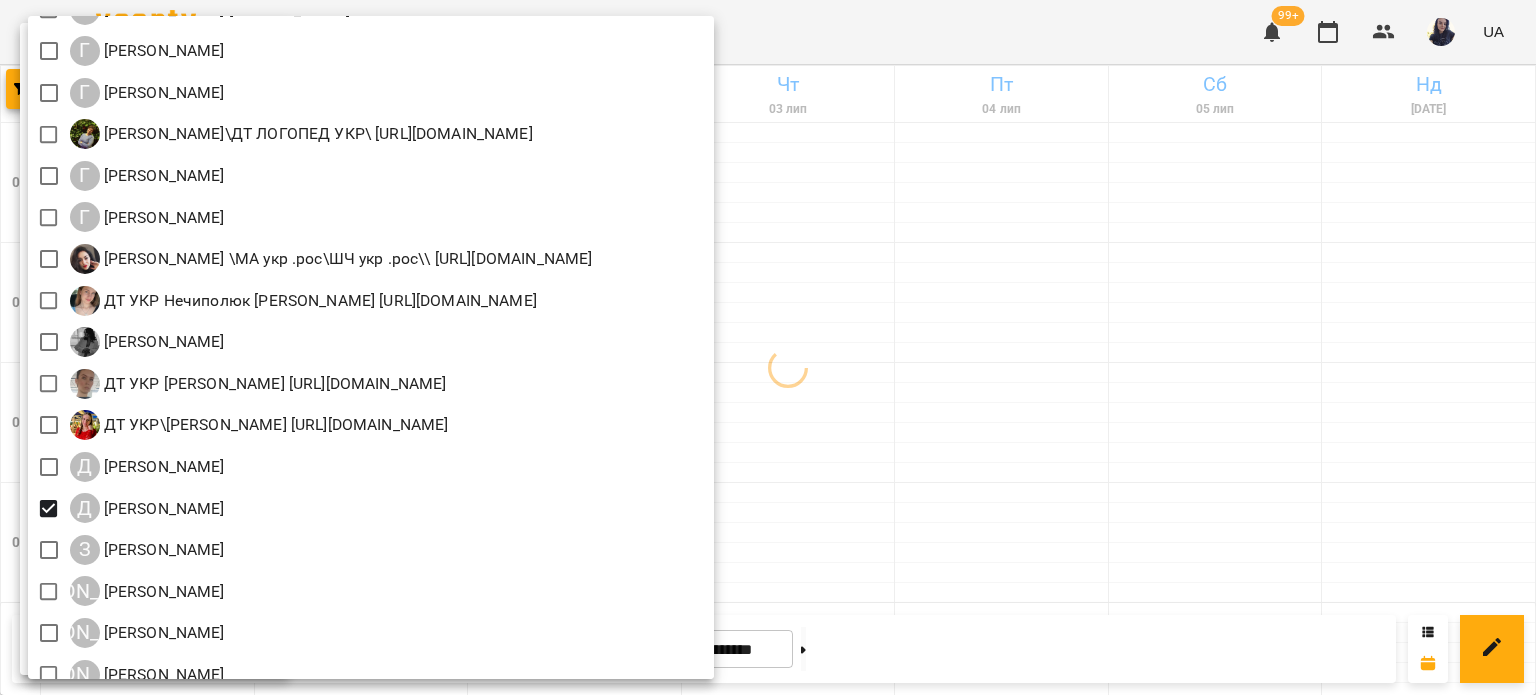 click at bounding box center [768, 347] 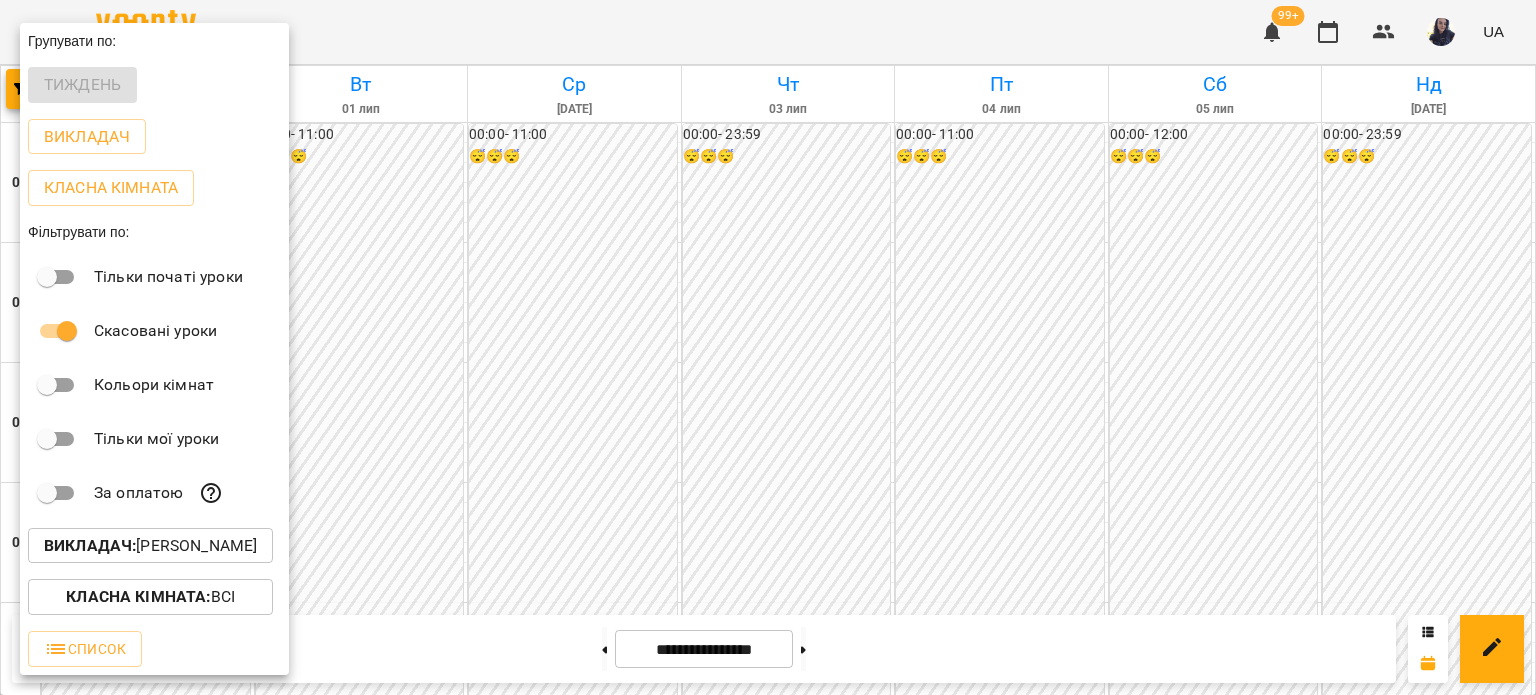 click at bounding box center [768, 347] 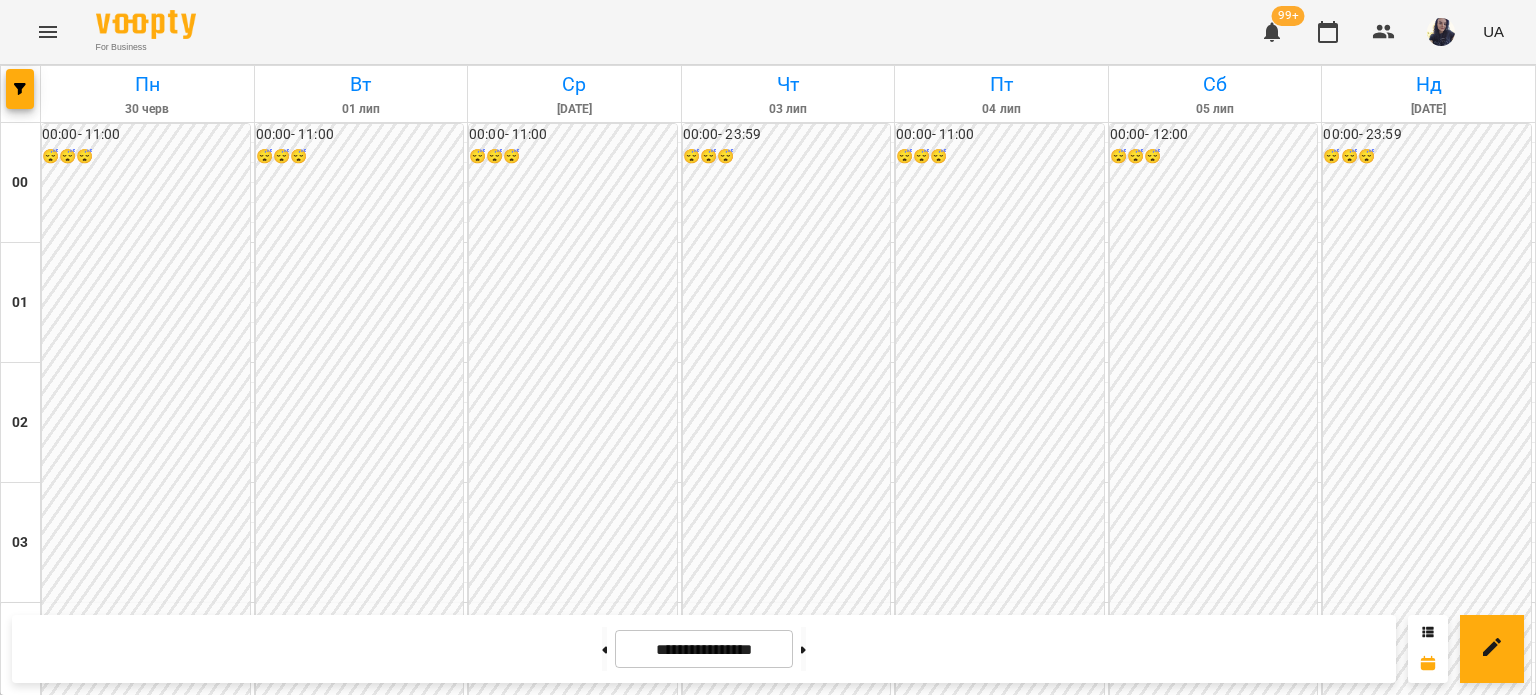 scroll, scrollTop: 1700, scrollLeft: 0, axis: vertical 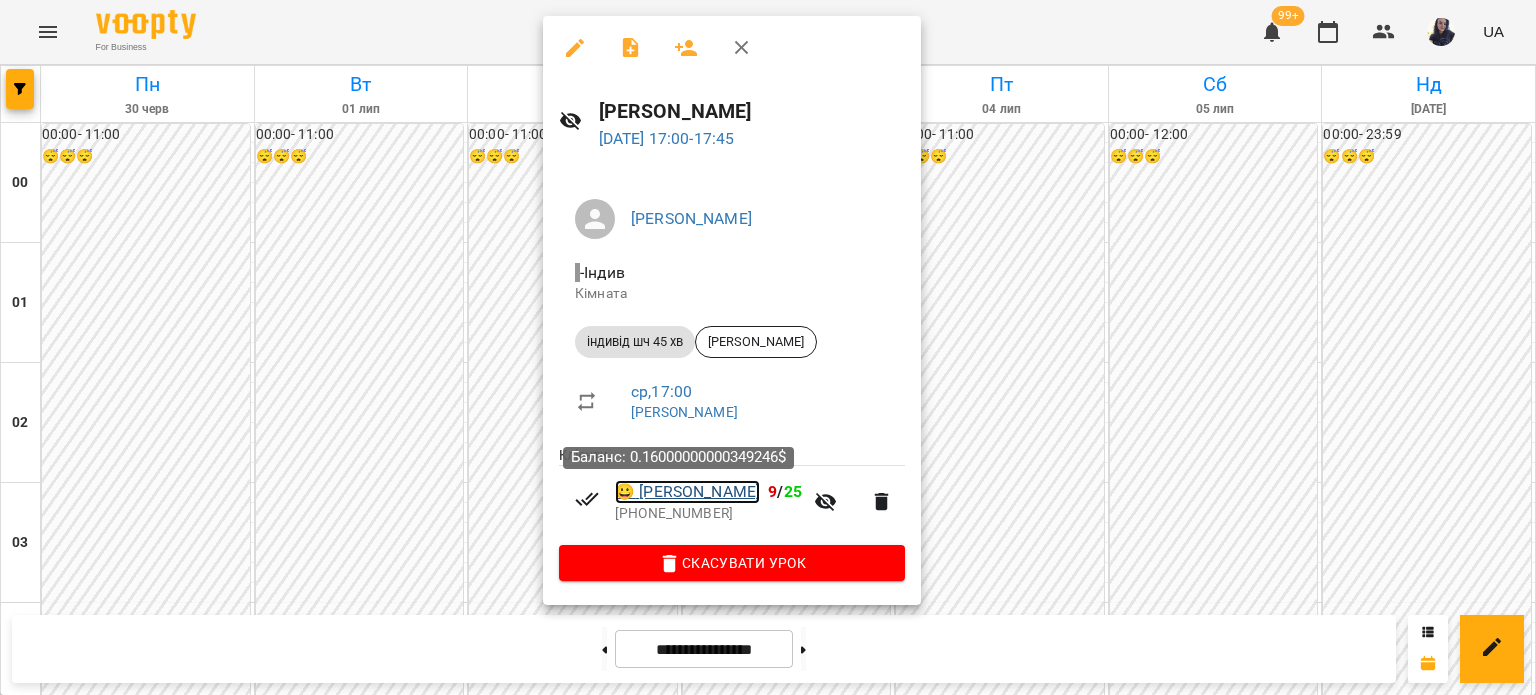 click on "😀   Маркова Анна" at bounding box center (687, 492) 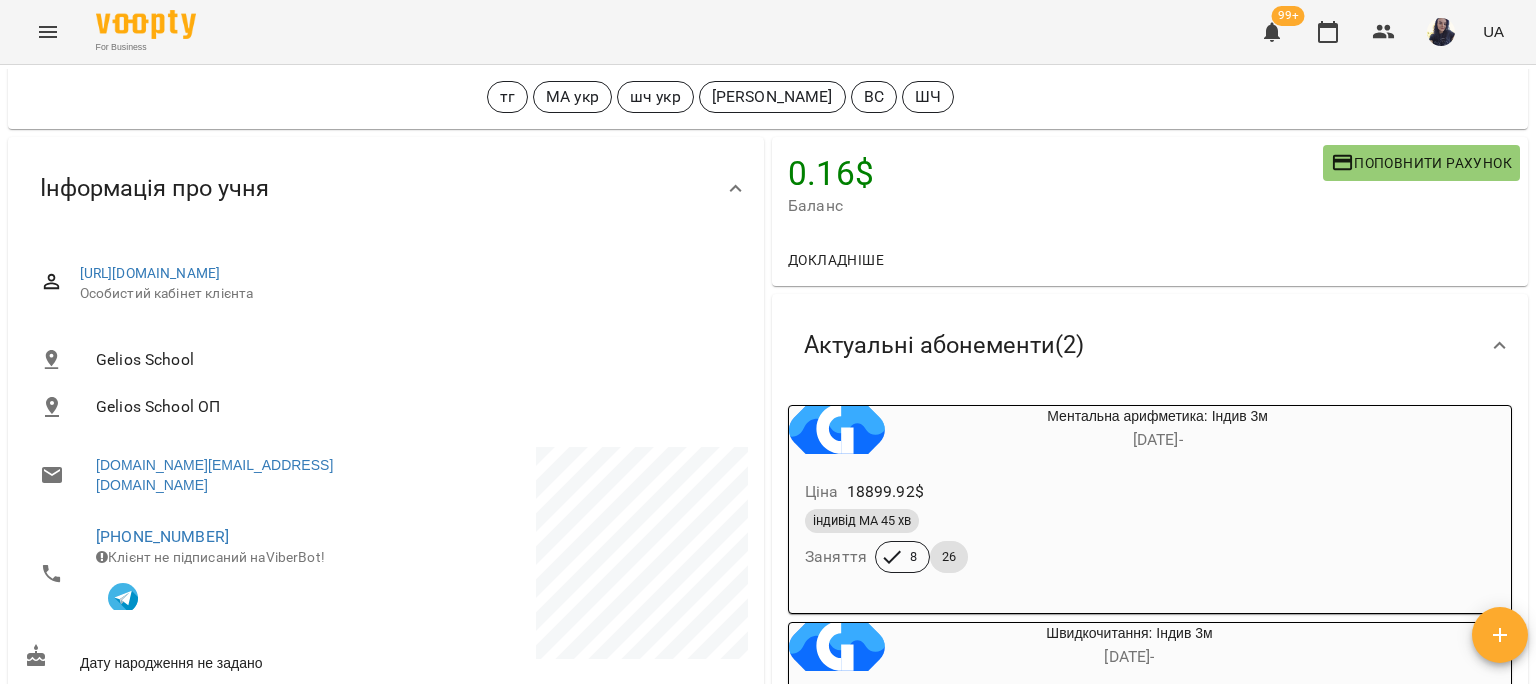 scroll, scrollTop: 0, scrollLeft: 0, axis: both 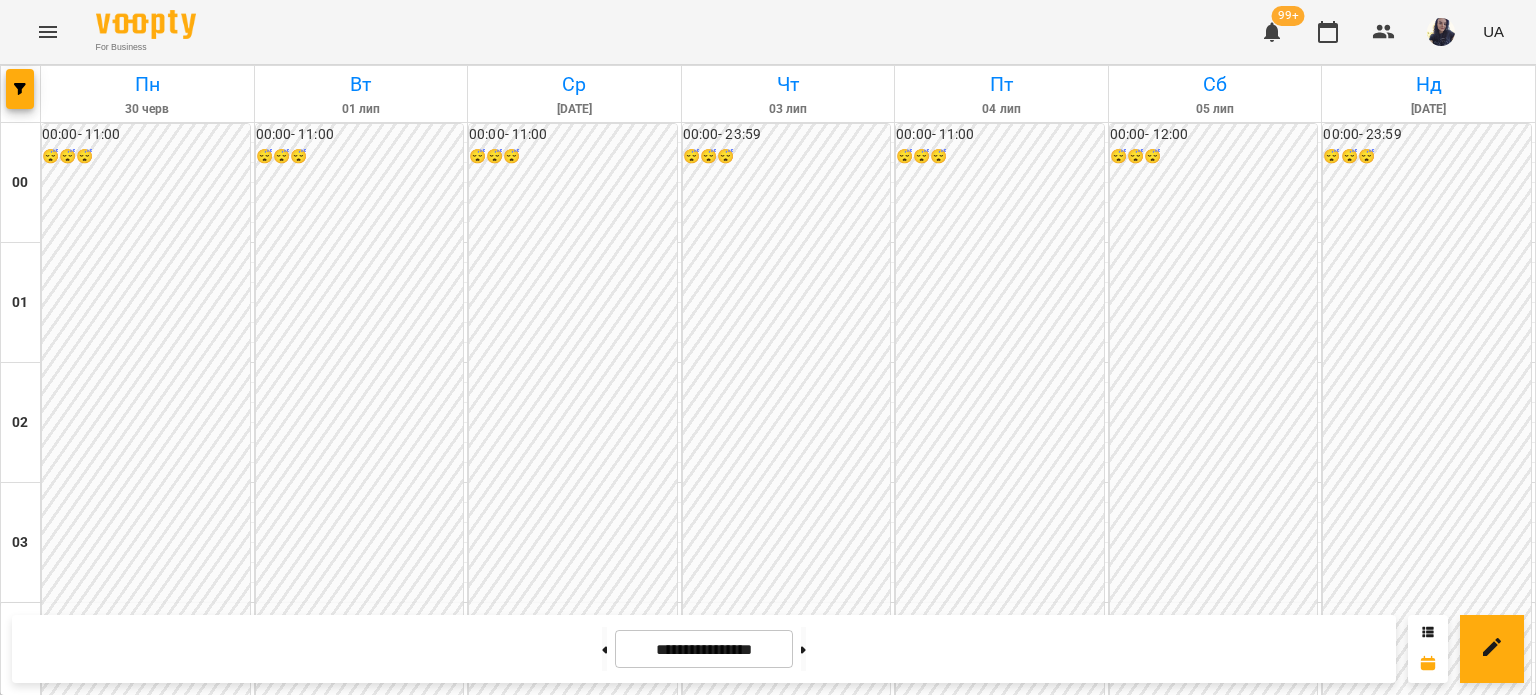 click on "12:00 Данилюк Анастасія Василівна" at bounding box center (1216, 1591) 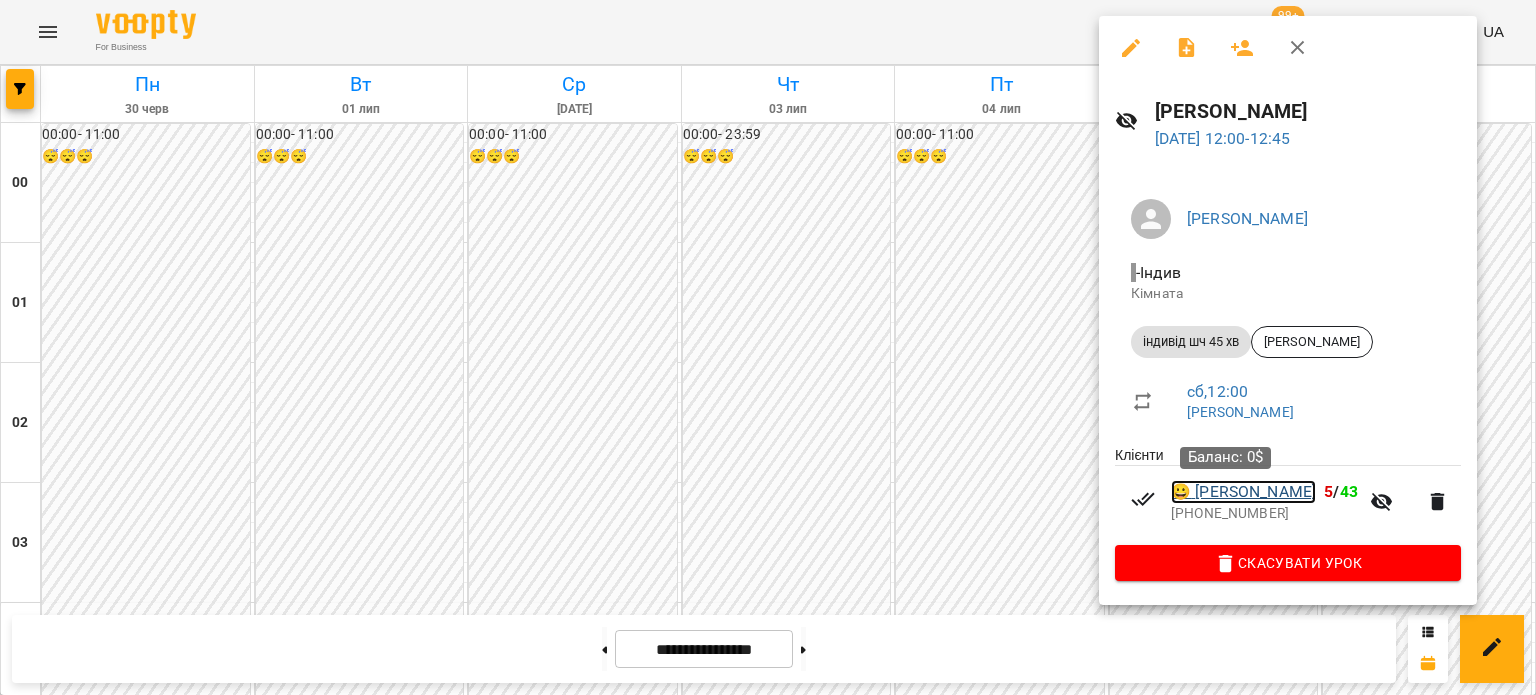 click on "😀   Арсен Кузь" at bounding box center (1243, 492) 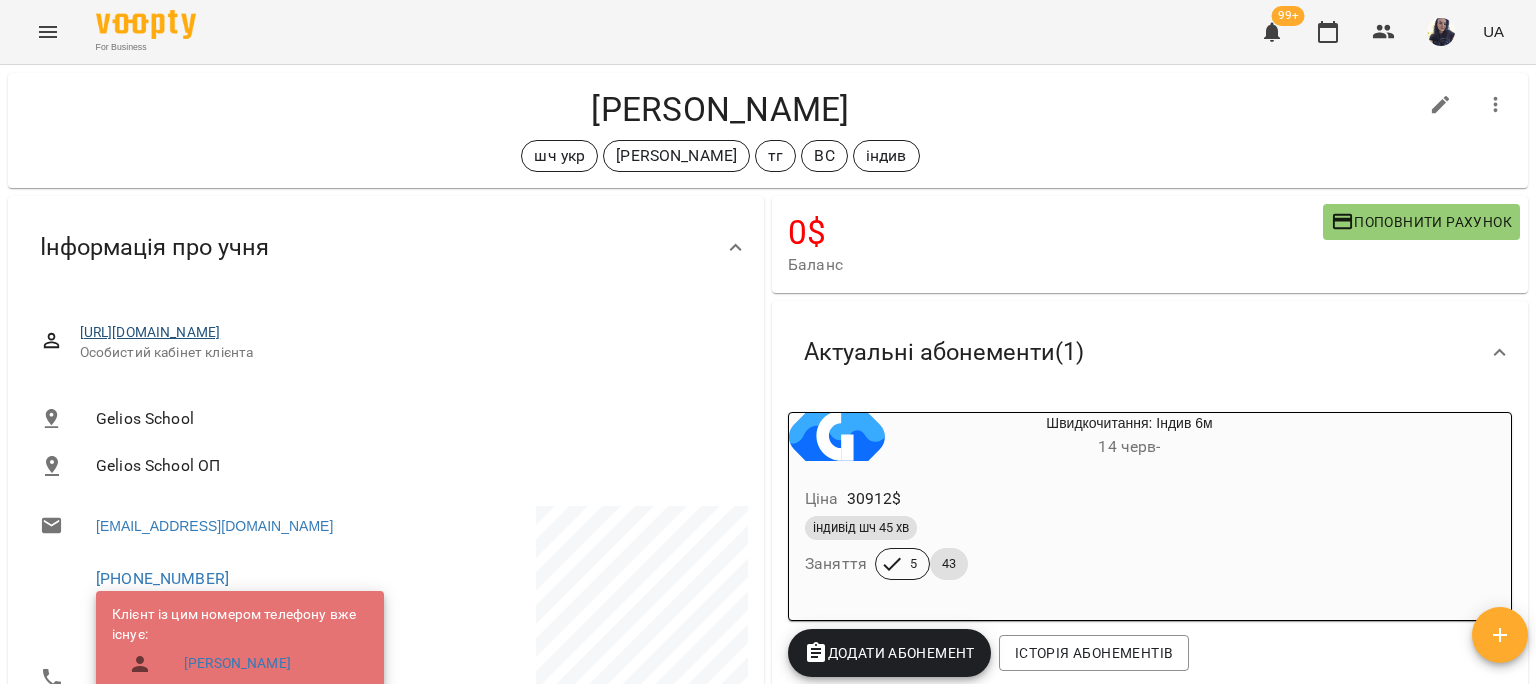 scroll, scrollTop: 0, scrollLeft: 0, axis: both 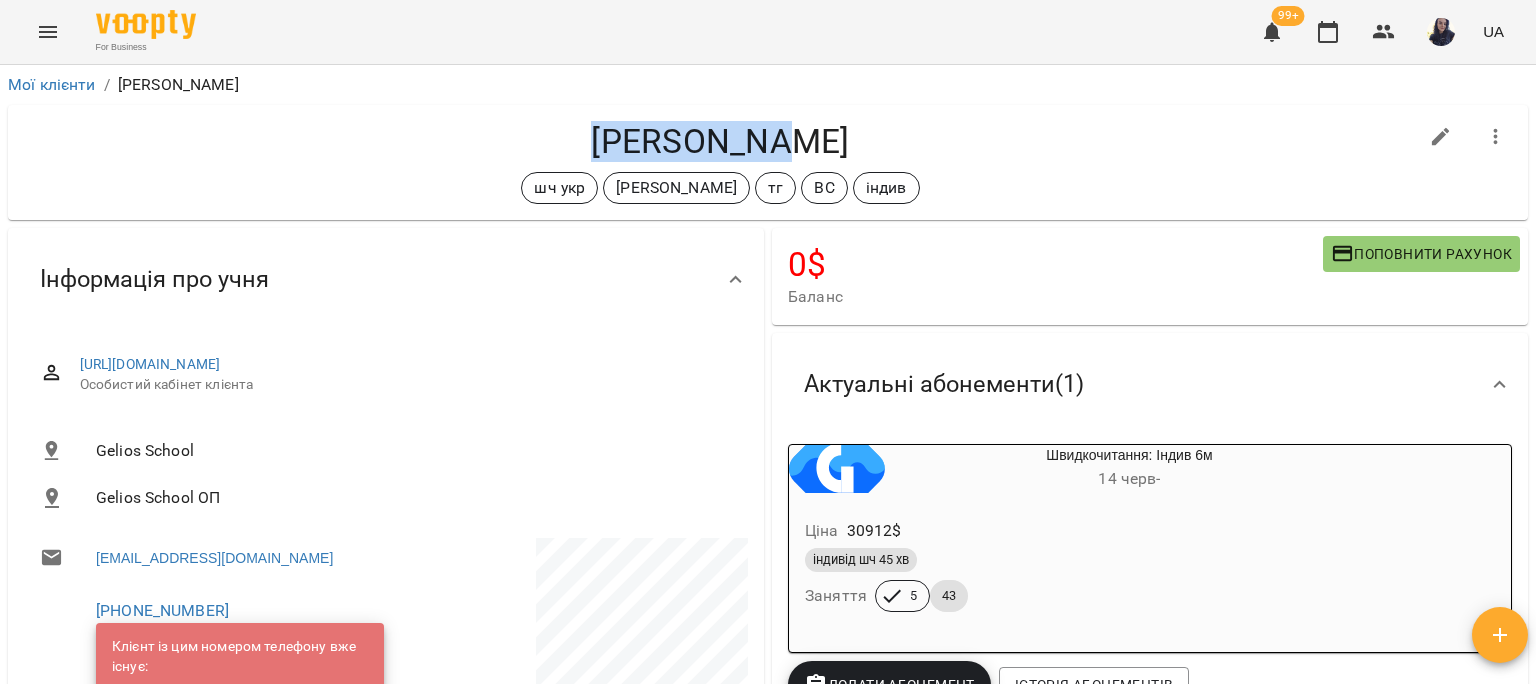 drag, startPoint x: 631, startPoint y: 130, endPoint x: 826, endPoint y: 139, distance: 195.20758 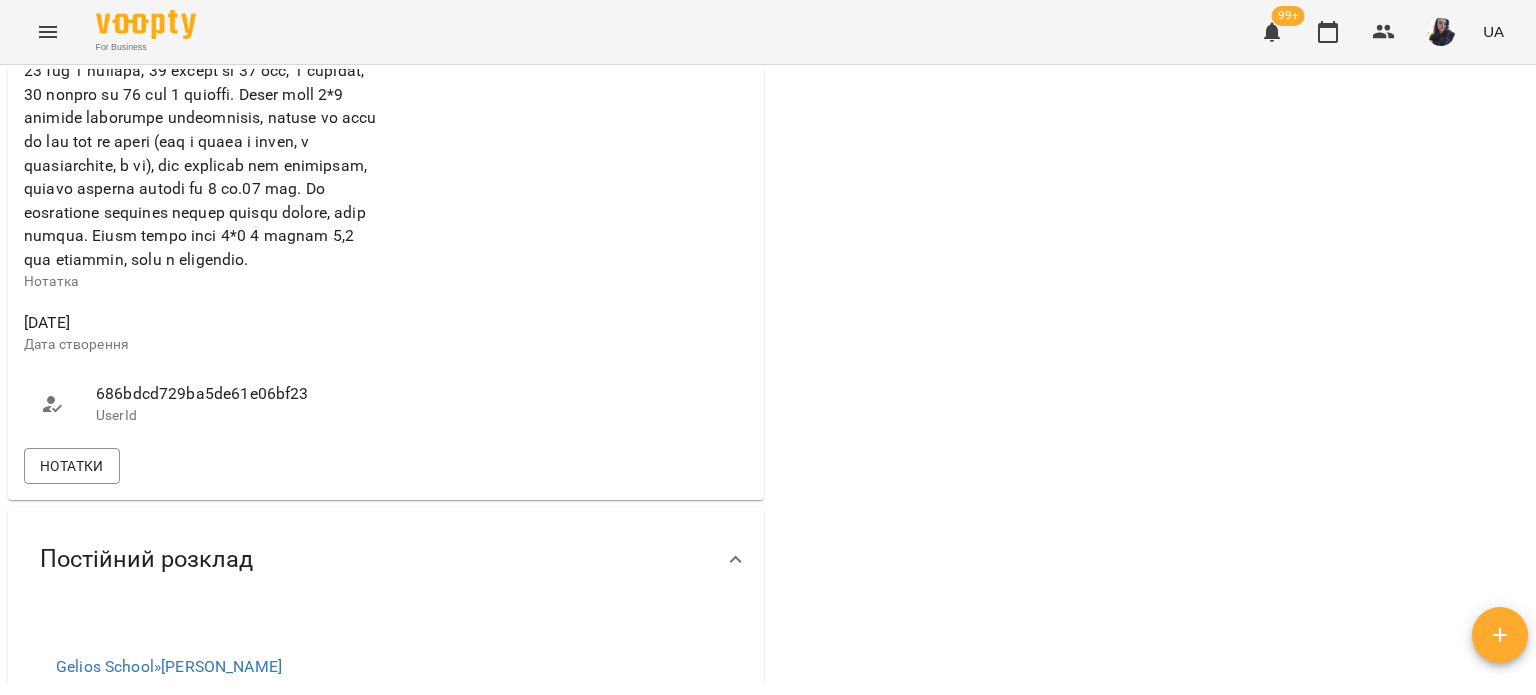 scroll, scrollTop: 1600, scrollLeft: 0, axis: vertical 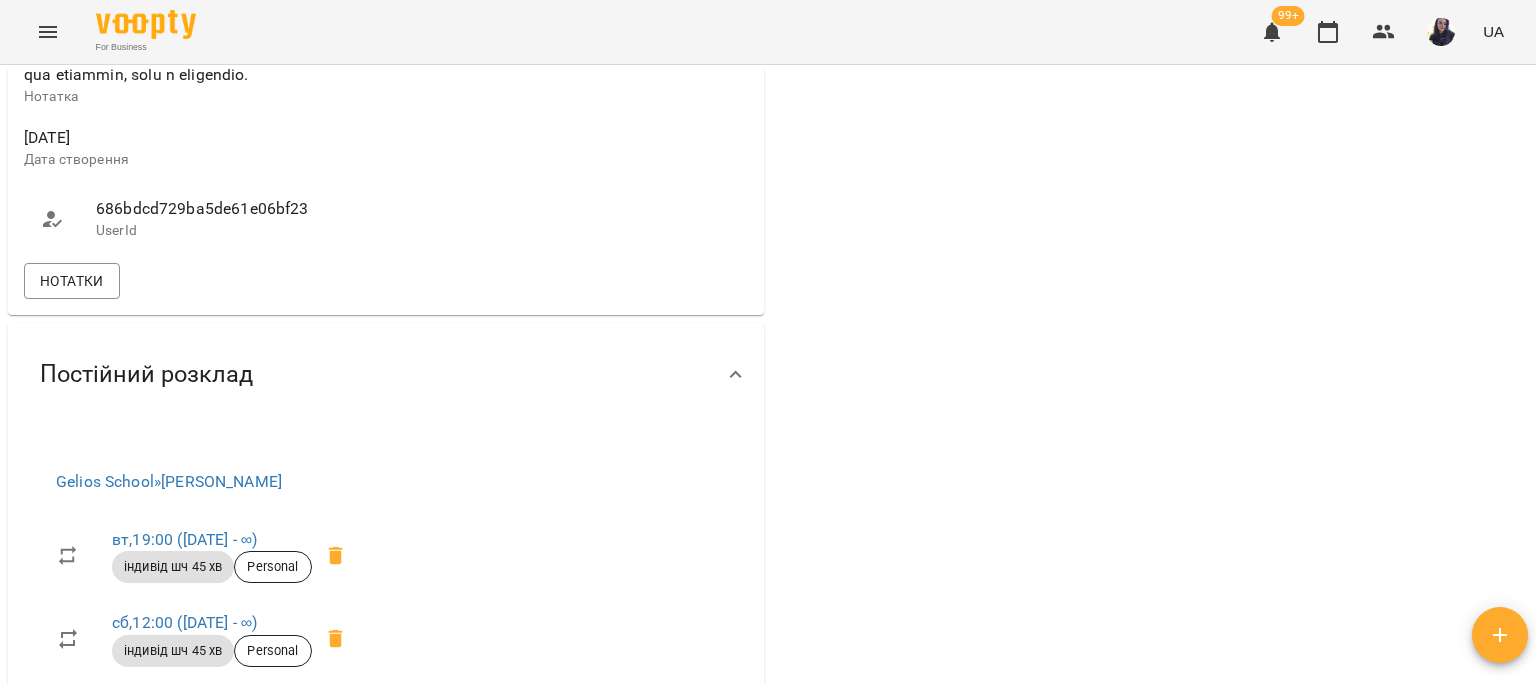 click on "686bdcd729ba5de61e06bf23" at bounding box center [231, 209] 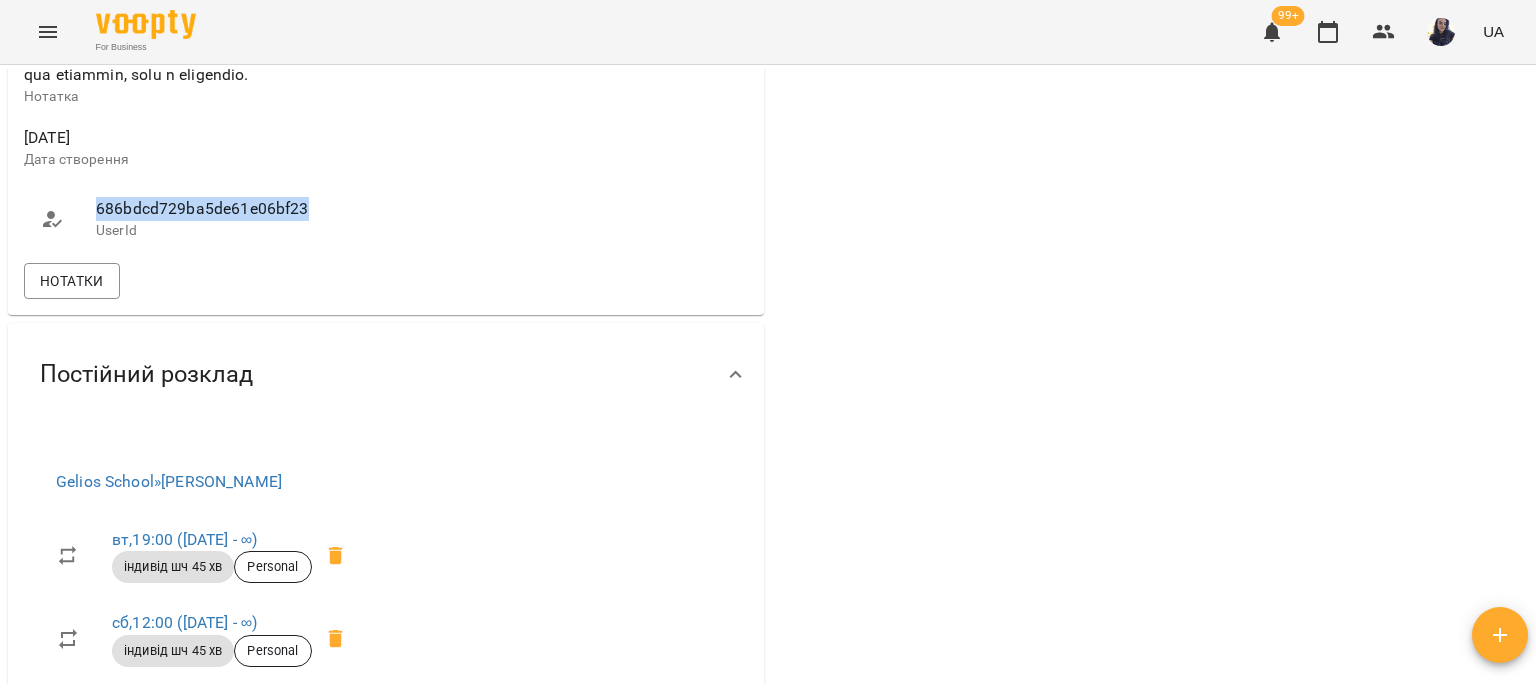 click on "686bdcd729ba5de61e06bf23" at bounding box center [231, 209] 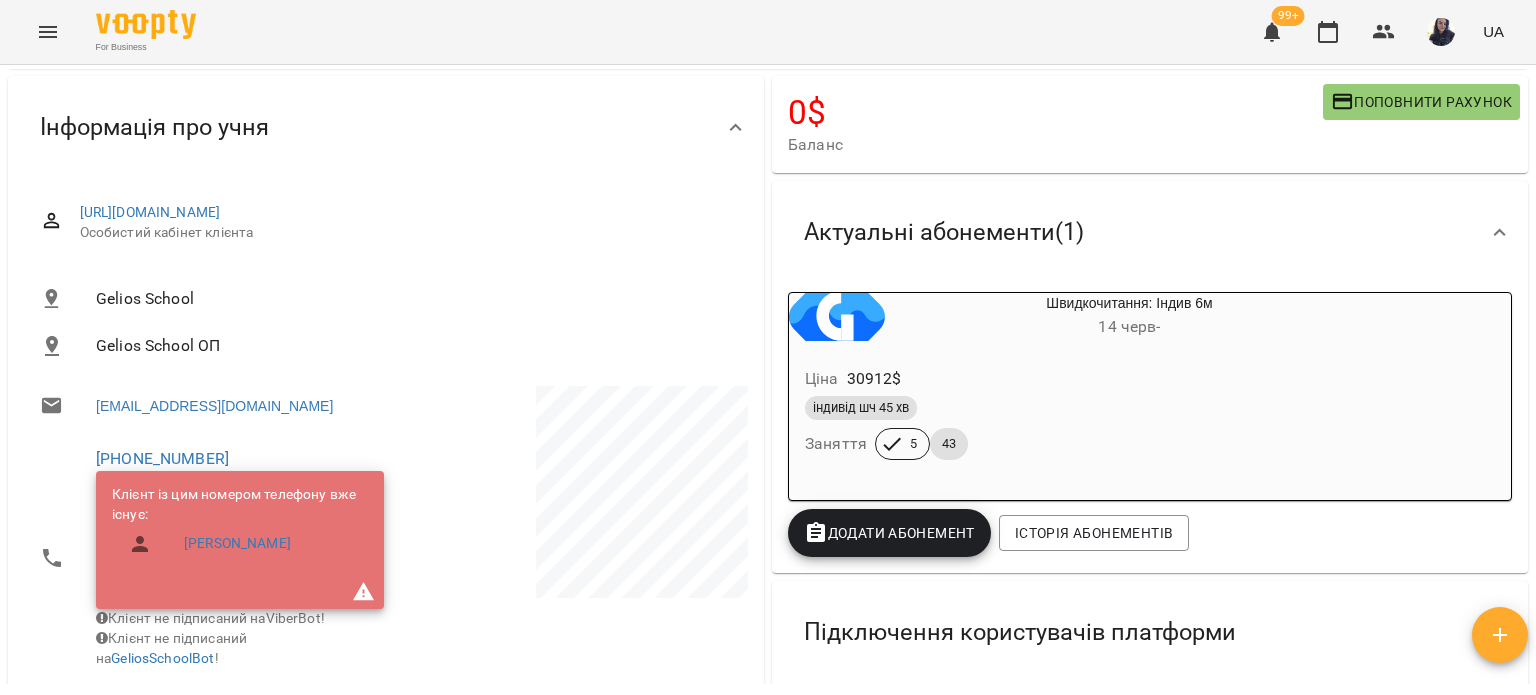 scroll, scrollTop: 0, scrollLeft: 0, axis: both 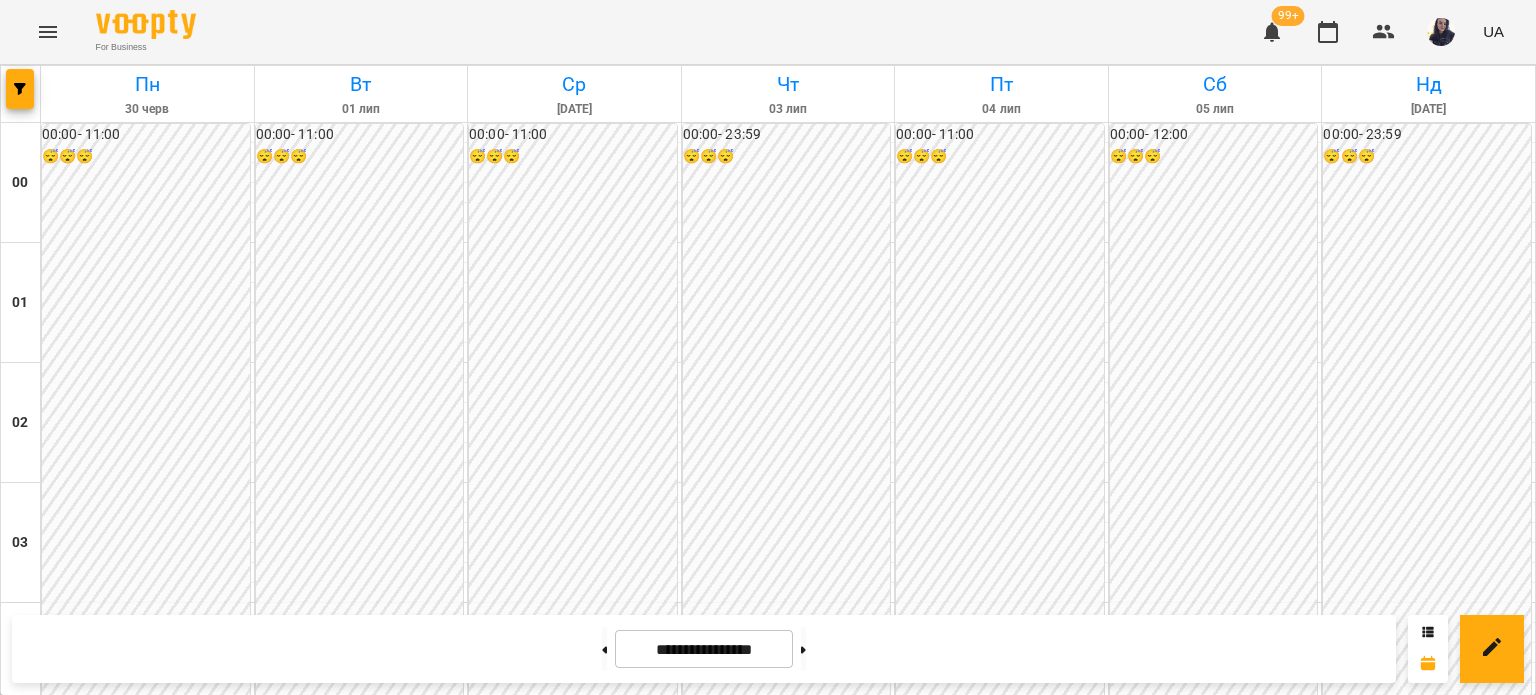 click at bounding box center [21, 94] 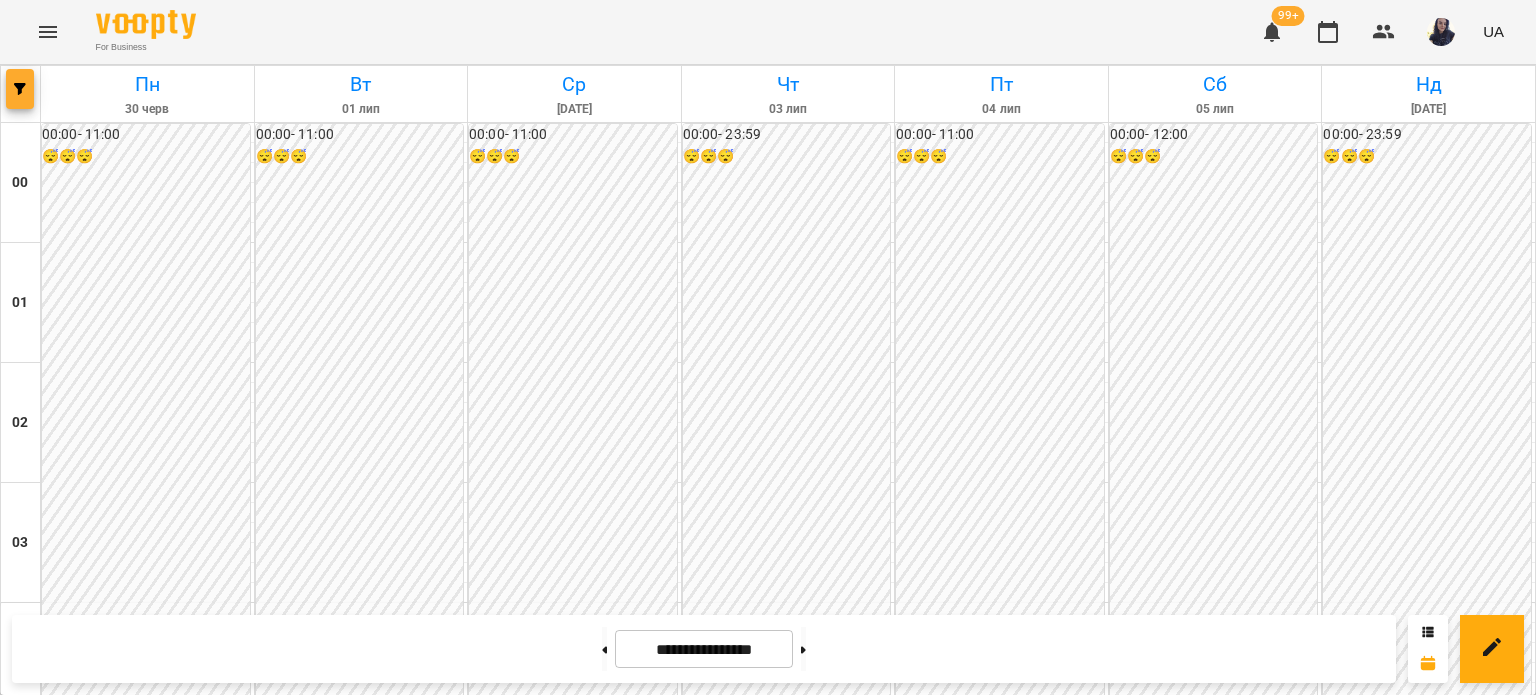 click at bounding box center [20, 89] 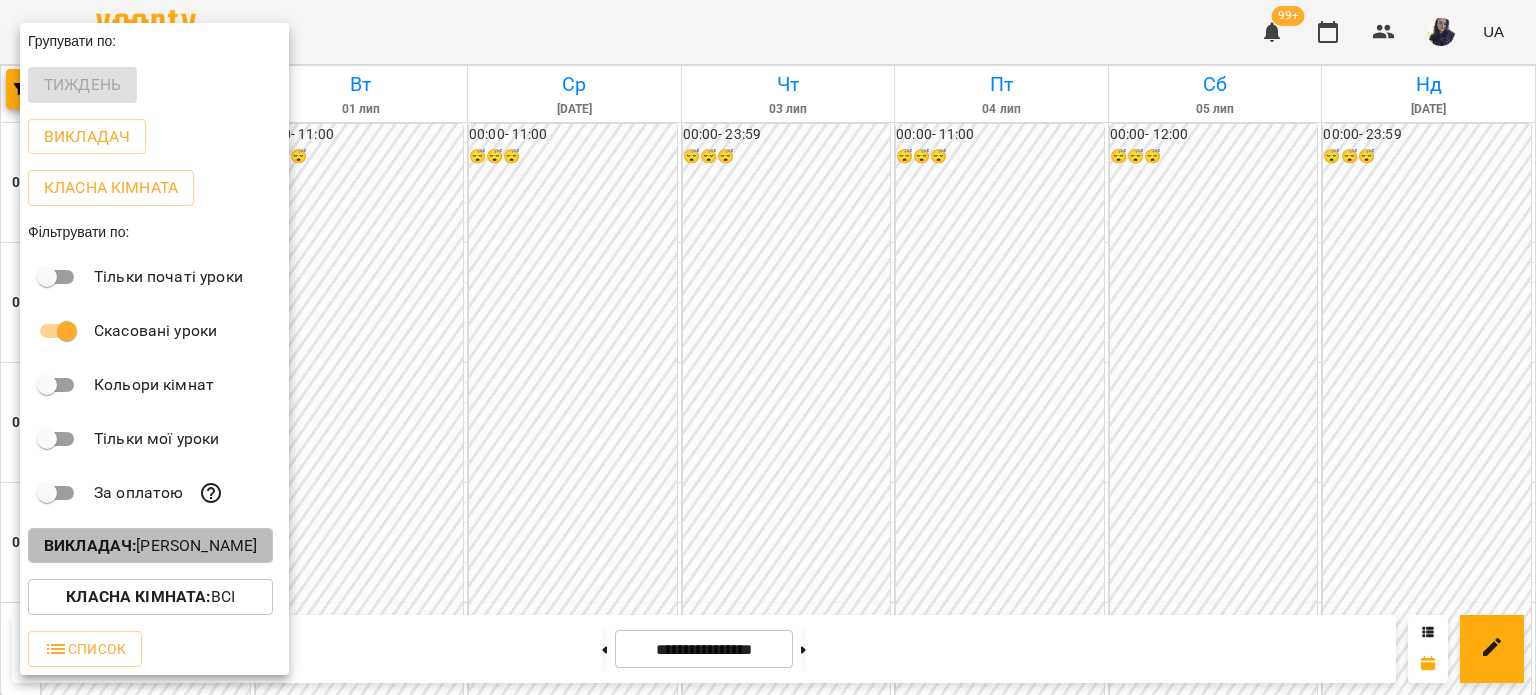click on "Викладач :  Данилюк Анастасія Василівна" at bounding box center (150, 546) 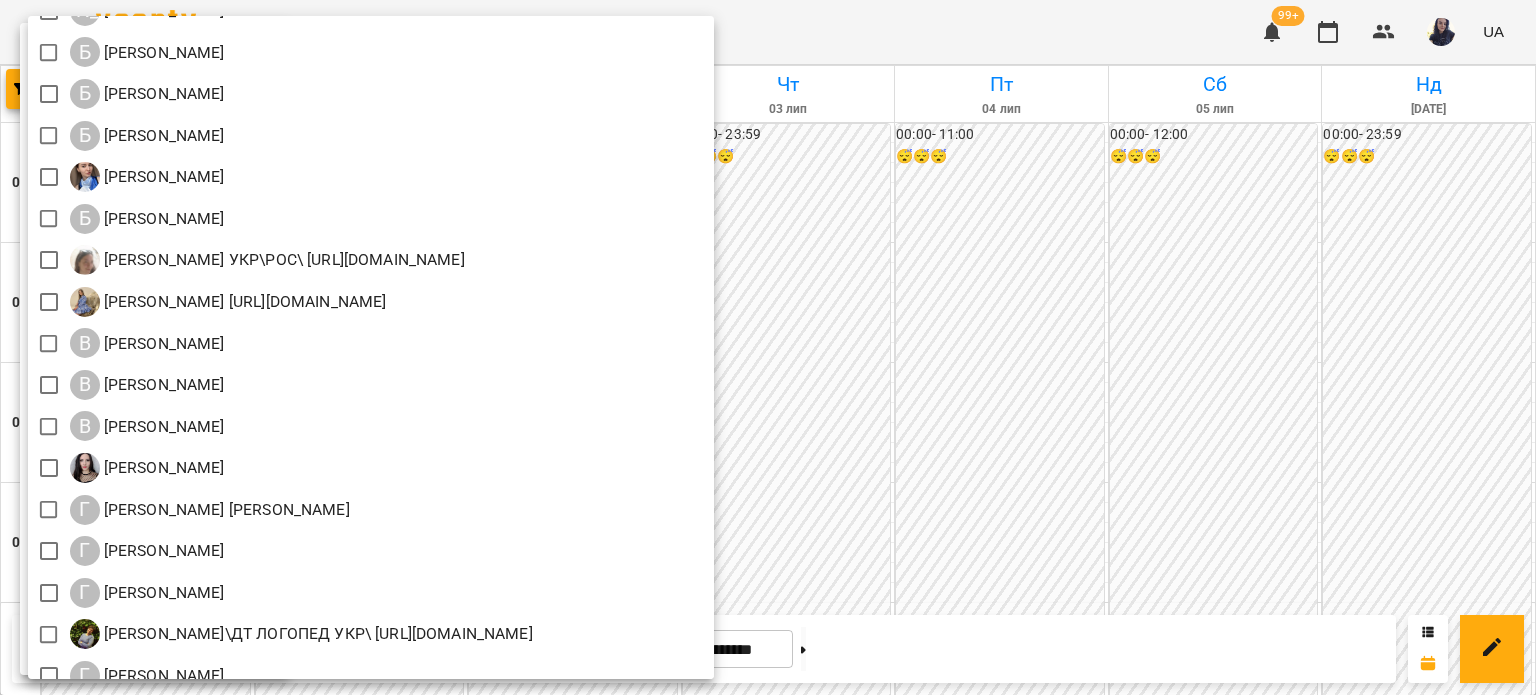 scroll, scrollTop: 800, scrollLeft: 0, axis: vertical 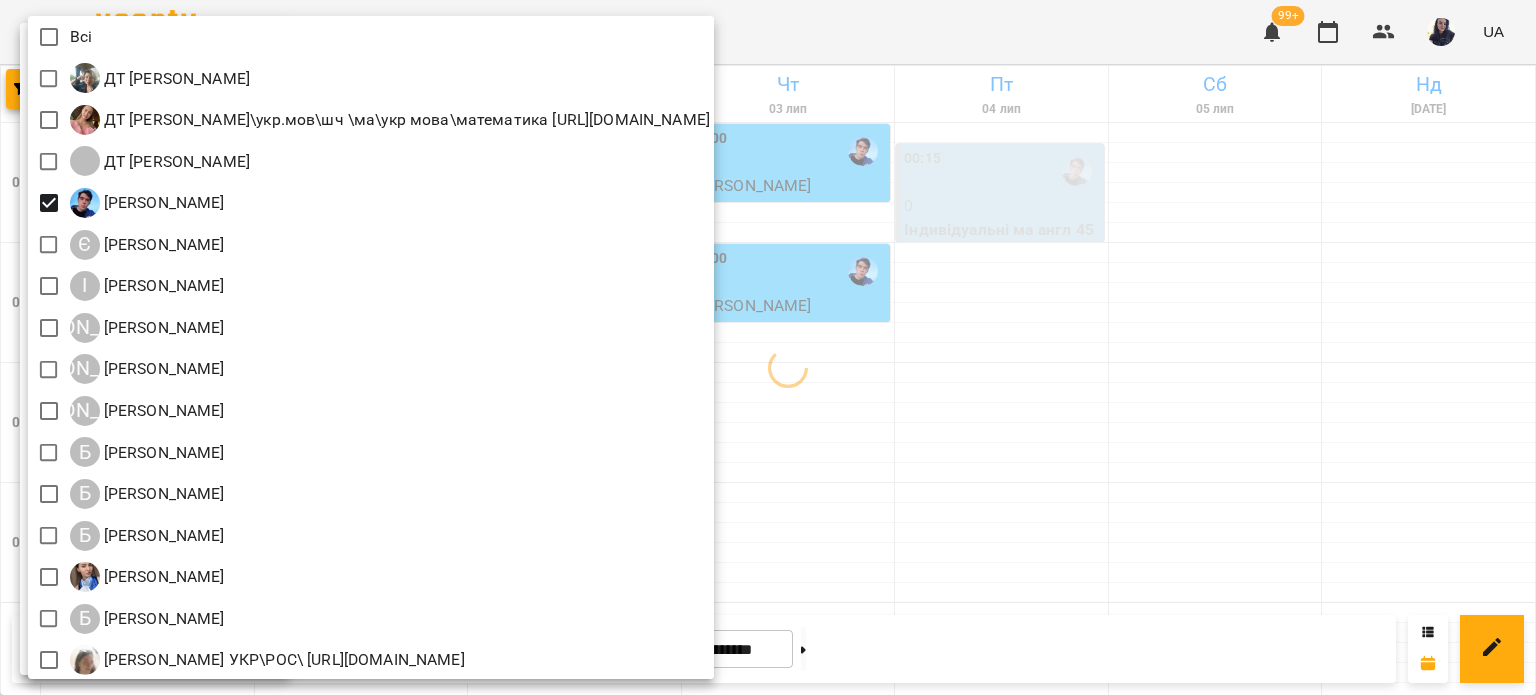 click at bounding box center [768, 347] 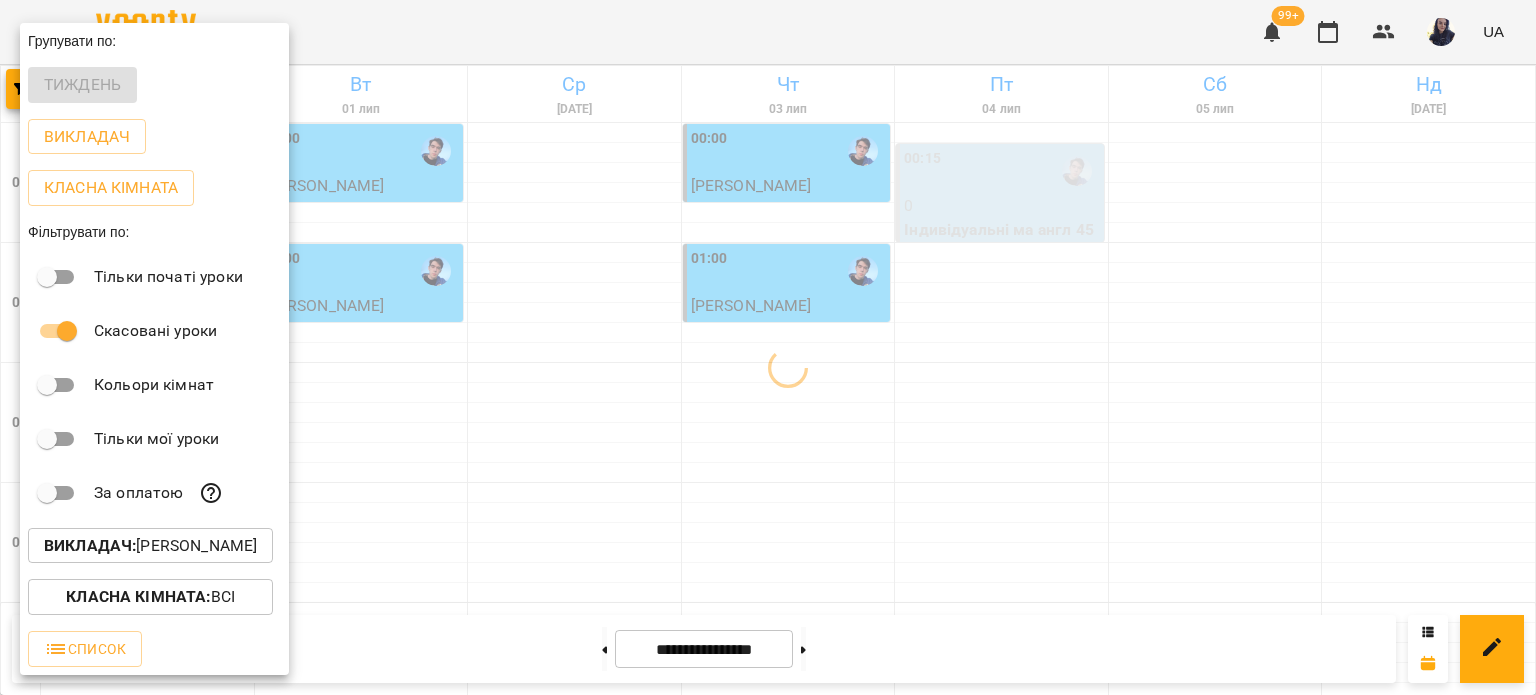 click at bounding box center (768, 347) 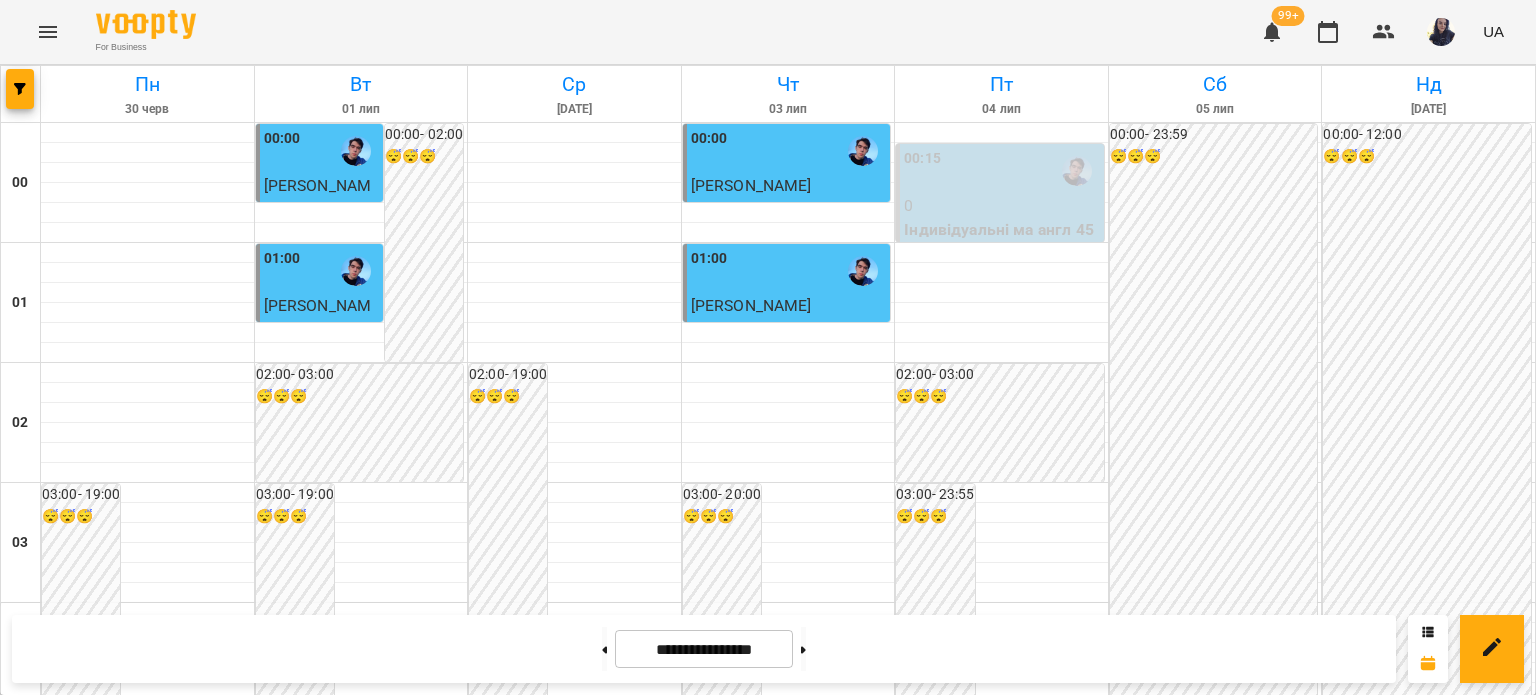 click on "01:00" at bounding box center [789, 271] 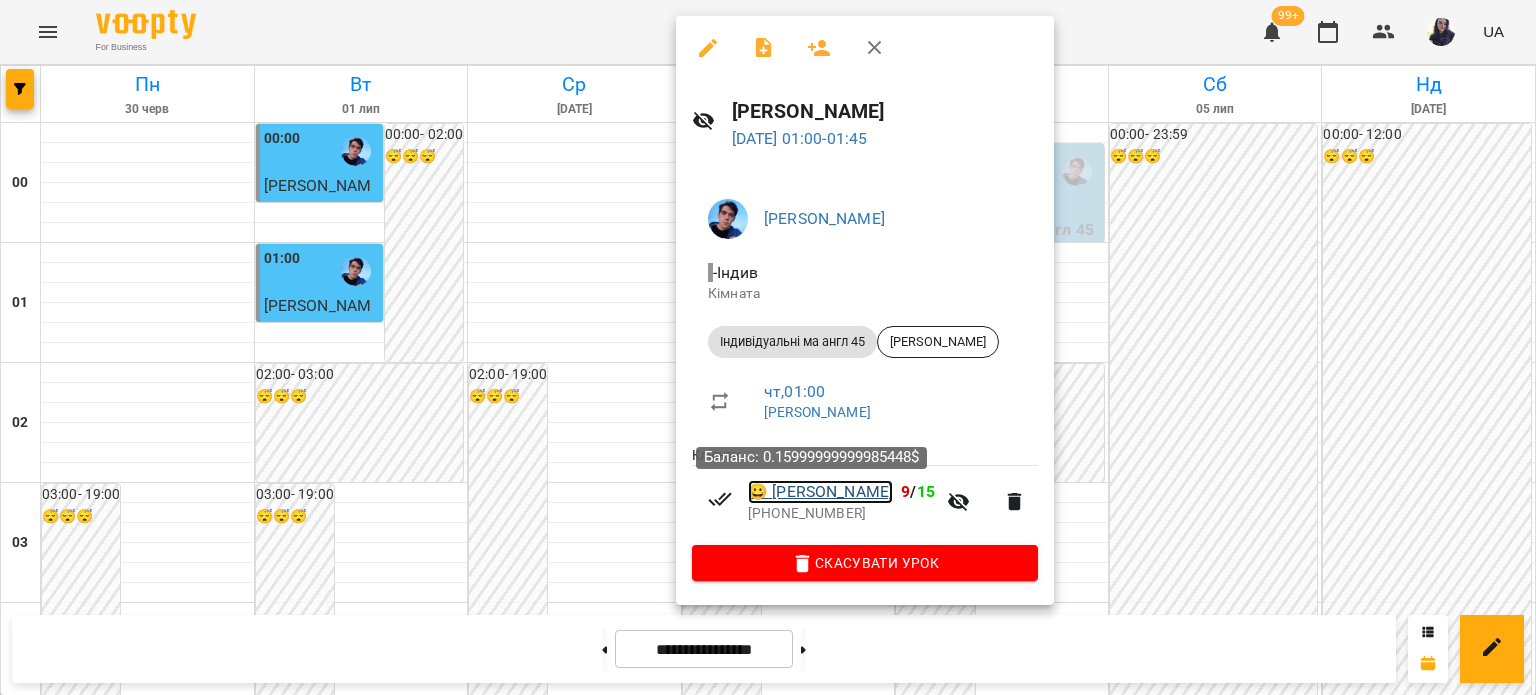 click on "😀   Артур Свистун" at bounding box center (820, 492) 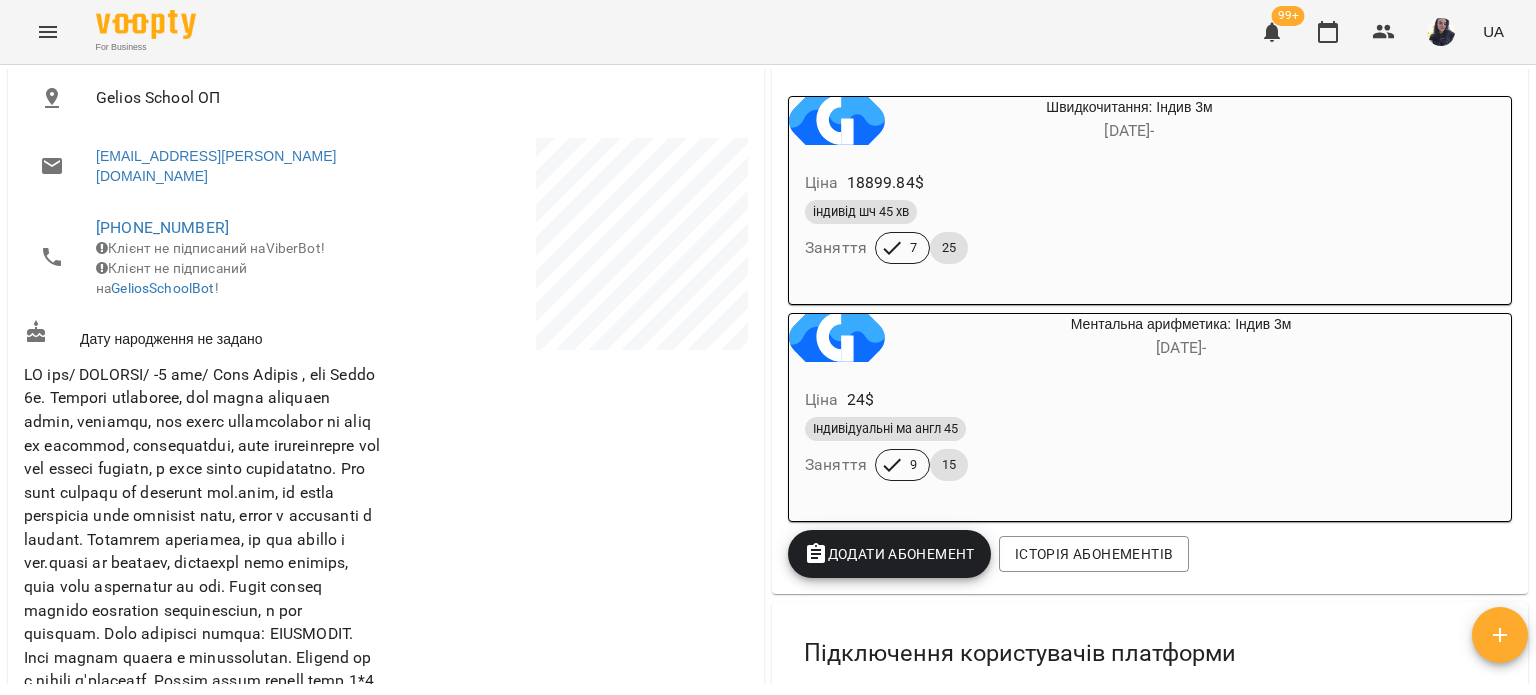 scroll, scrollTop: 0, scrollLeft: 0, axis: both 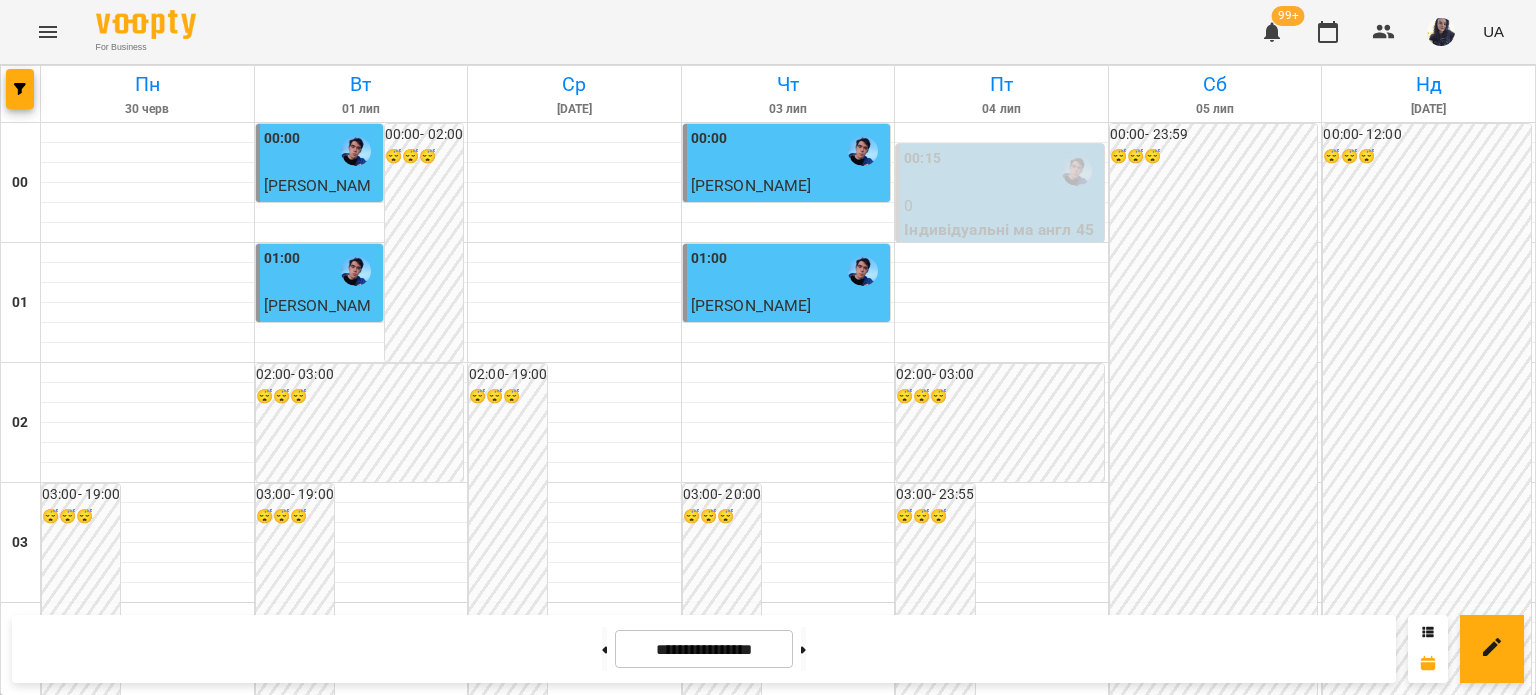 click on "12:00" at bounding box center [614, 1591] 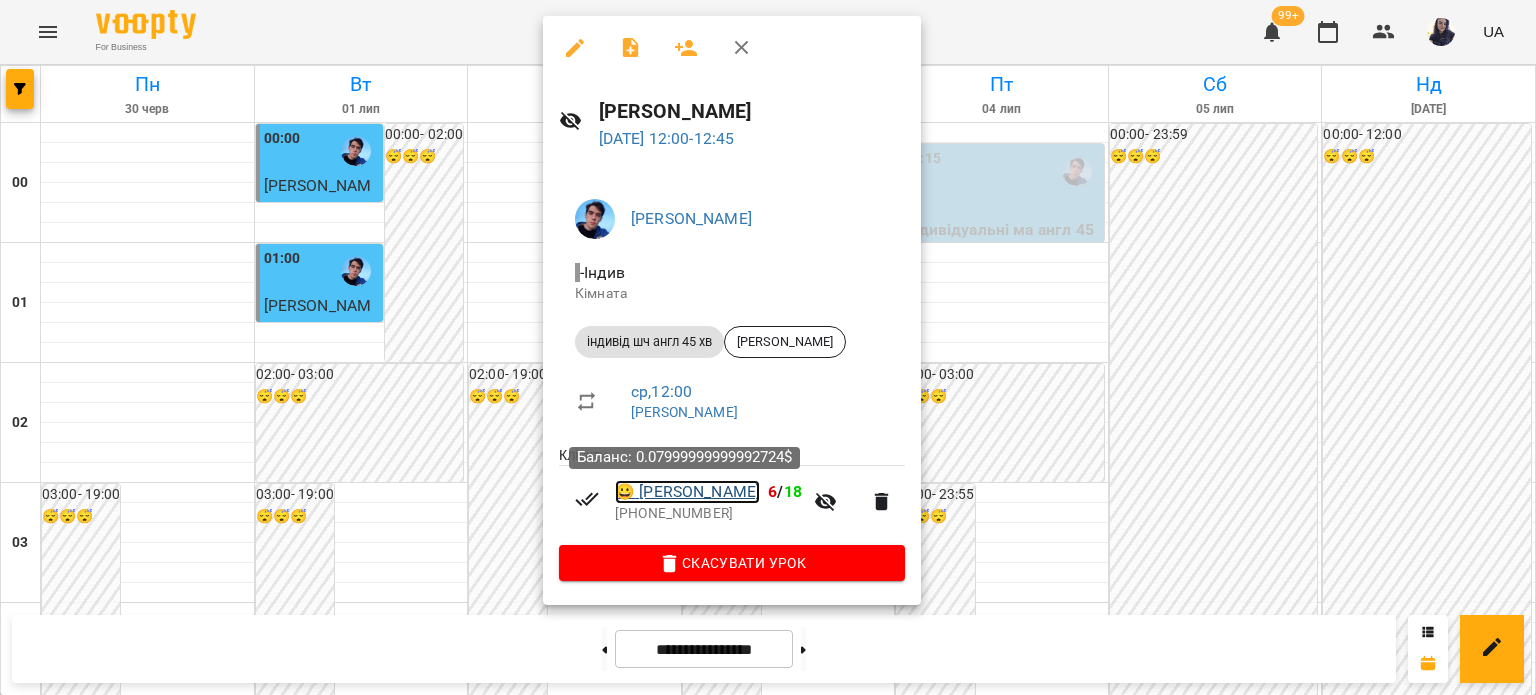 click on "😀   Ковальов Нікіта" at bounding box center [687, 492] 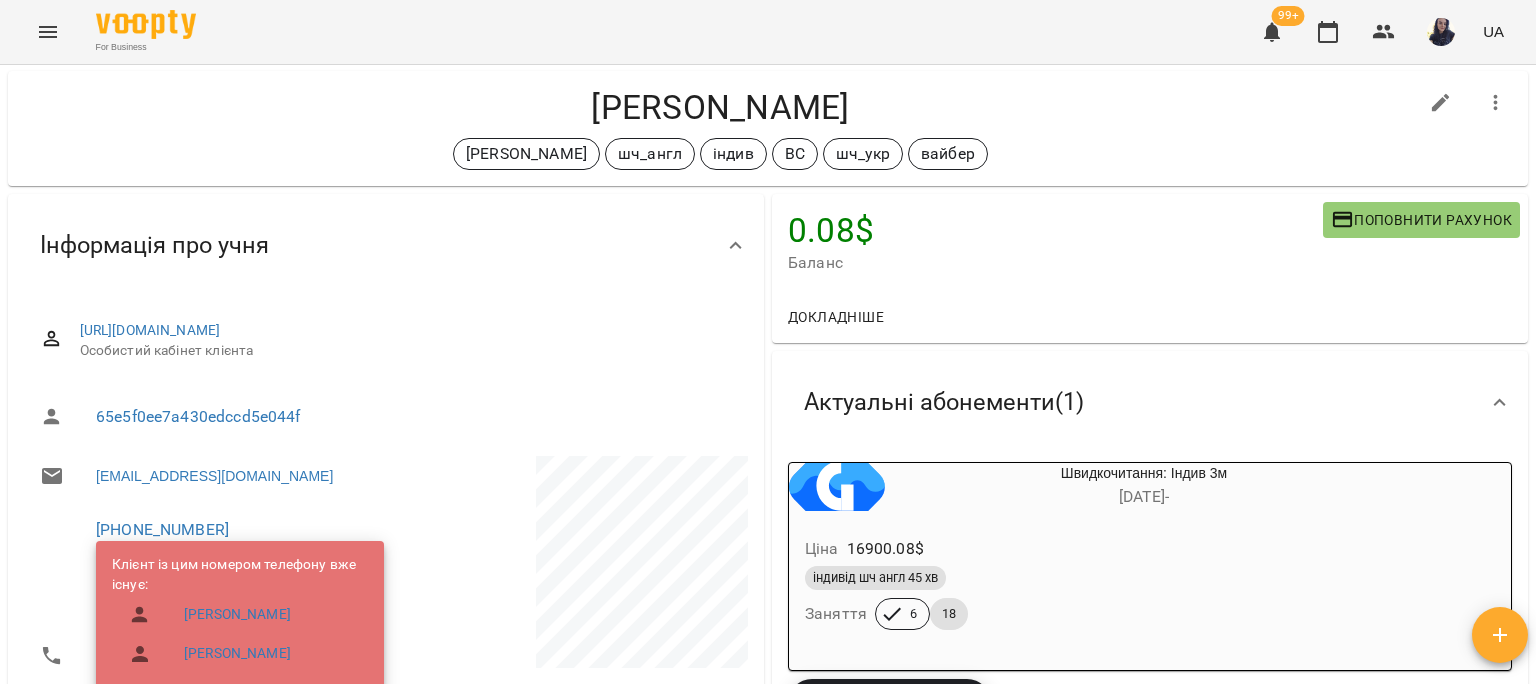 scroll, scrollTop: 0, scrollLeft: 0, axis: both 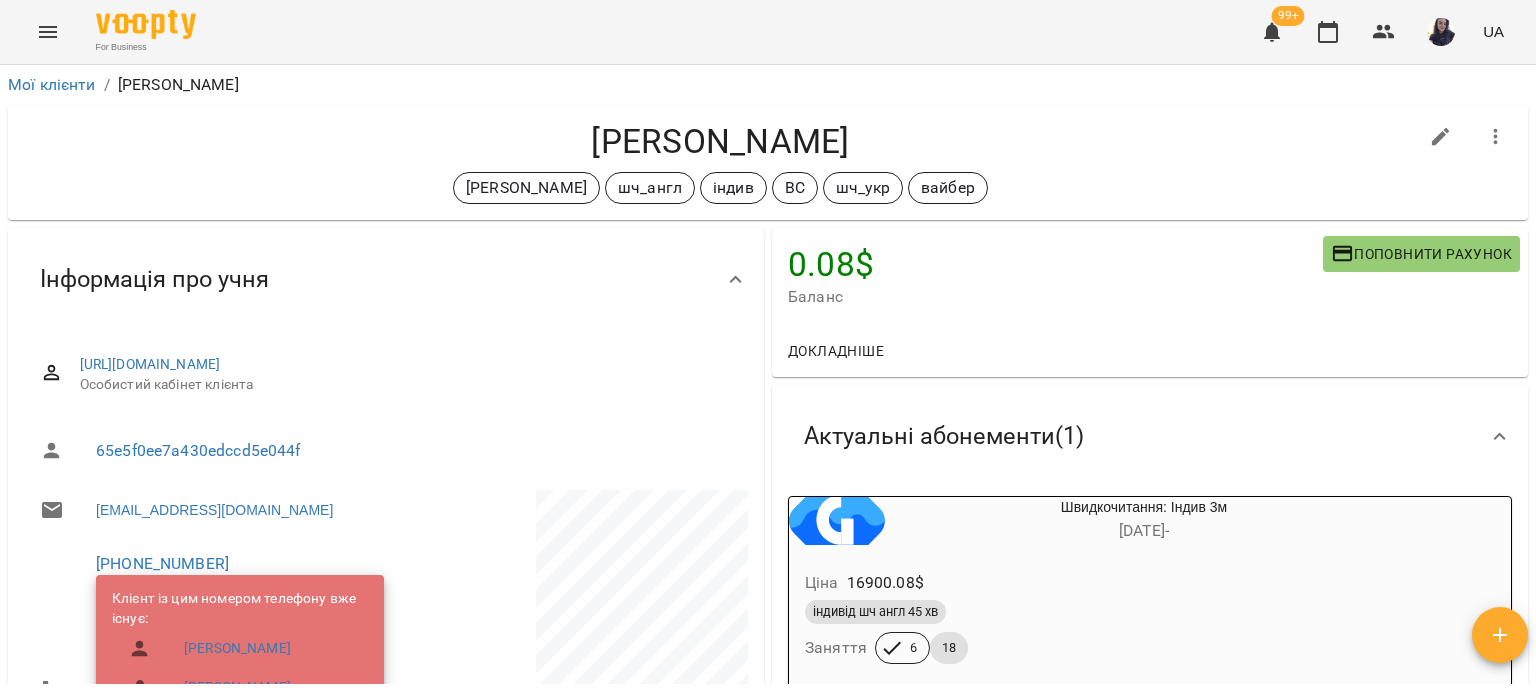 click on "Ковальов Нікіта" at bounding box center [720, 141] 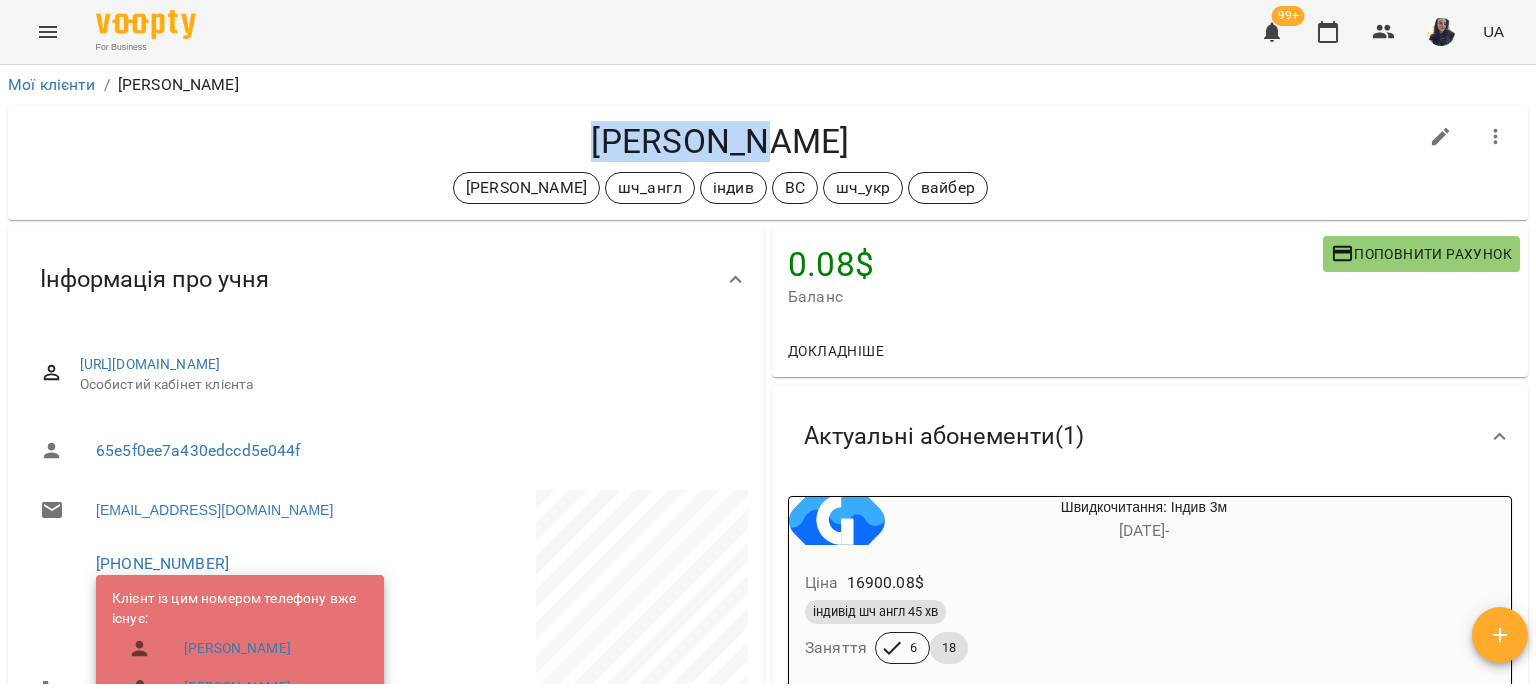 click on "Ковальов Нікіта" at bounding box center [720, 141] 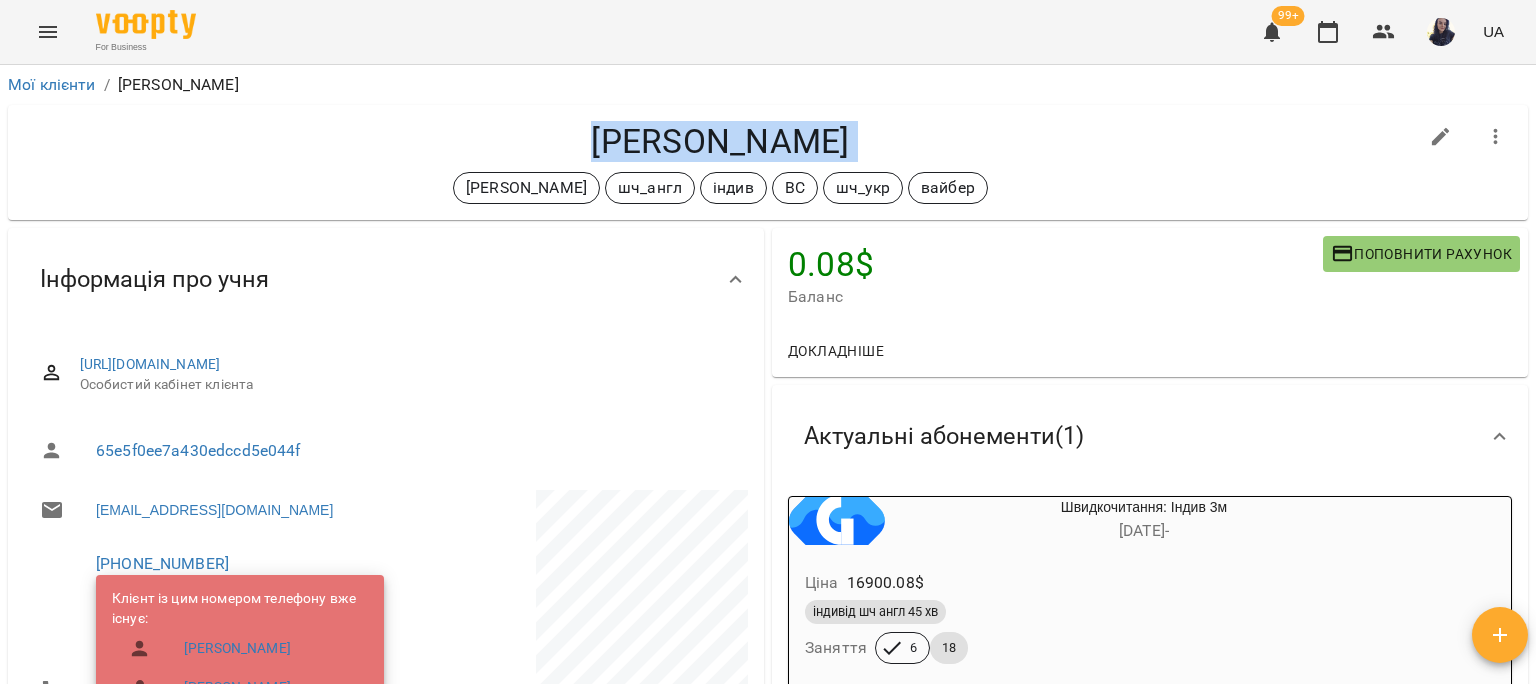 click on "Ковальов Нікіта" at bounding box center (720, 141) 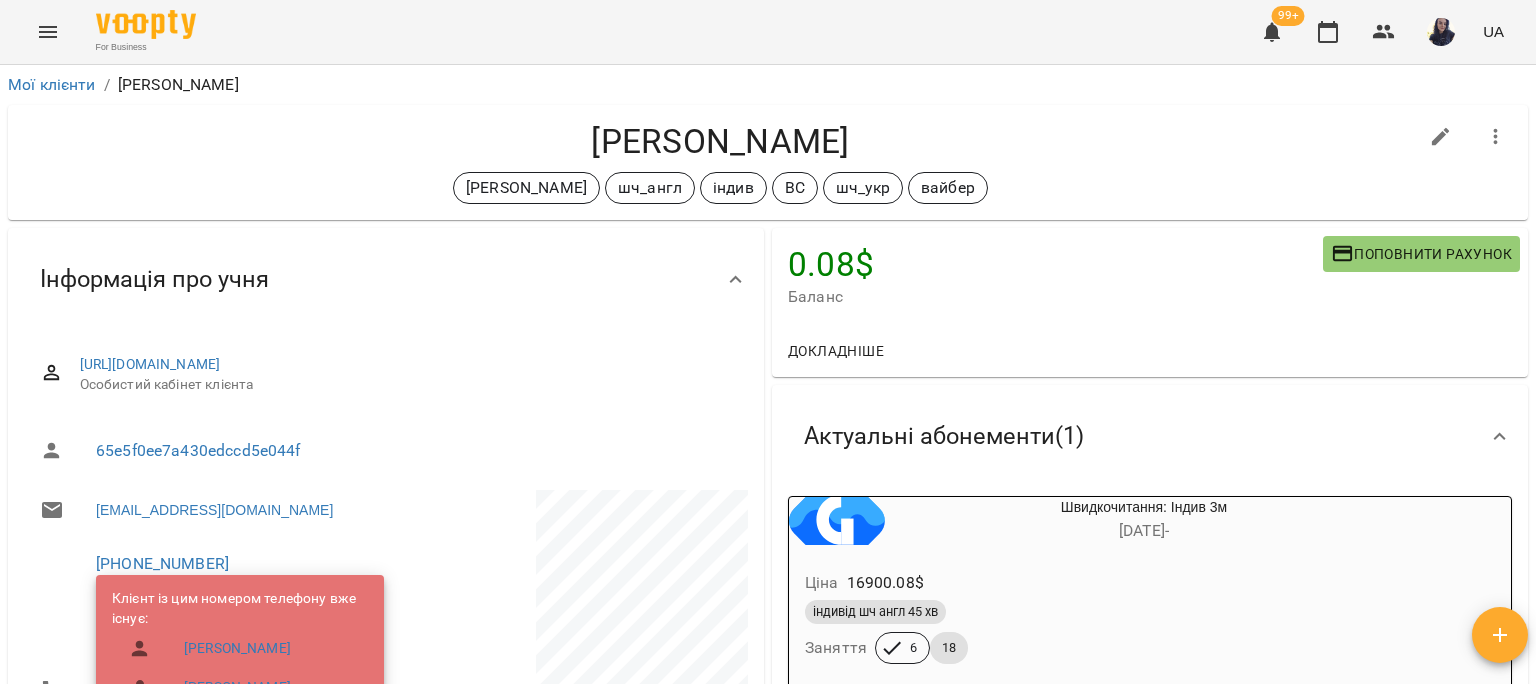 click on "Ковальов Нікіта" at bounding box center (720, 141) 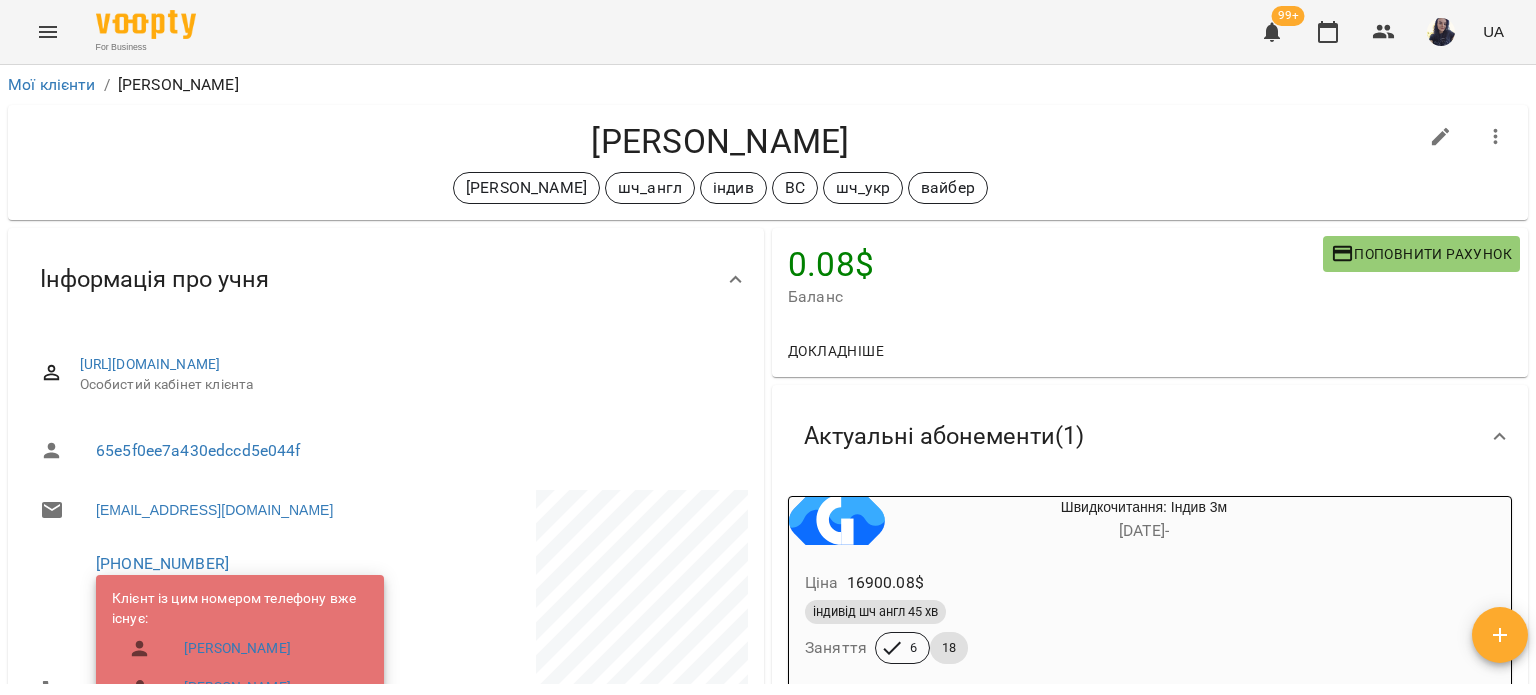 drag, startPoint x: 584, startPoint y: 133, endPoint x: 843, endPoint y: 120, distance: 259.32605 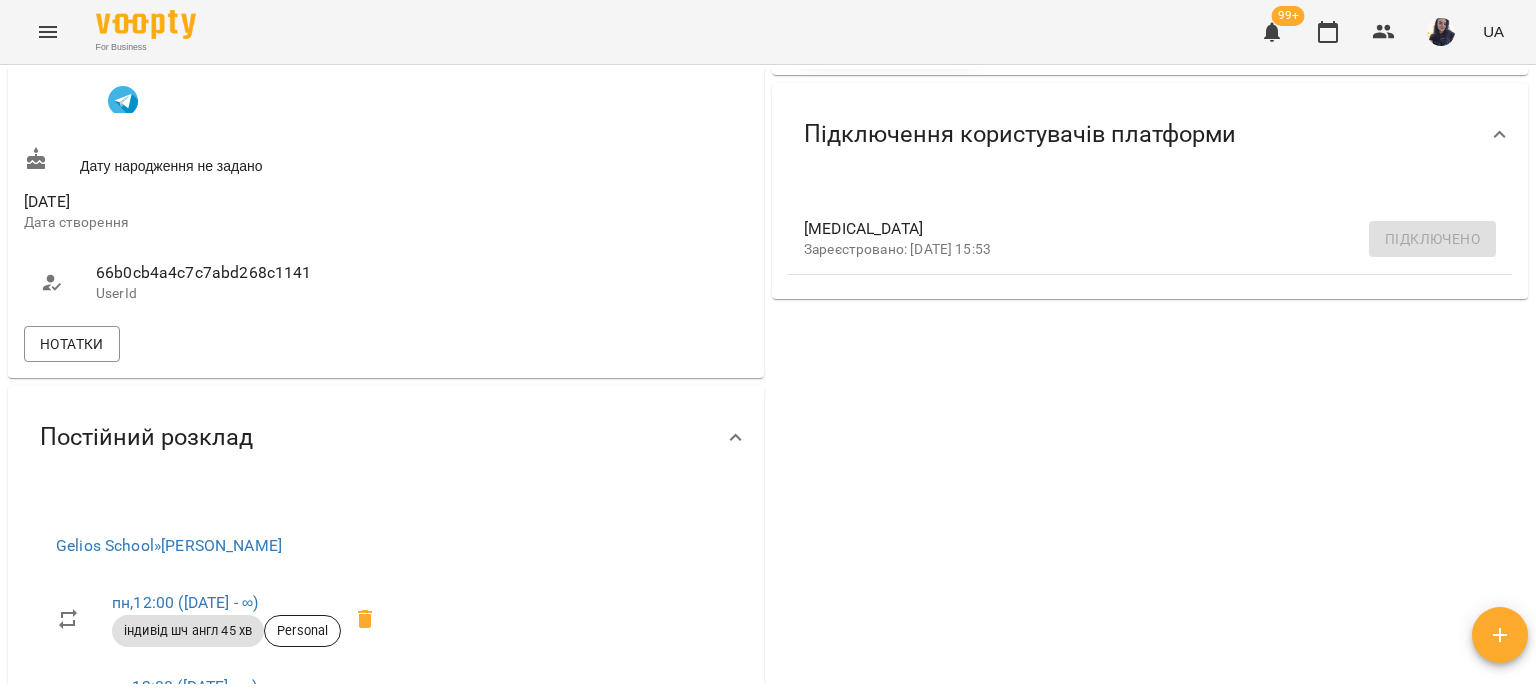 scroll, scrollTop: 700, scrollLeft: 0, axis: vertical 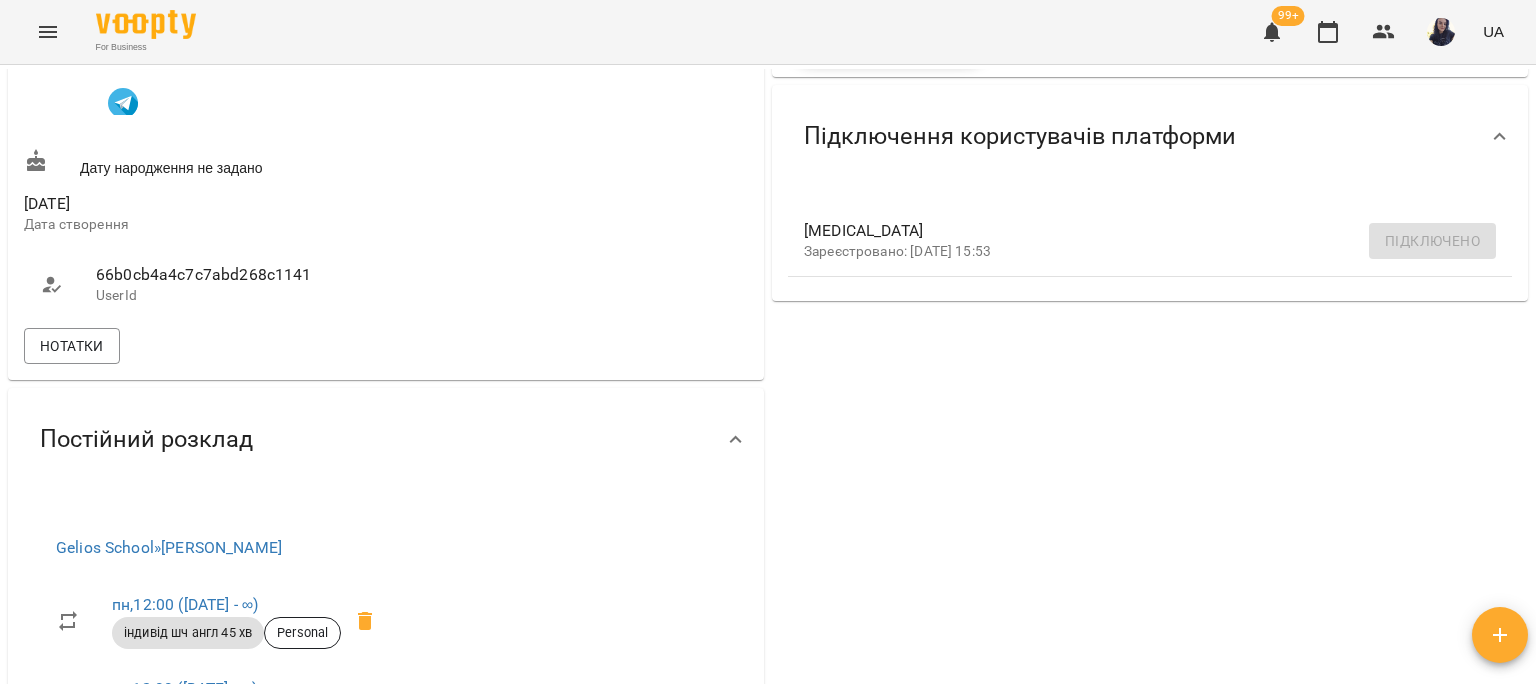 click on "66b0cb4a4c7c7abd268c1141" at bounding box center (231, 275) 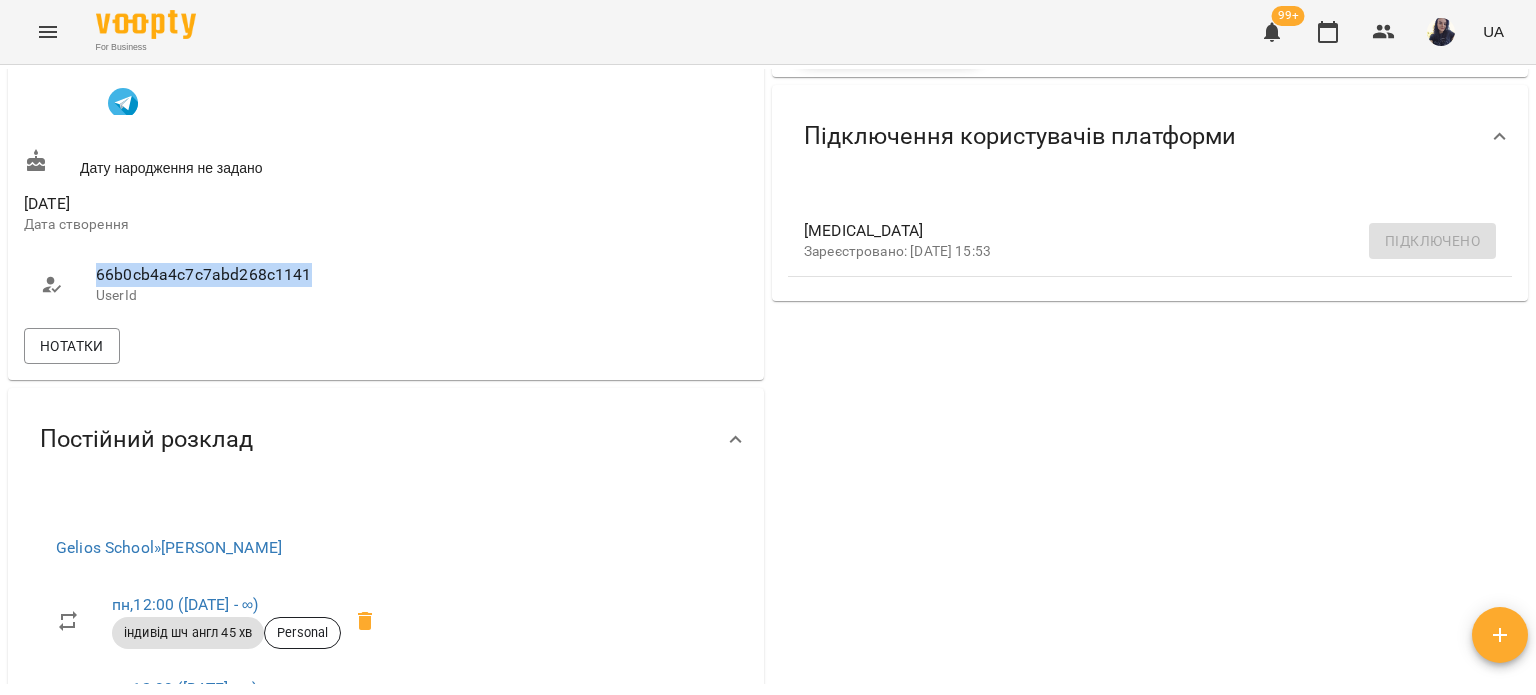 click on "66b0cb4a4c7c7abd268c1141" at bounding box center (231, 275) 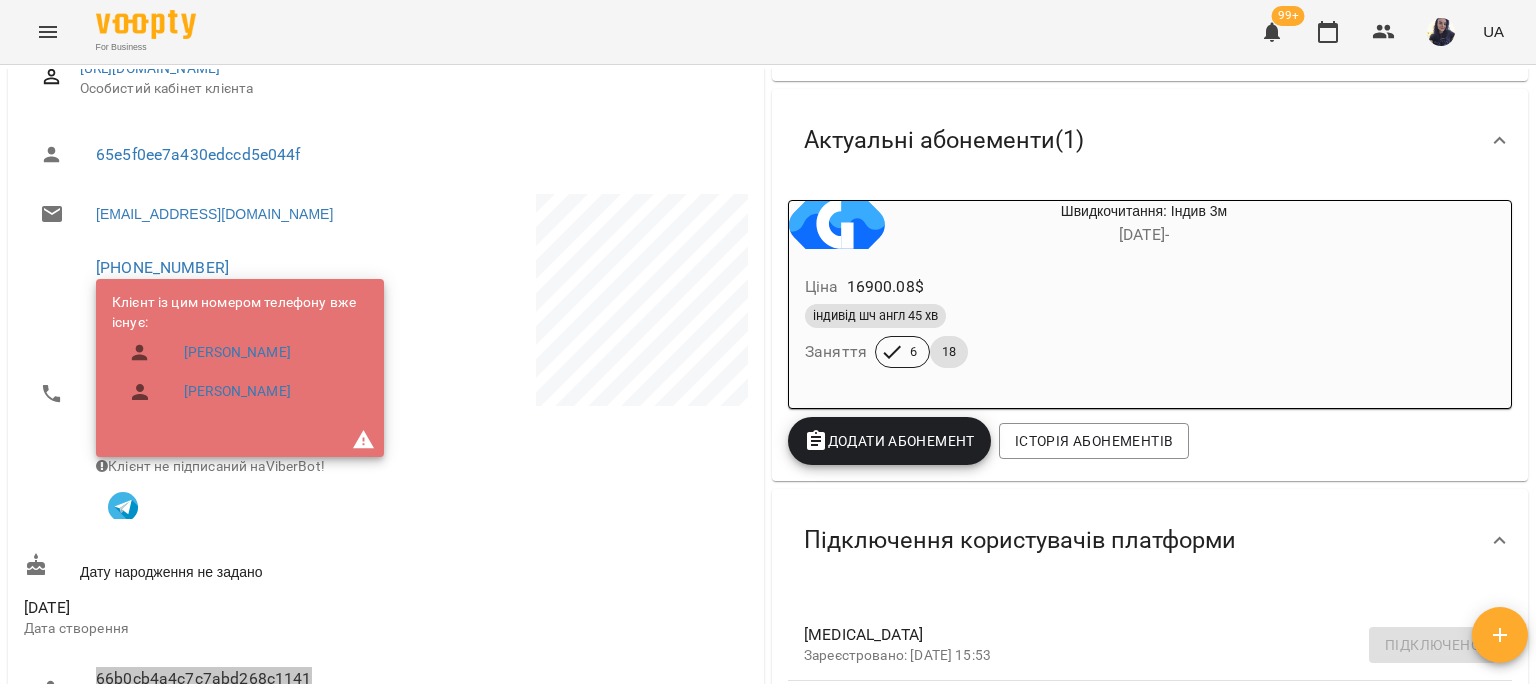 scroll, scrollTop: 0, scrollLeft: 0, axis: both 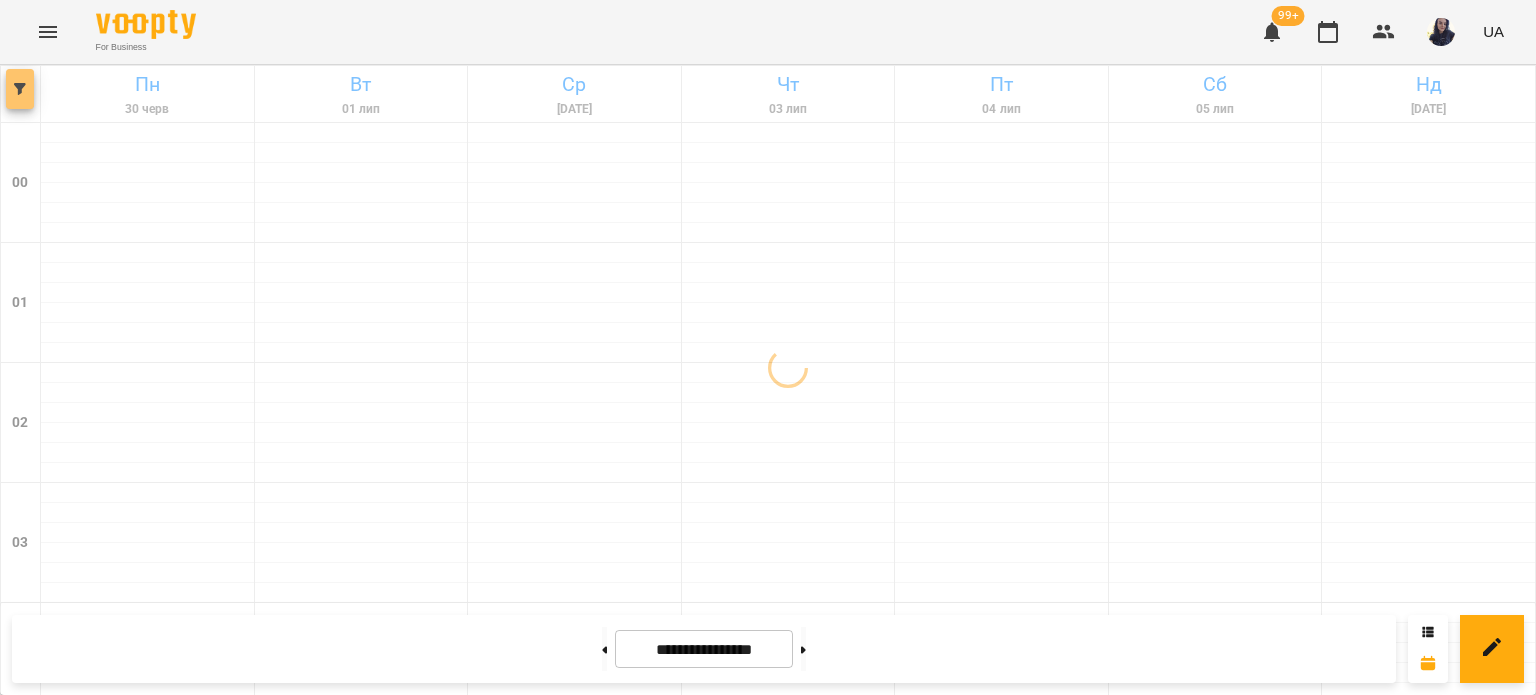click at bounding box center [20, 89] 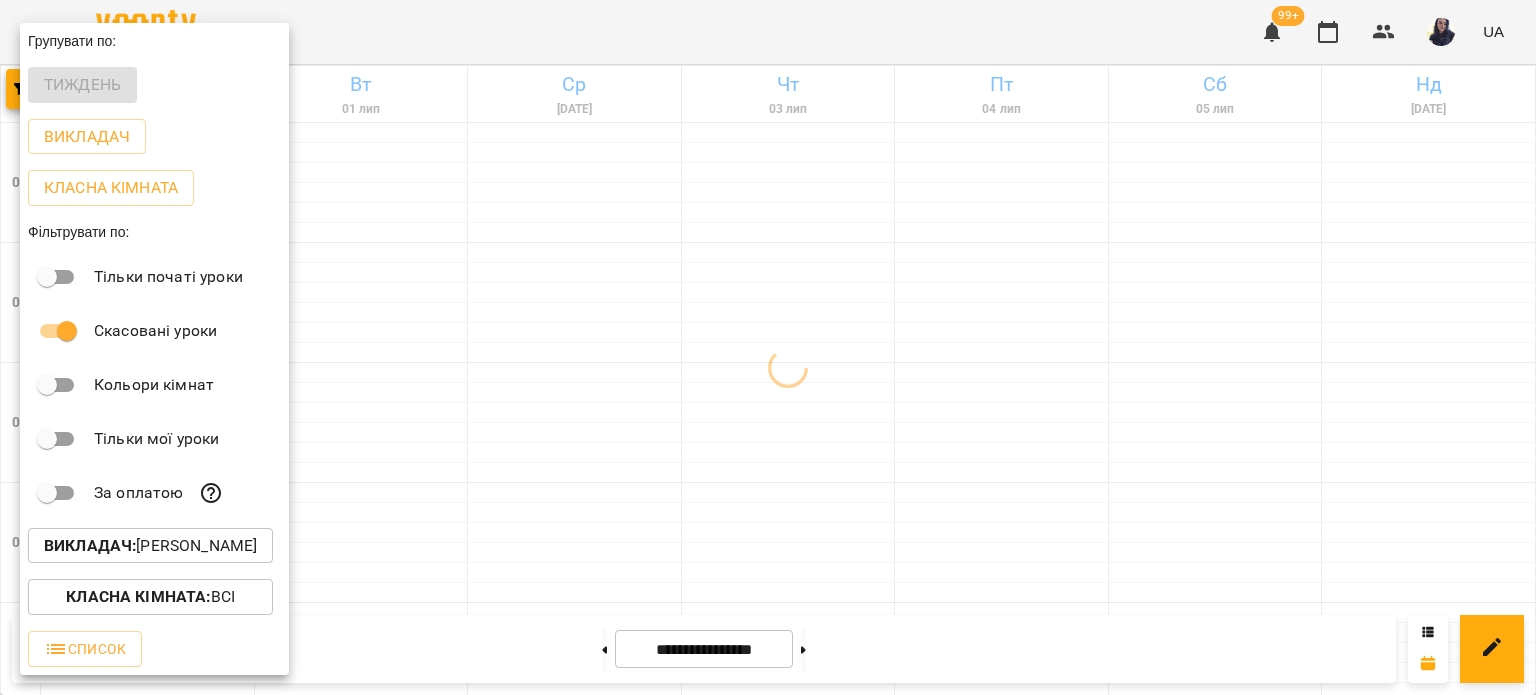click on "Викладач :   Легоша Олексій" at bounding box center [150, 546] 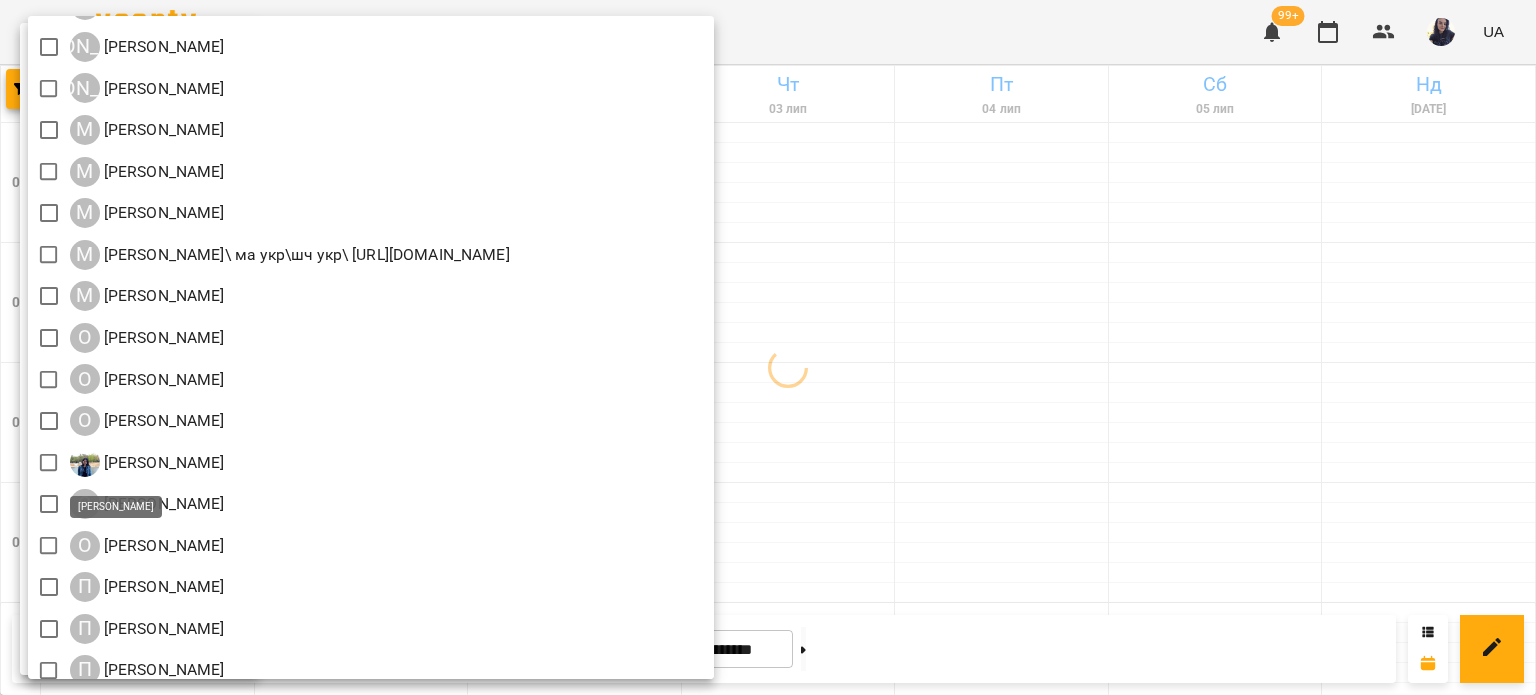 scroll, scrollTop: 1650, scrollLeft: 0, axis: vertical 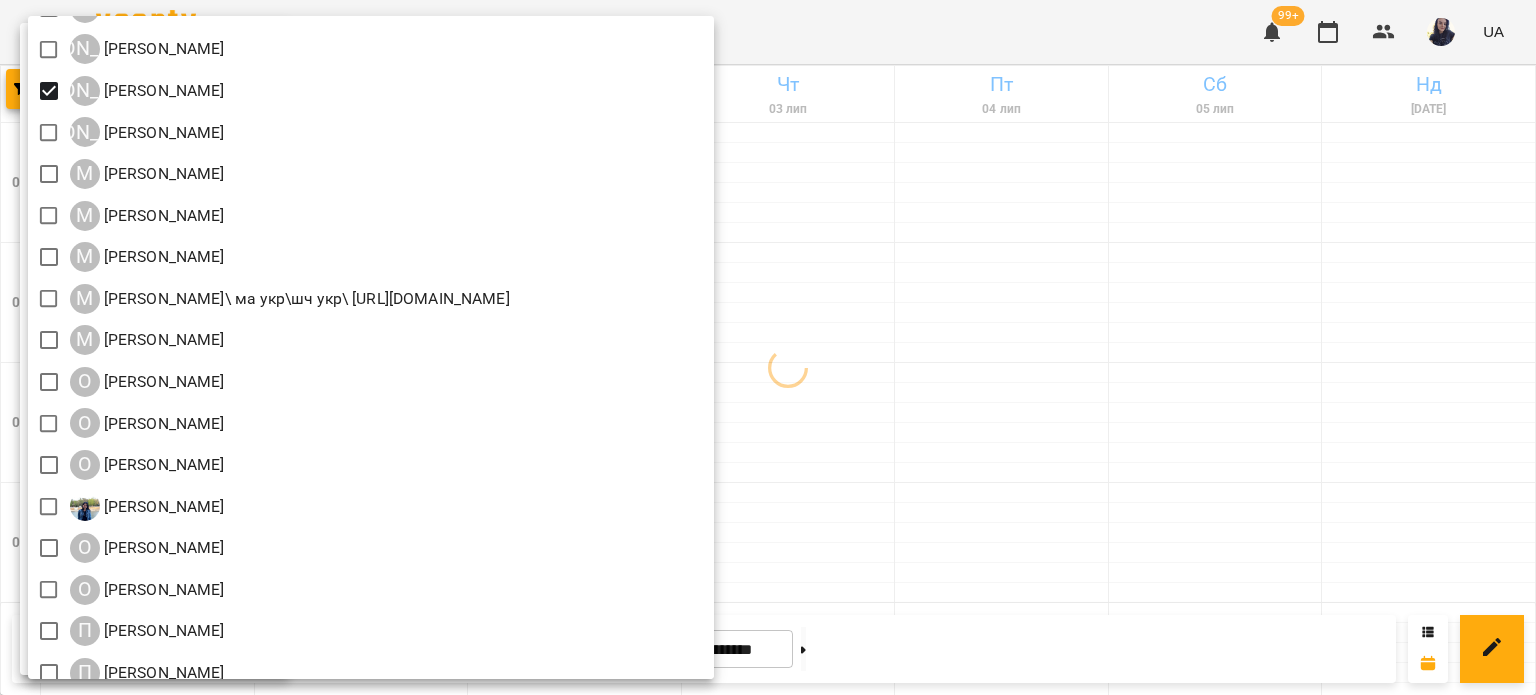 click at bounding box center [768, 347] 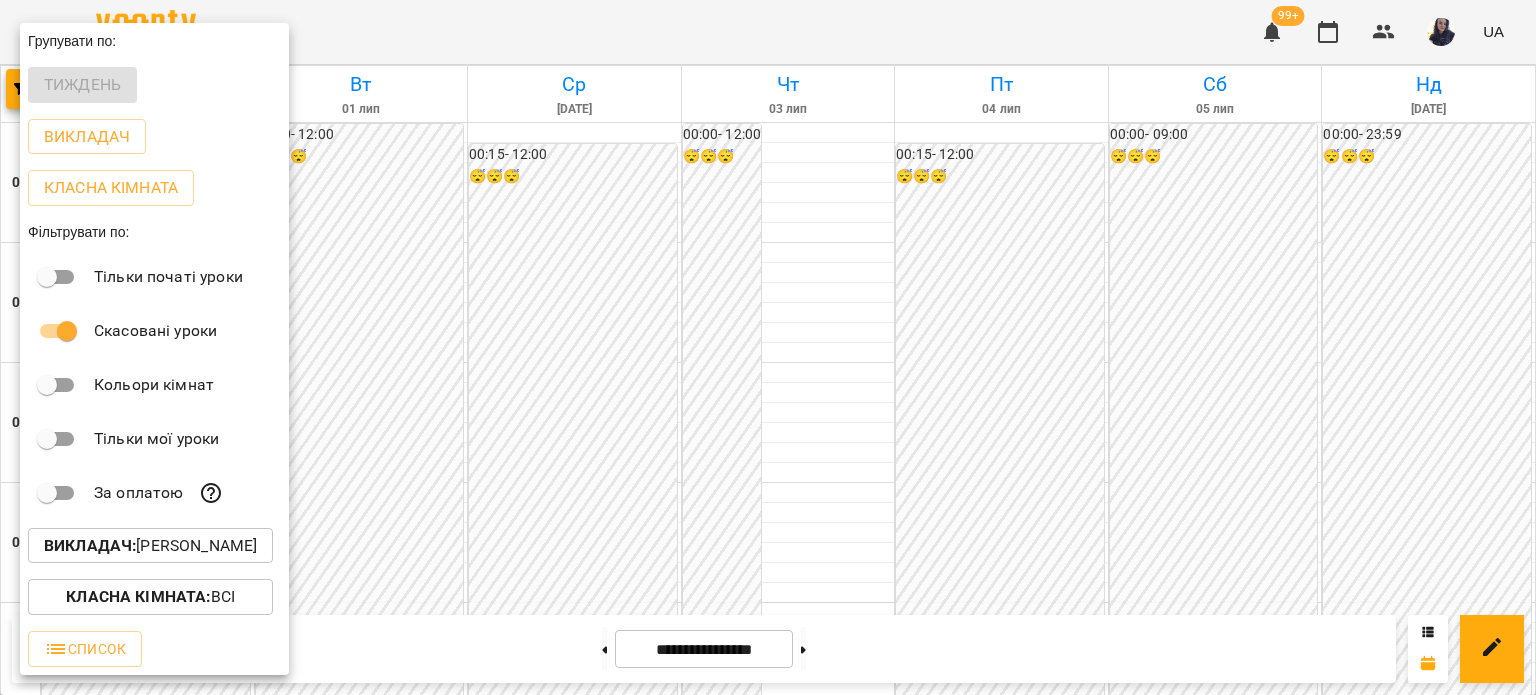 click at bounding box center (768, 347) 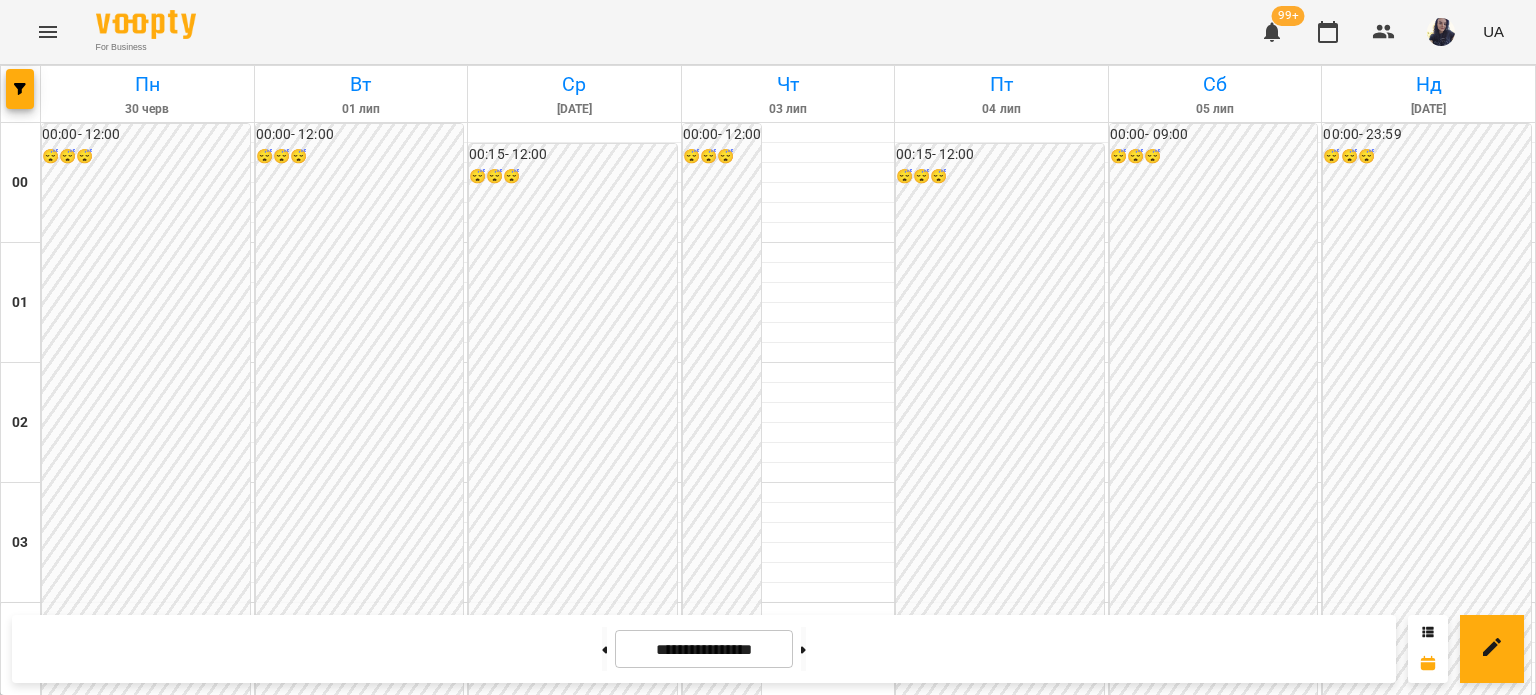 scroll, scrollTop: 1500, scrollLeft: 0, axis: vertical 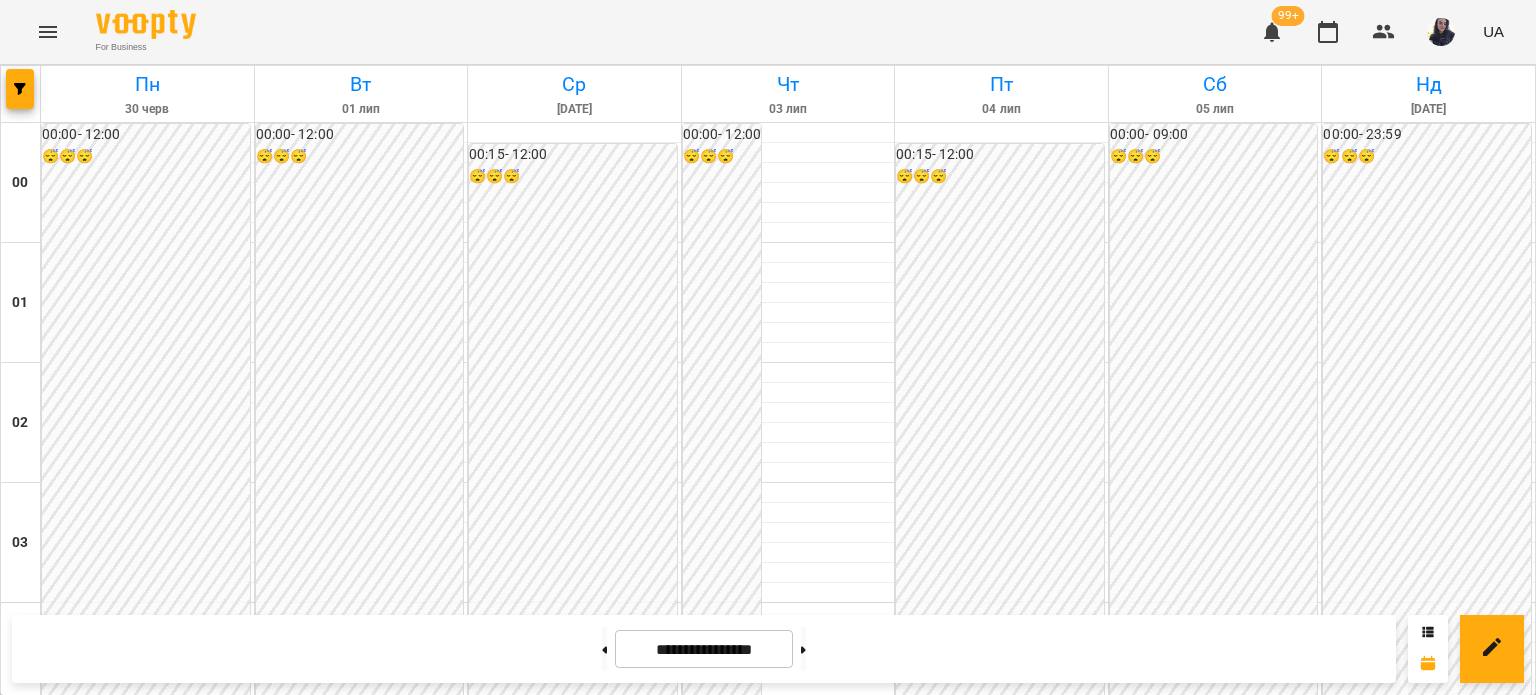 click on "15:00 Лунева Анна" at bounding box center [1002, 1951] 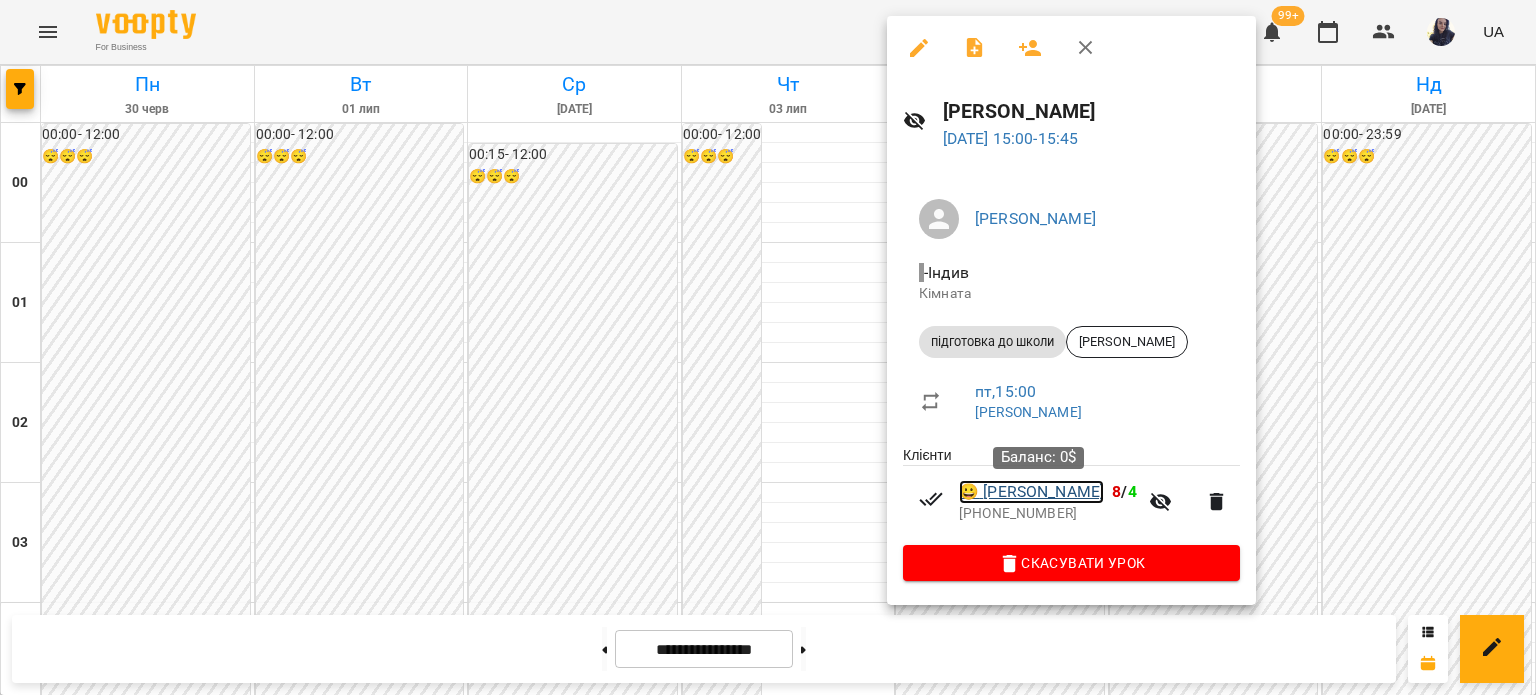 click on "😀   Ілона Власенкова" at bounding box center [1031, 492] 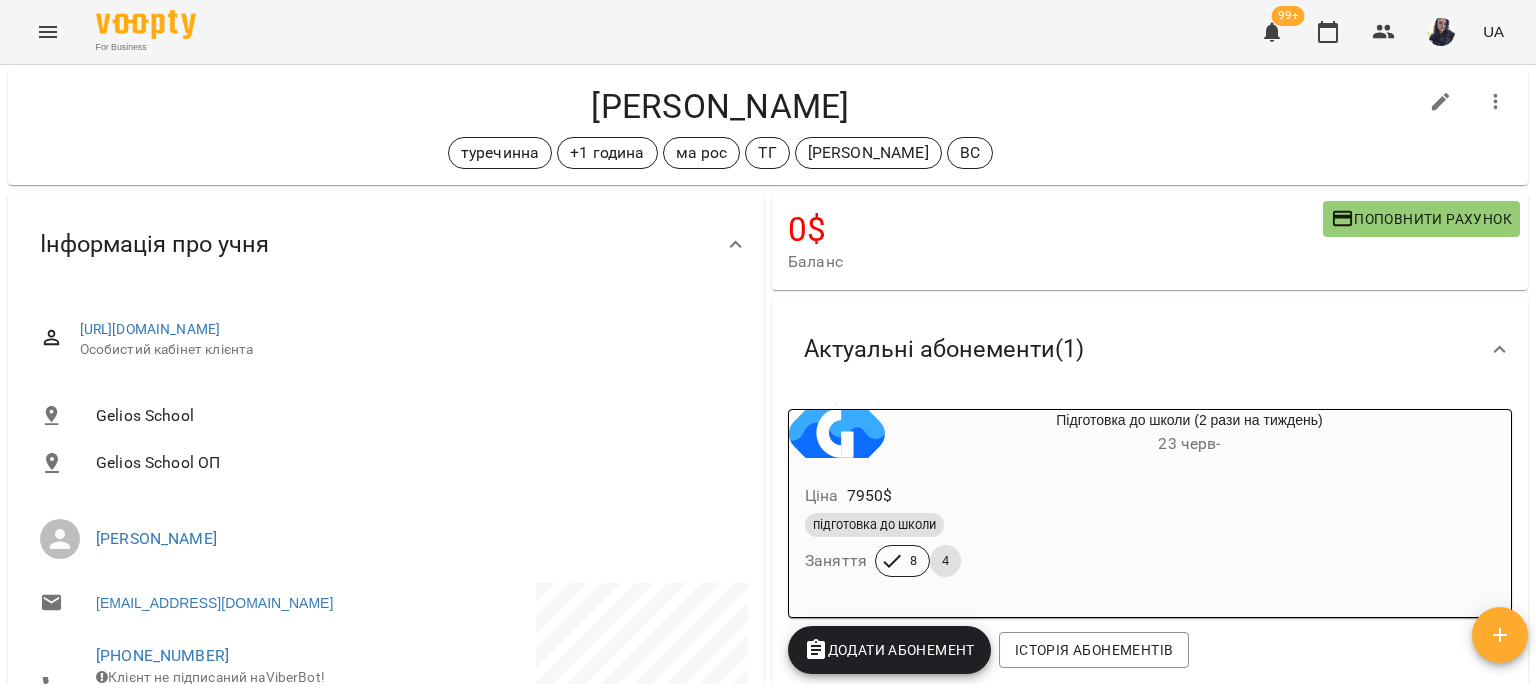 scroll, scrollTop: 0, scrollLeft: 0, axis: both 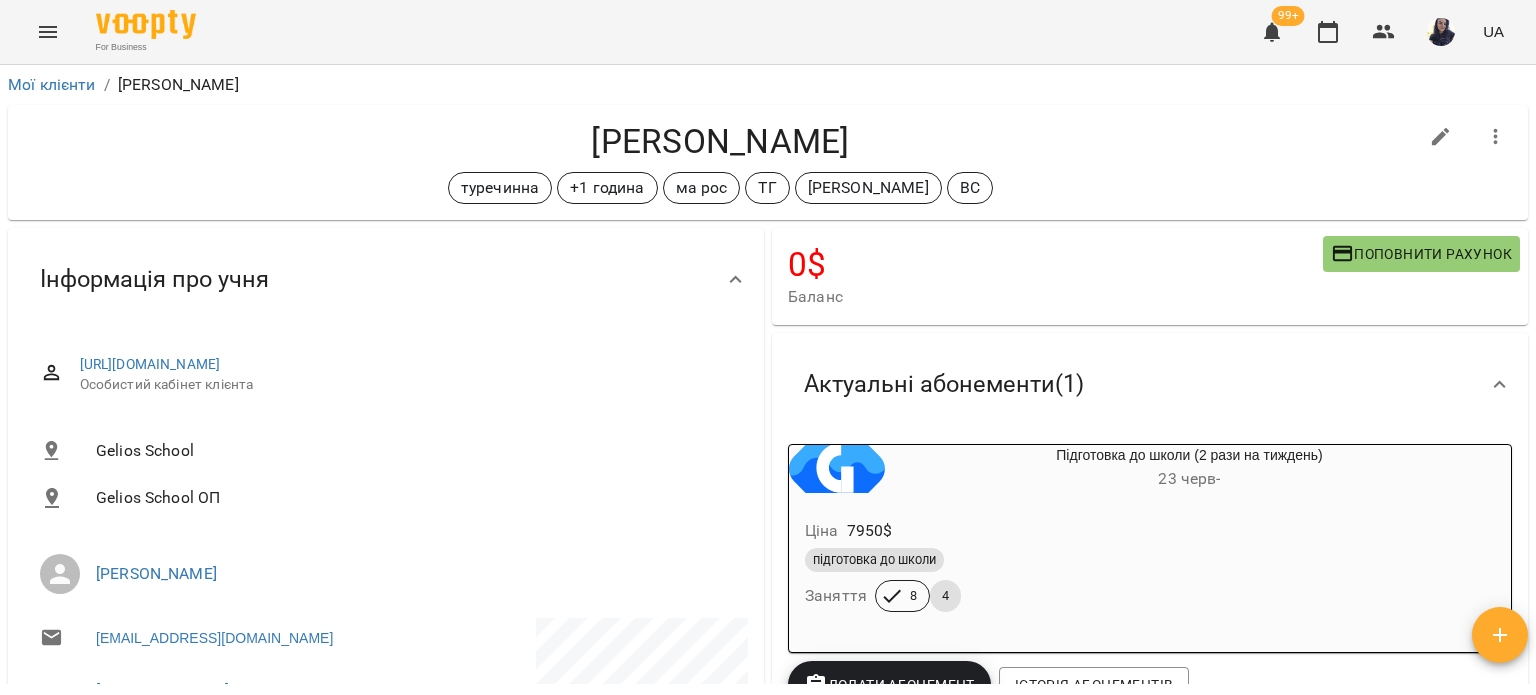 drag, startPoint x: 564, startPoint y: 134, endPoint x: 866, endPoint y: 138, distance: 302.0265 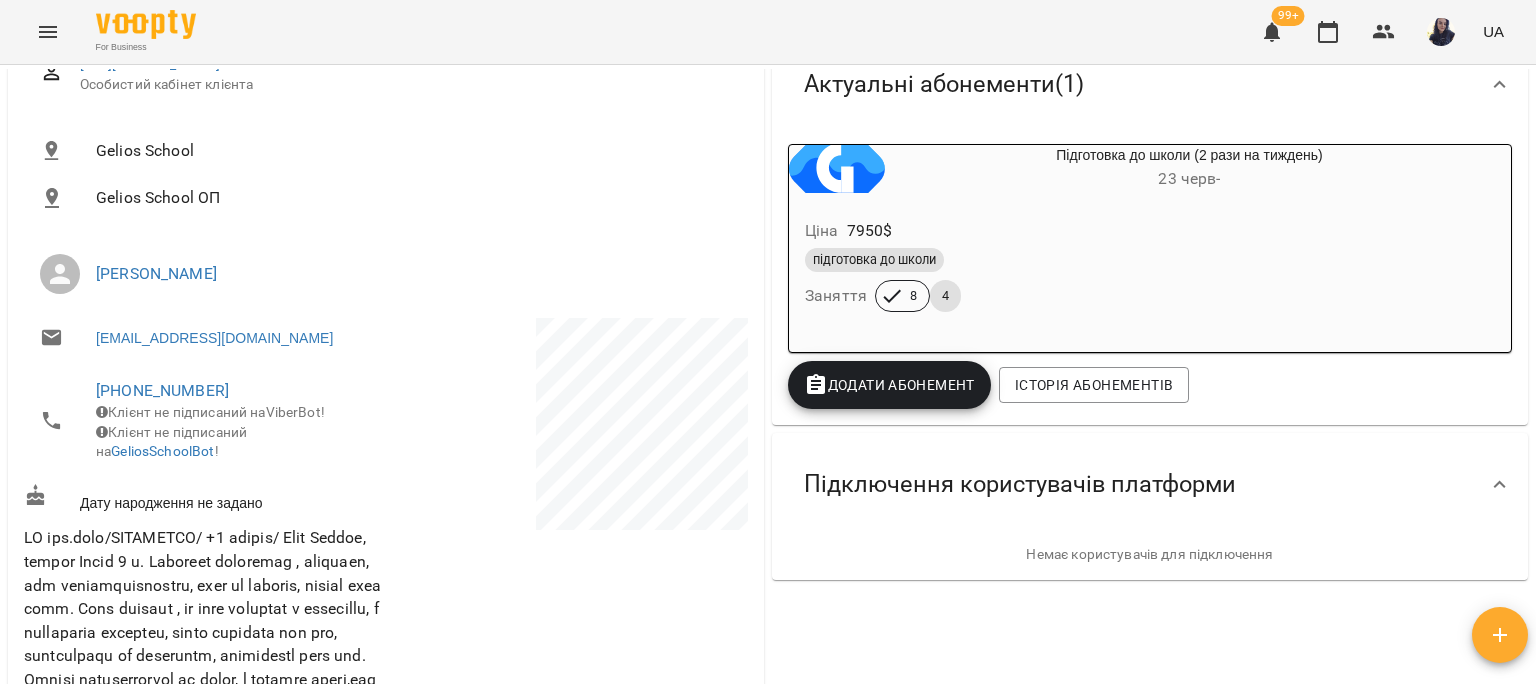 scroll, scrollTop: 0, scrollLeft: 0, axis: both 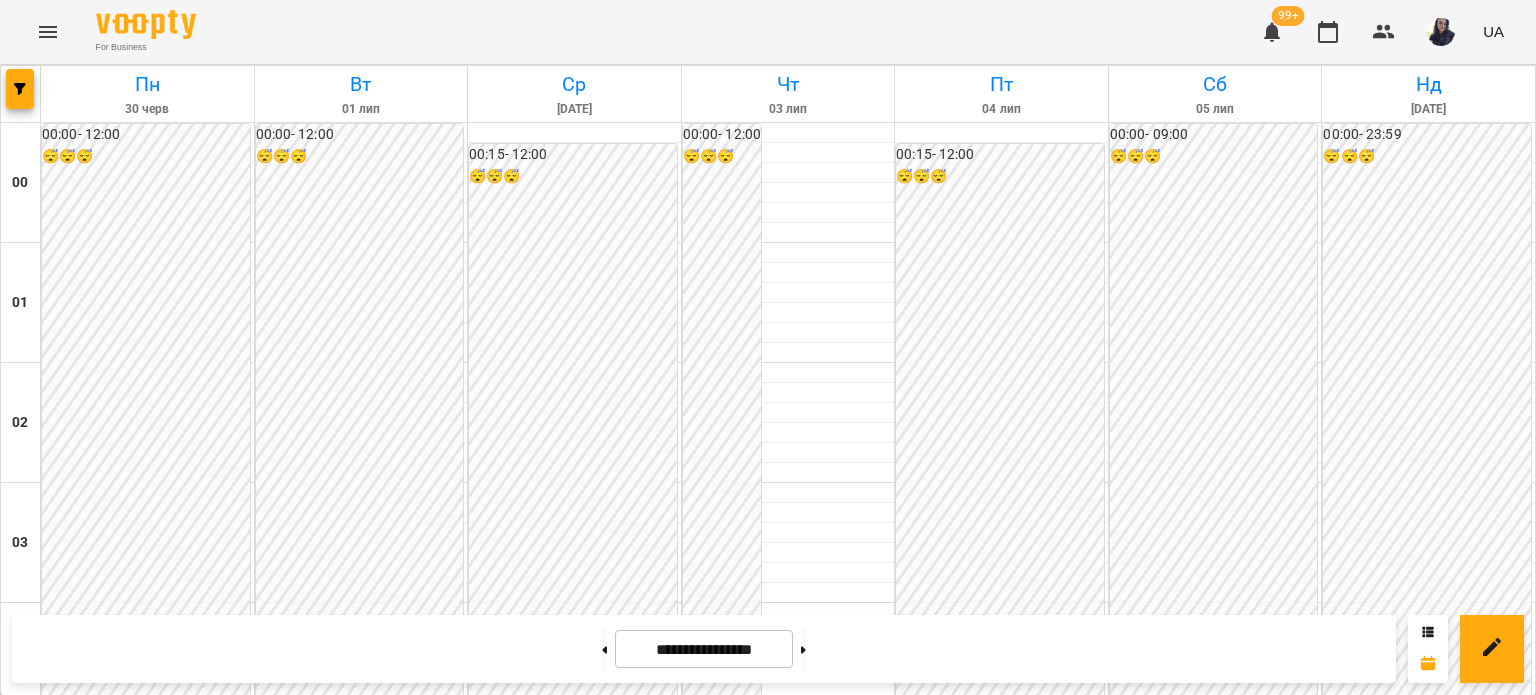 click on "[PERSON_NAME]" at bounding box center [964, 2105] 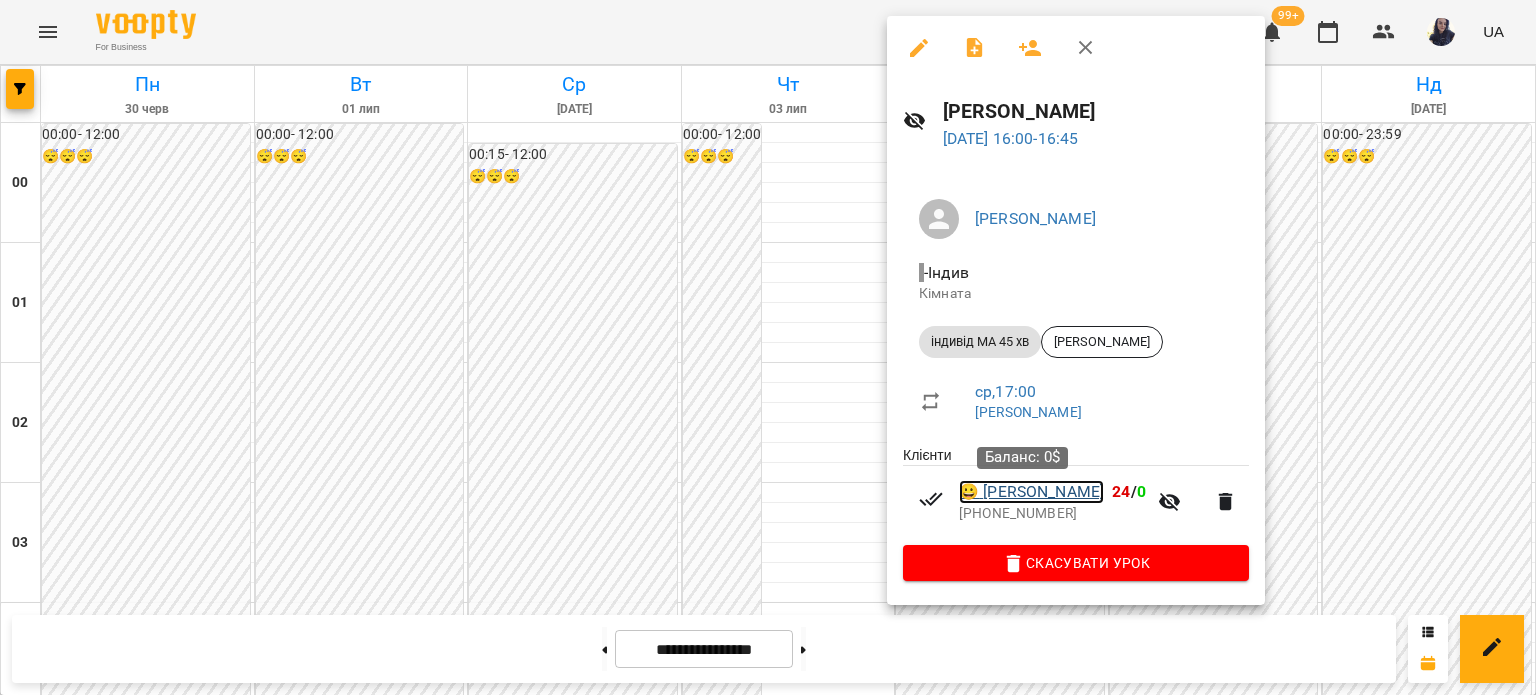 click on "😀   [PERSON_NAME]" at bounding box center (1031, 492) 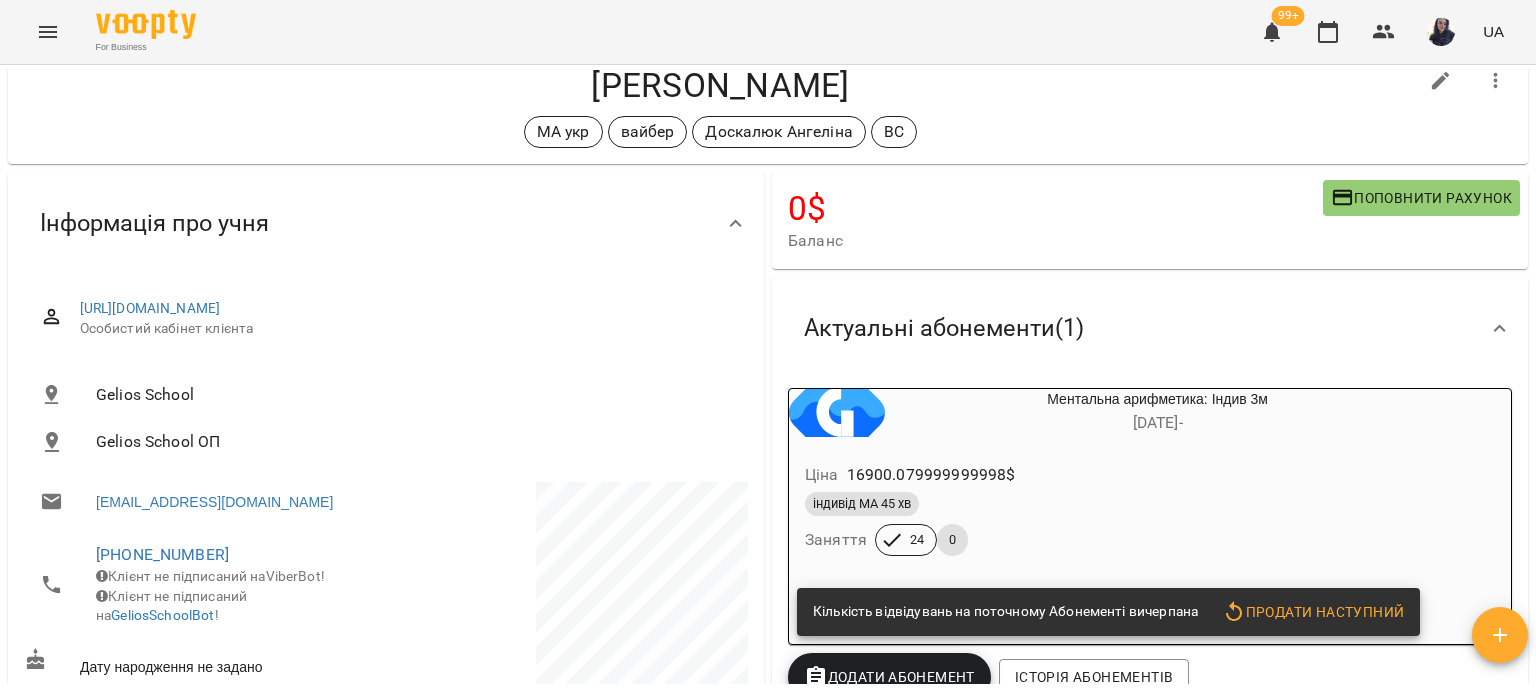 scroll, scrollTop: 100, scrollLeft: 0, axis: vertical 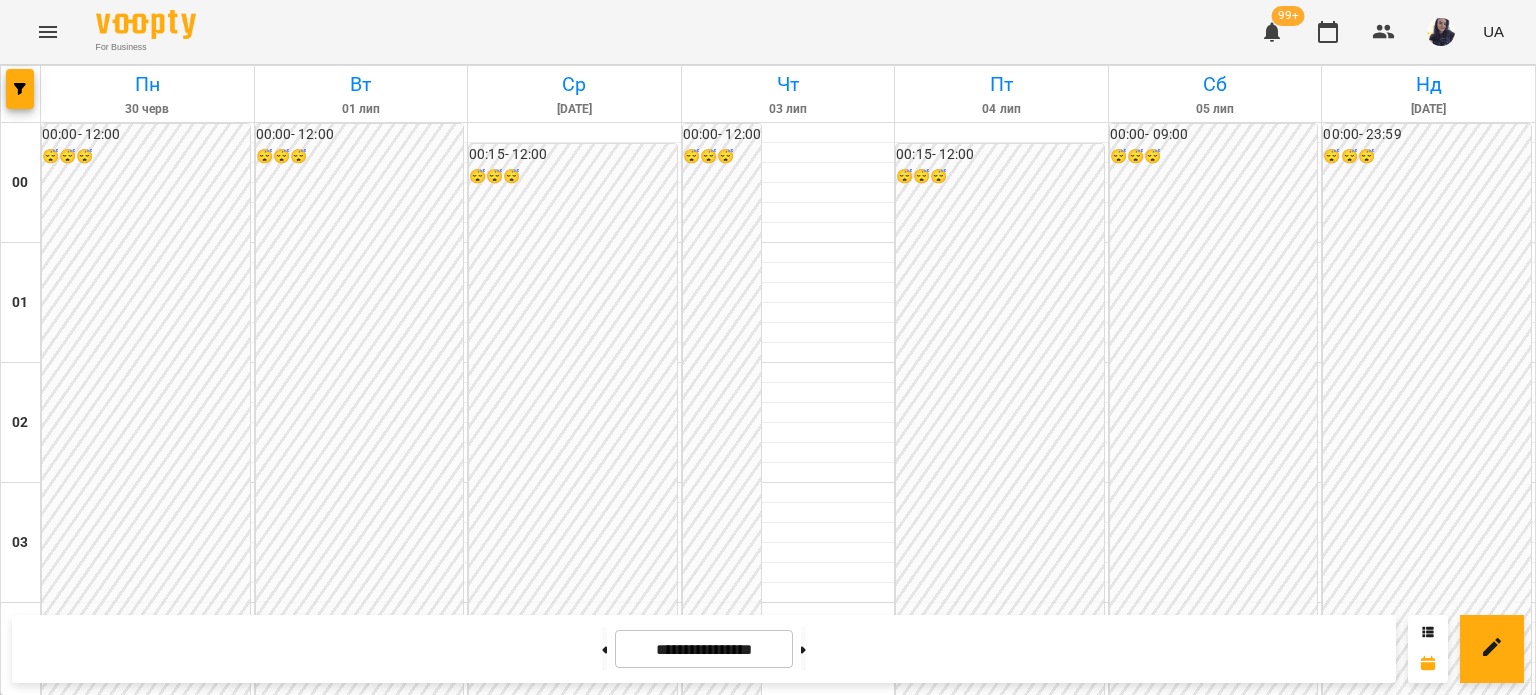 click on "14:30 [PERSON_NAME]" at bounding box center (575, 1891) 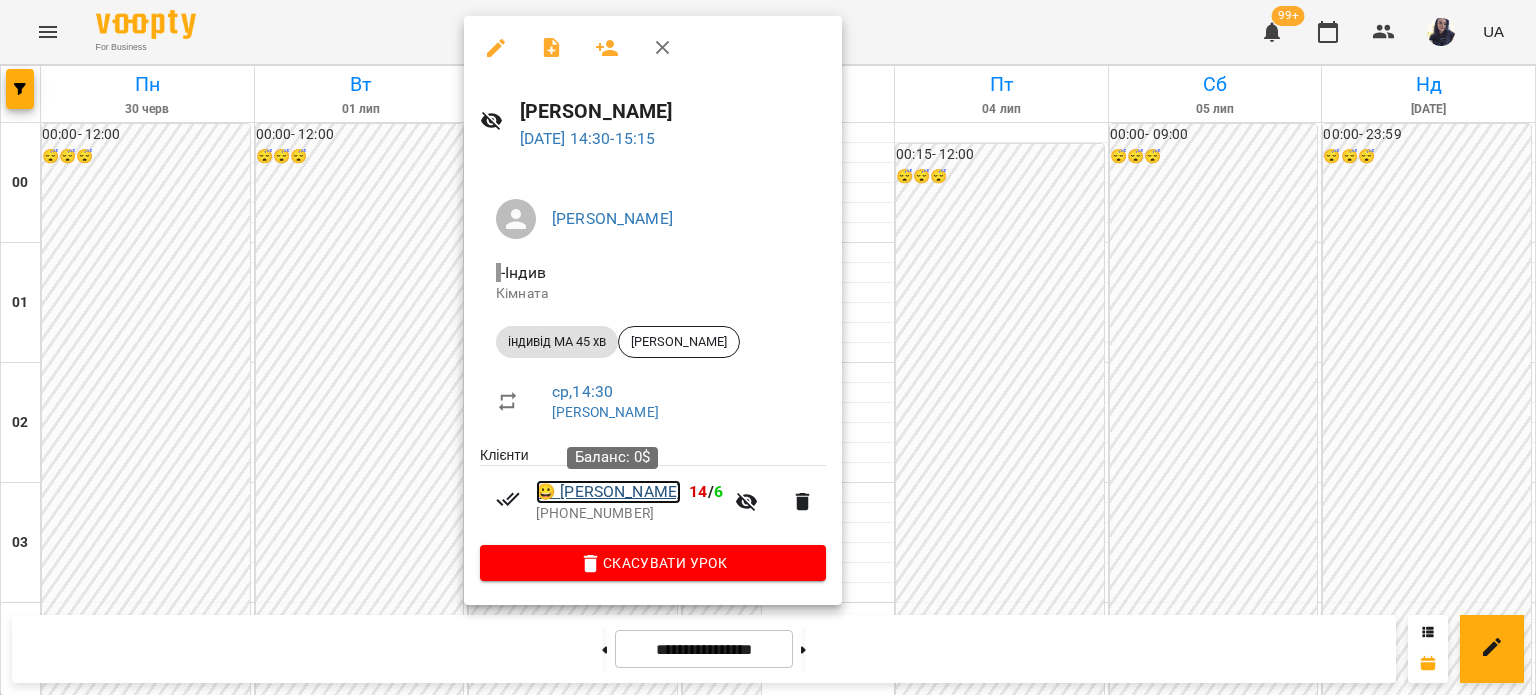 click on "😀   [PERSON_NAME]" at bounding box center (608, 492) 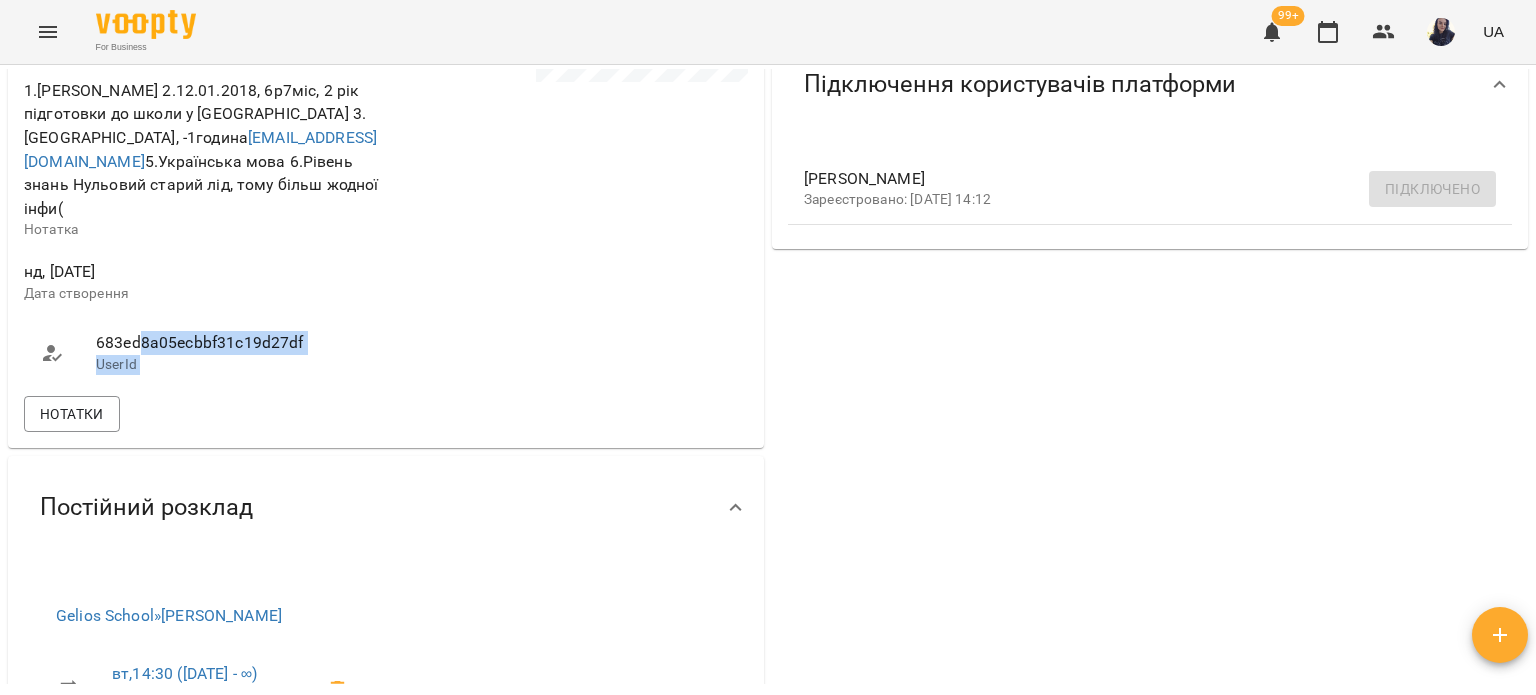 drag, startPoint x: 364, startPoint y: 336, endPoint x: 144, endPoint y: 338, distance: 220.0091 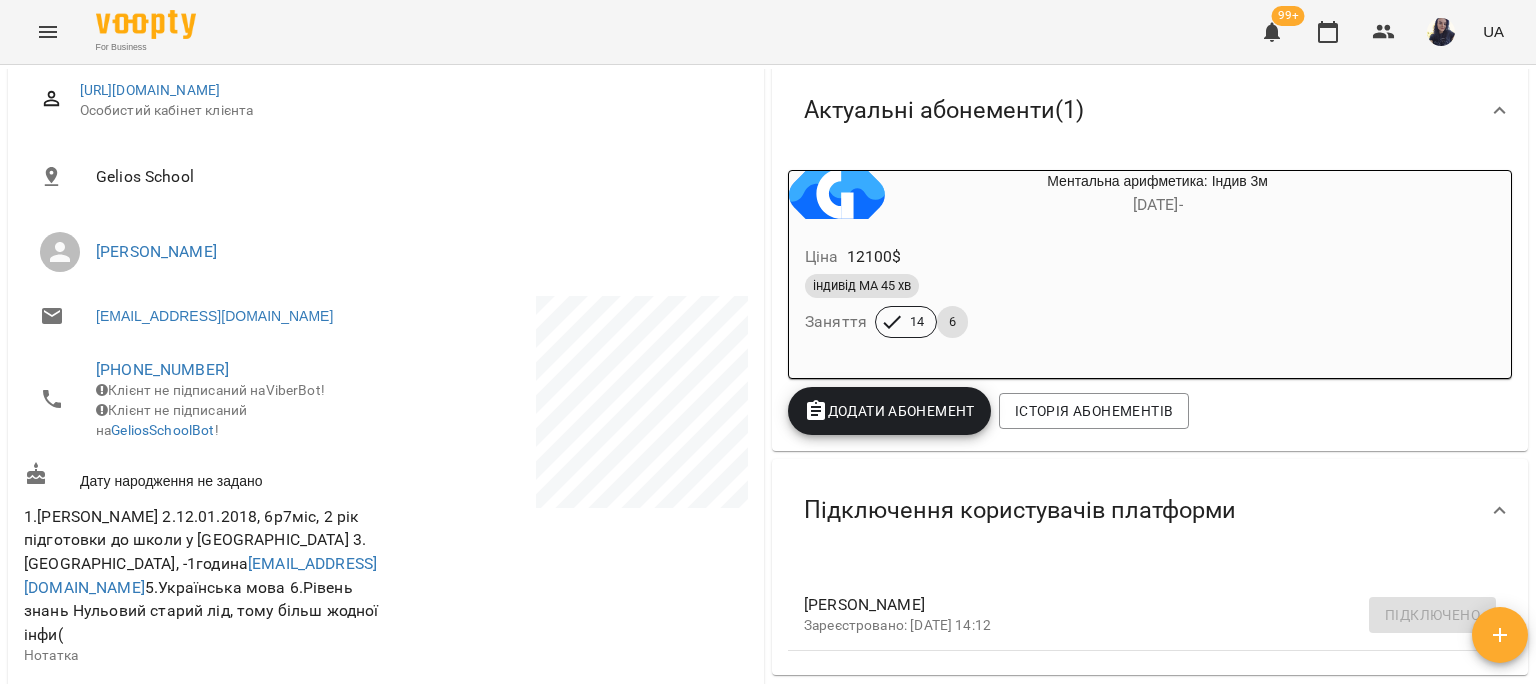 scroll, scrollTop: 0, scrollLeft: 0, axis: both 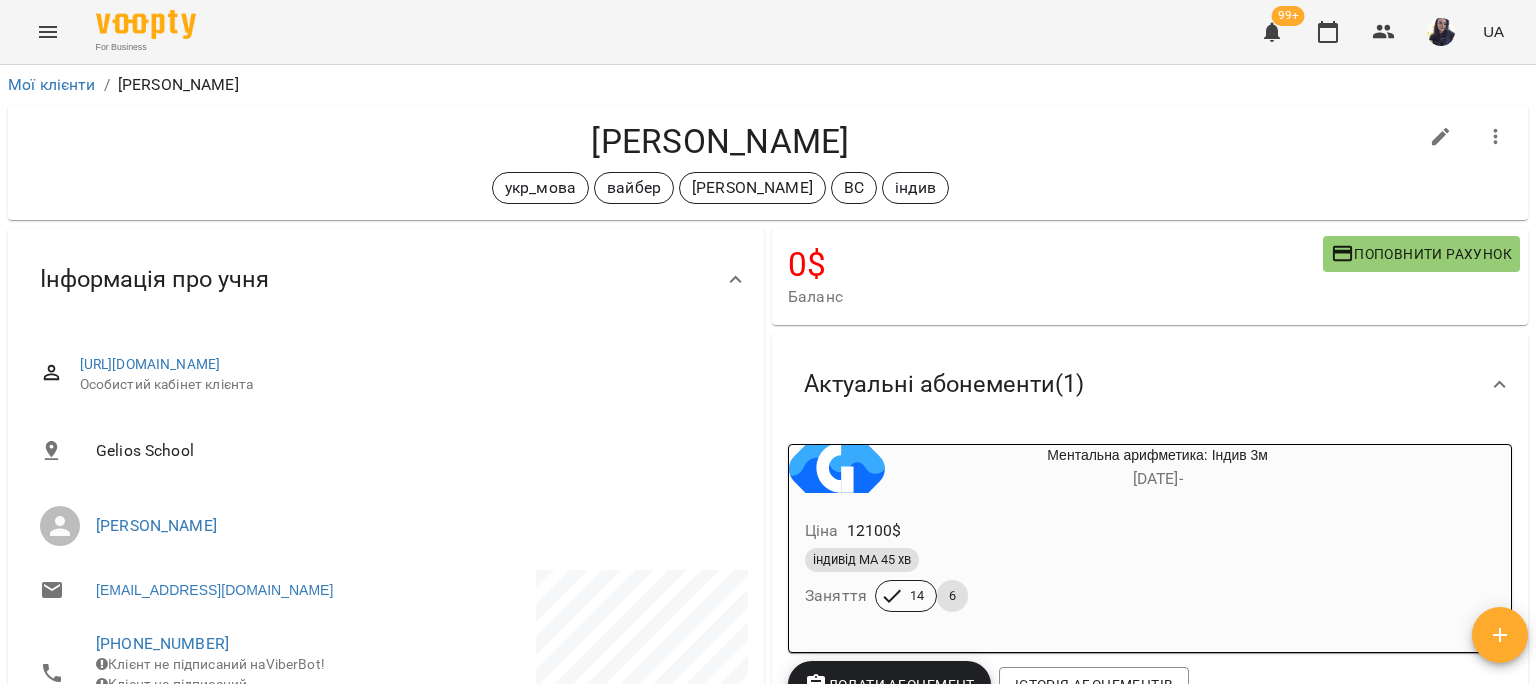 drag, startPoint x: 572, startPoint y: 130, endPoint x: 874, endPoint y: 123, distance: 302.08112 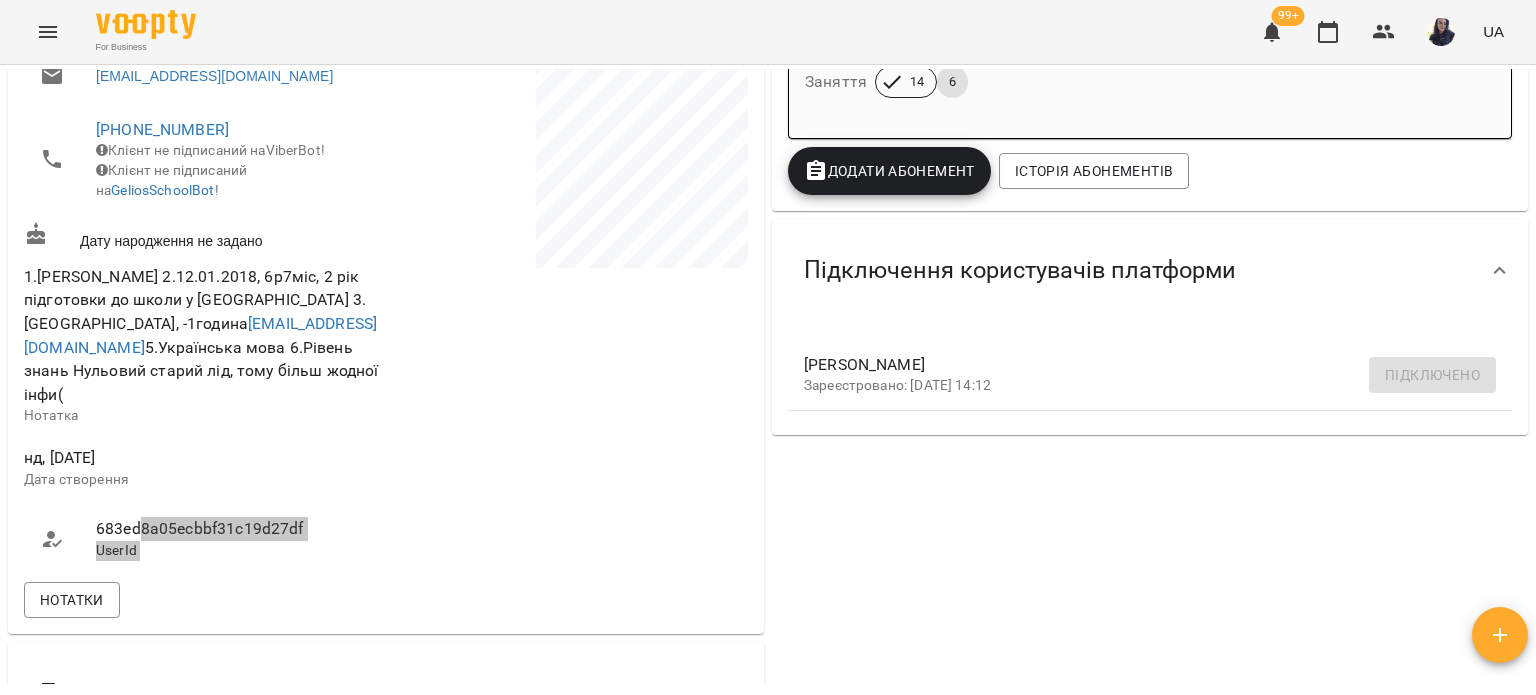scroll, scrollTop: 600, scrollLeft: 0, axis: vertical 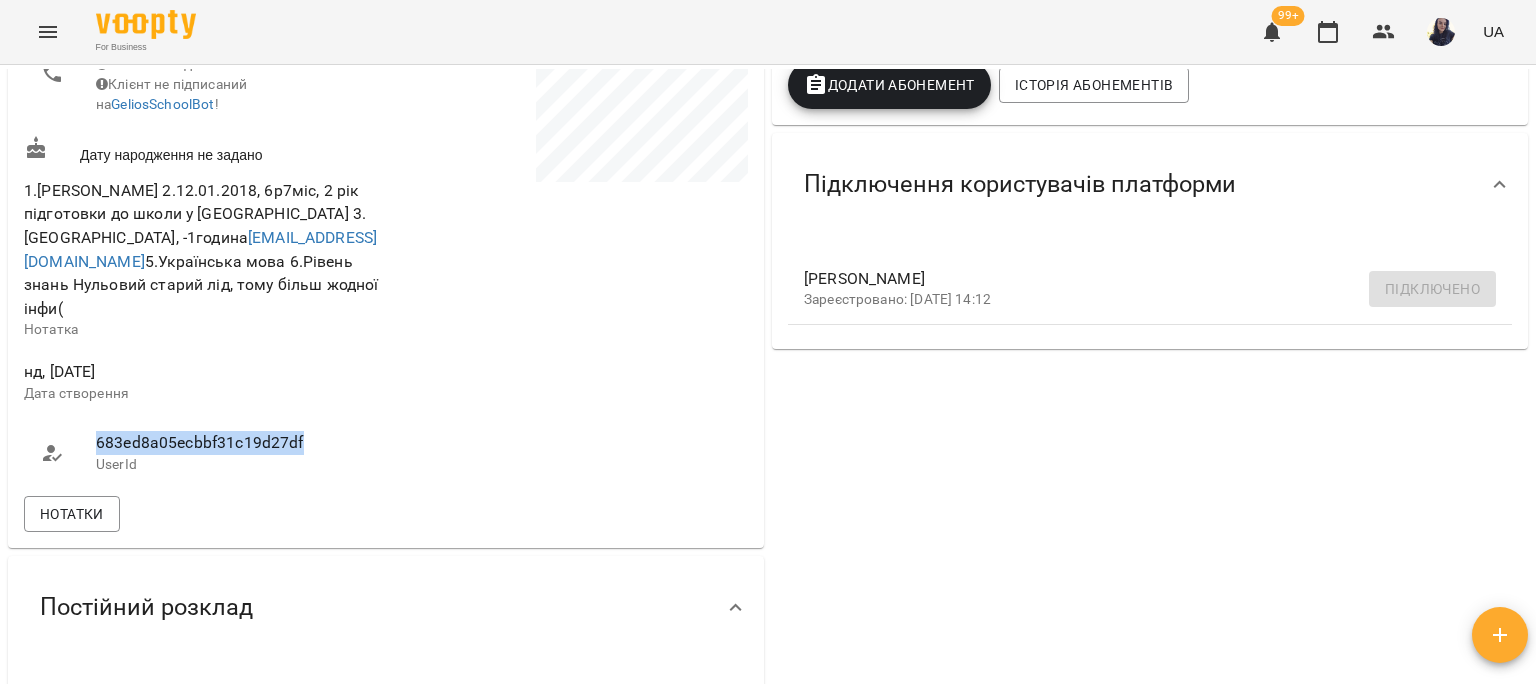 drag, startPoint x: 323, startPoint y: 430, endPoint x: 98, endPoint y: 431, distance: 225.00223 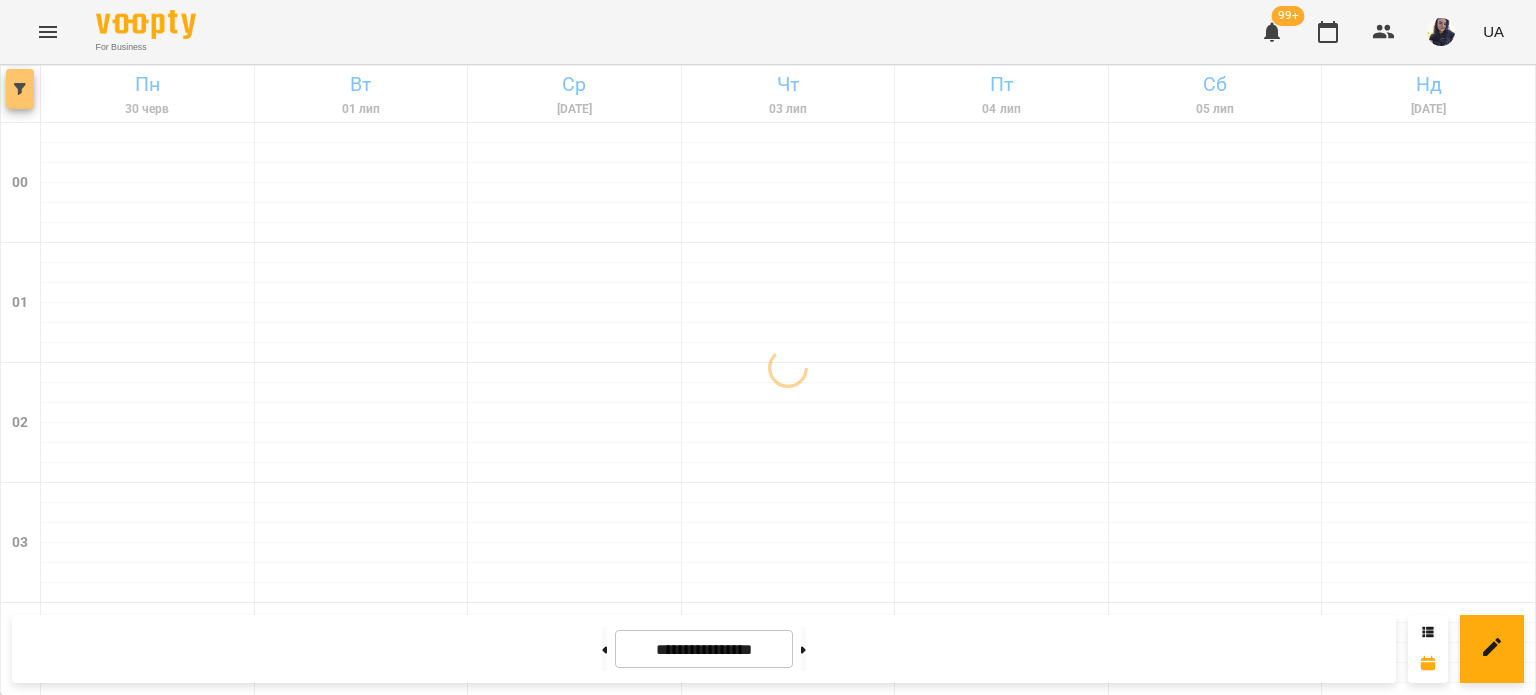 click 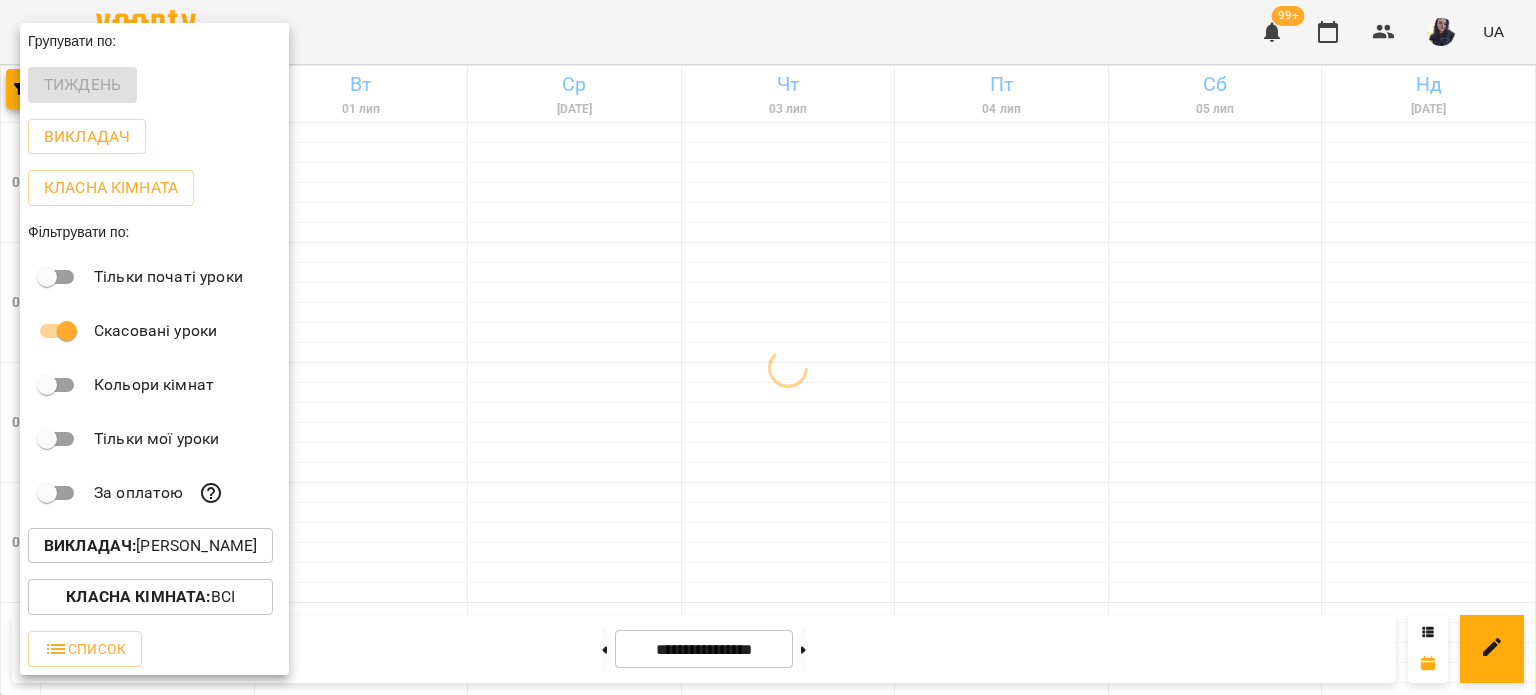 click on "Викладач :  [PERSON_NAME]" at bounding box center [150, 546] 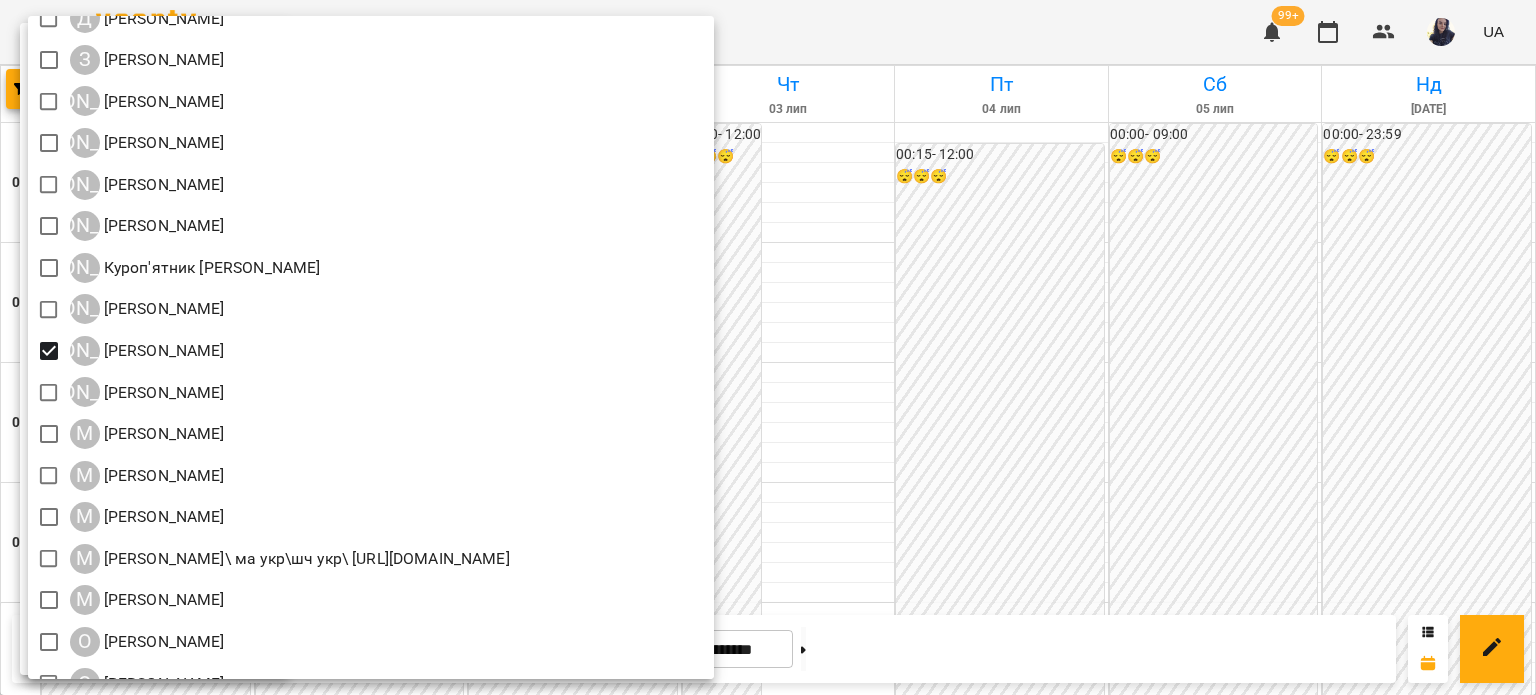 scroll, scrollTop: 1400, scrollLeft: 0, axis: vertical 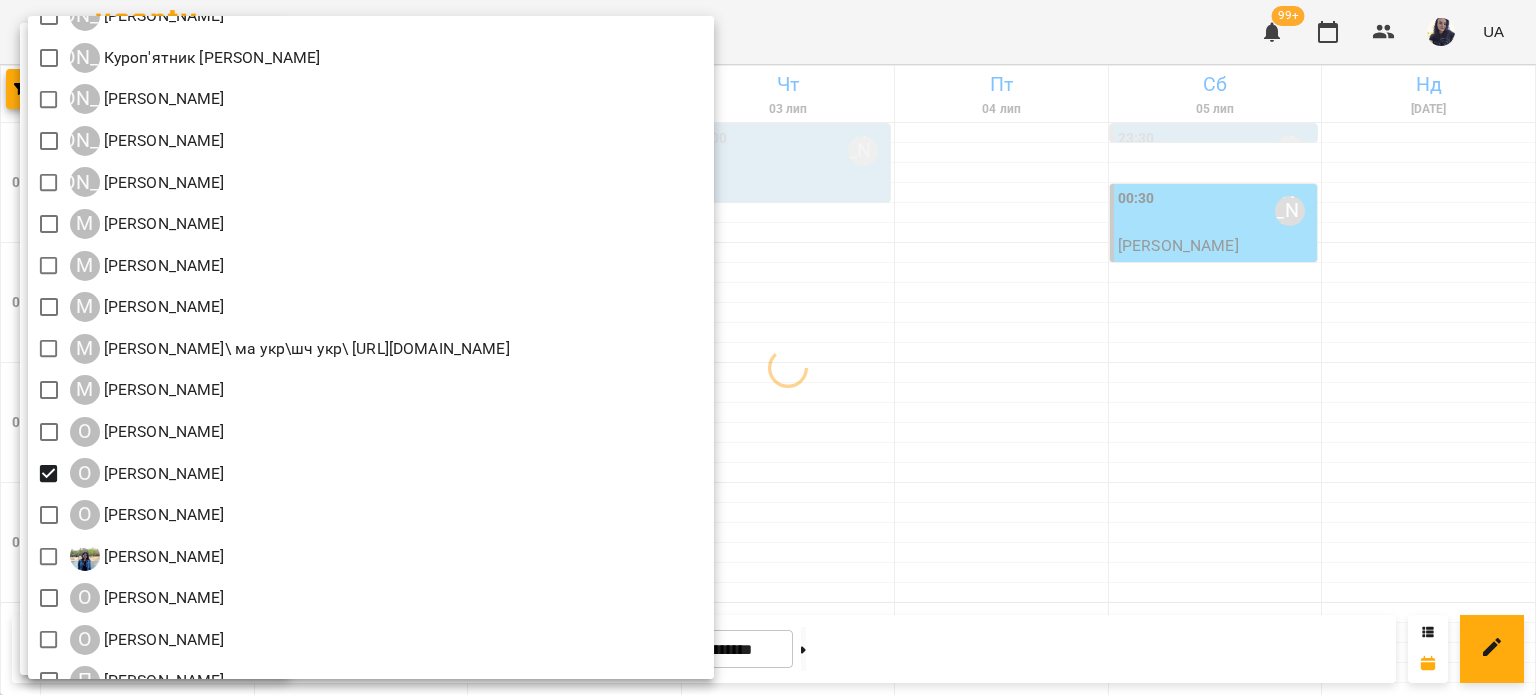 click at bounding box center [768, 347] 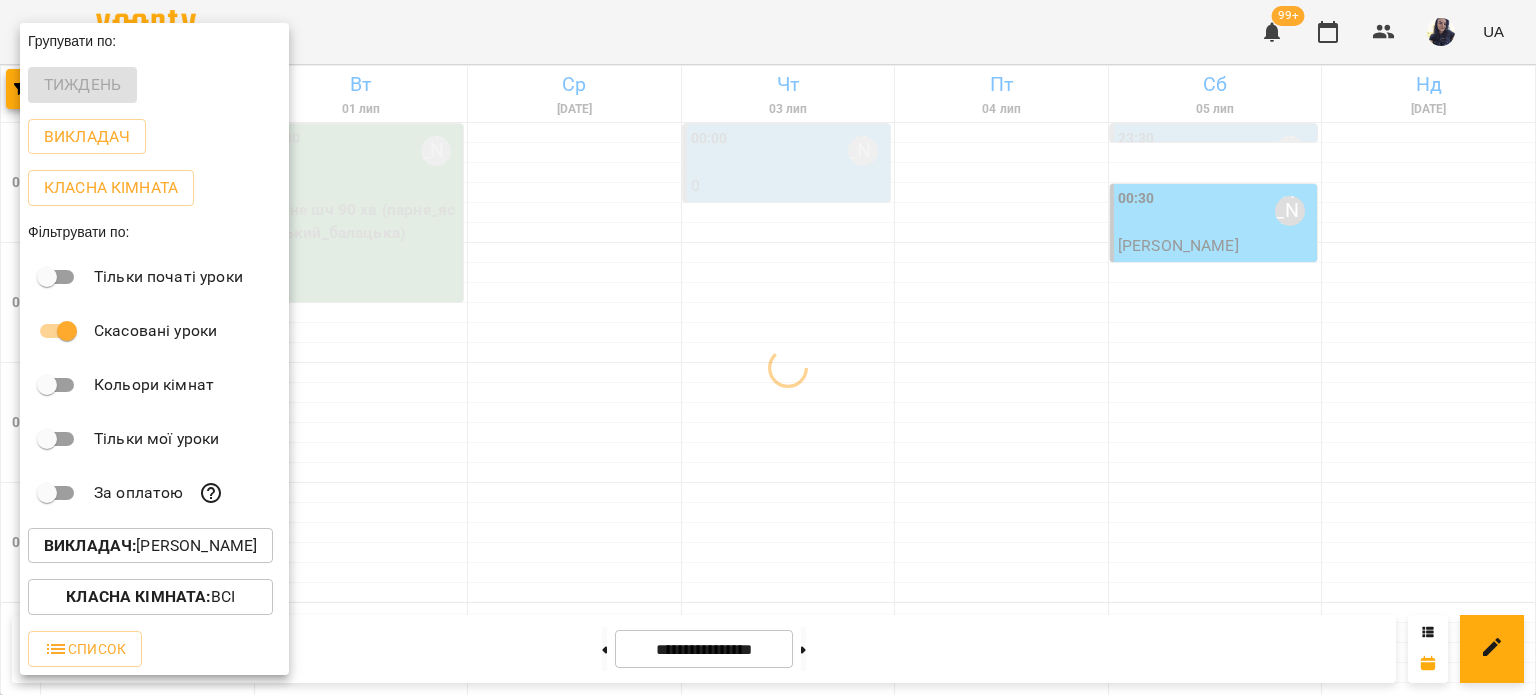 click at bounding box center (768, 347) 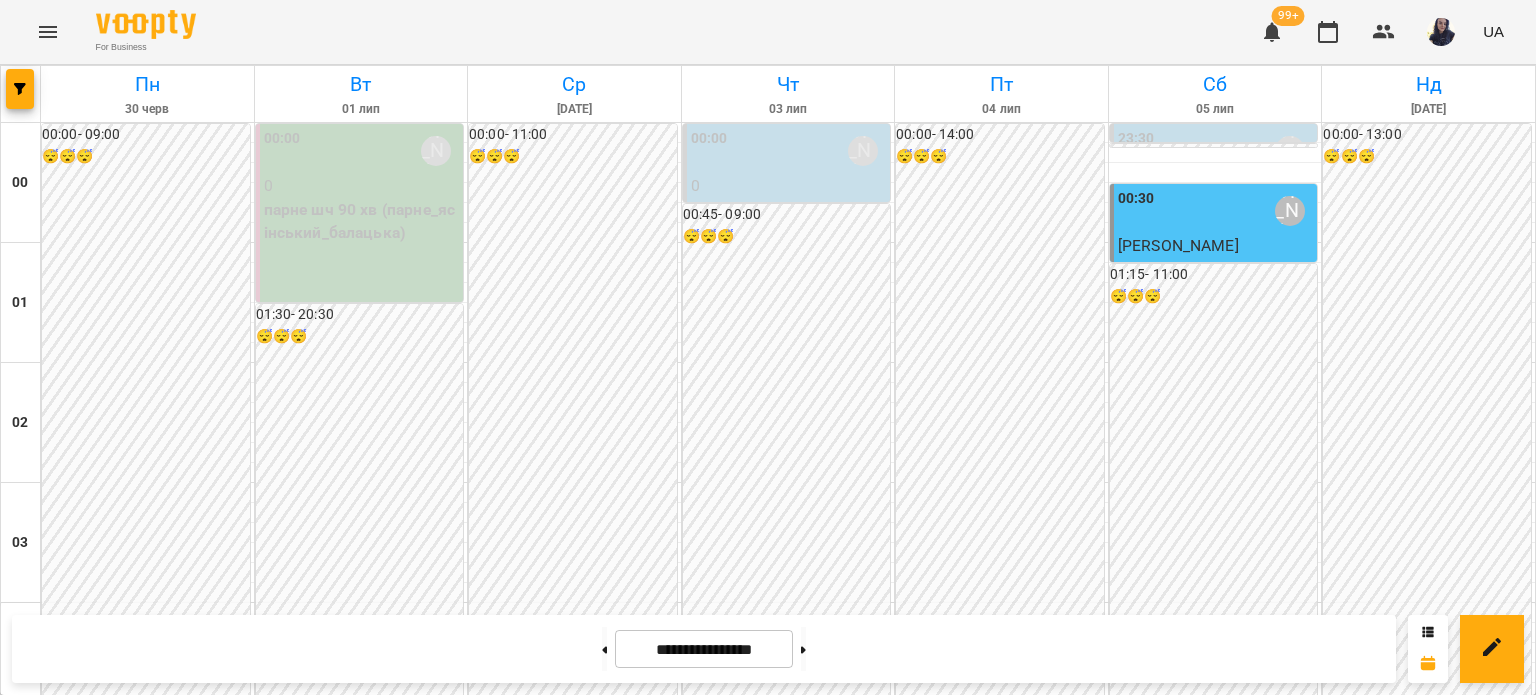 scroll, scrollTop: 1600, scrollLeft: 0, axis: vertical 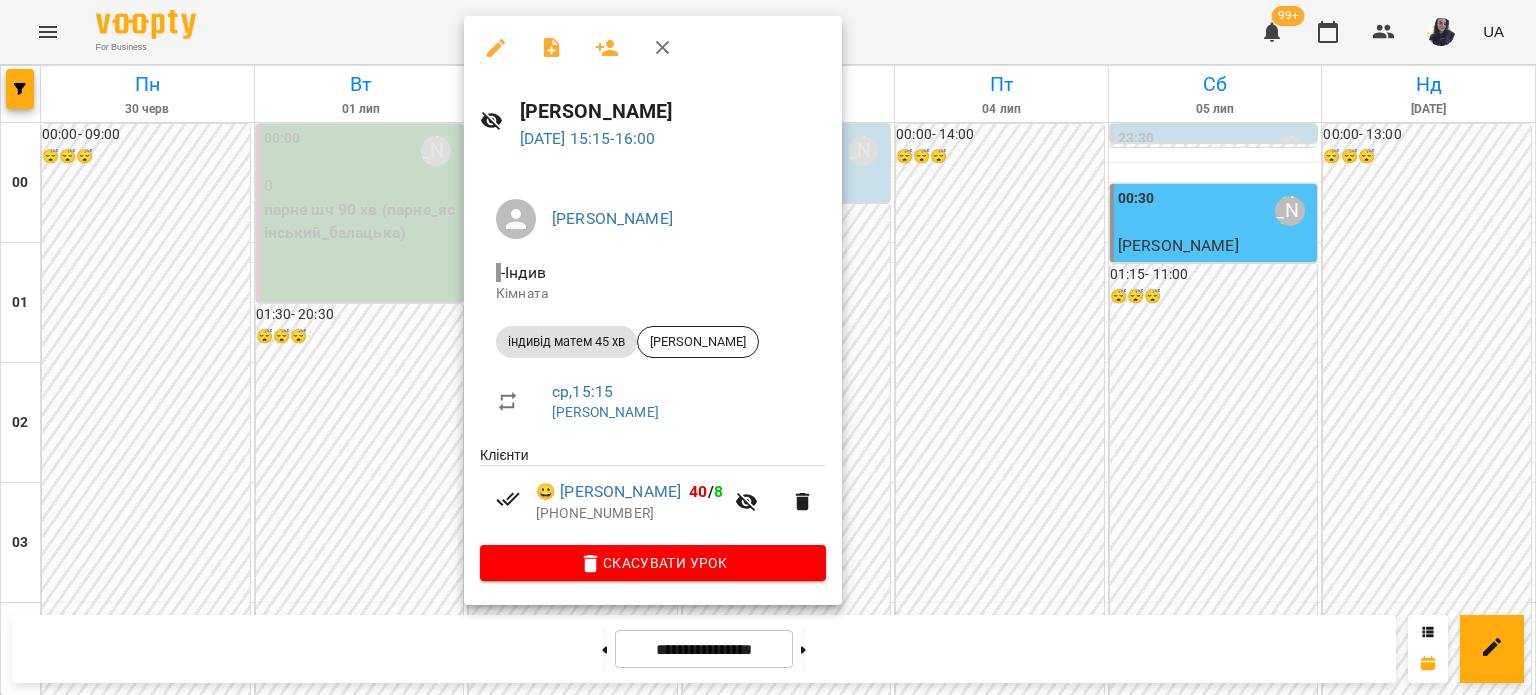 click at bounding box center (768, 347) 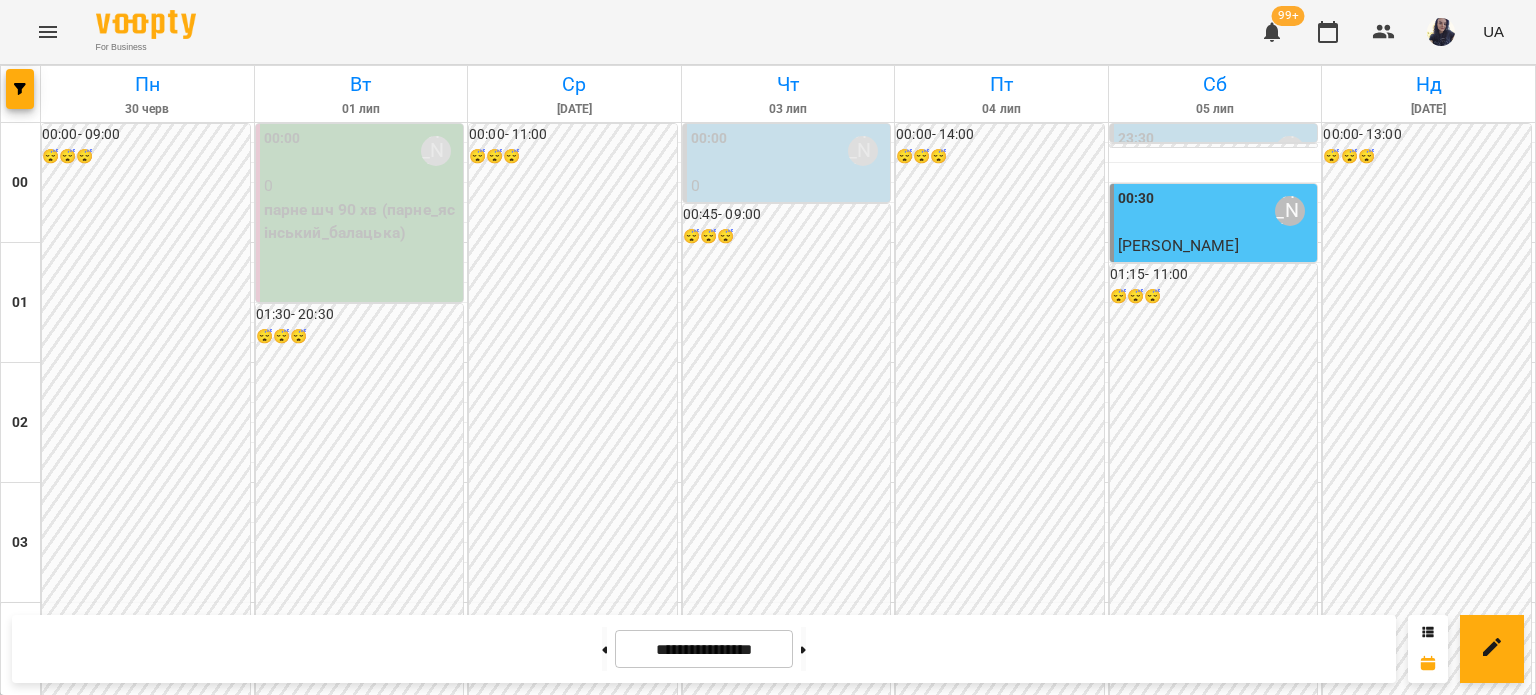 scroll, scrollTop: 1800, scrollLeft: 0, axis: vertical 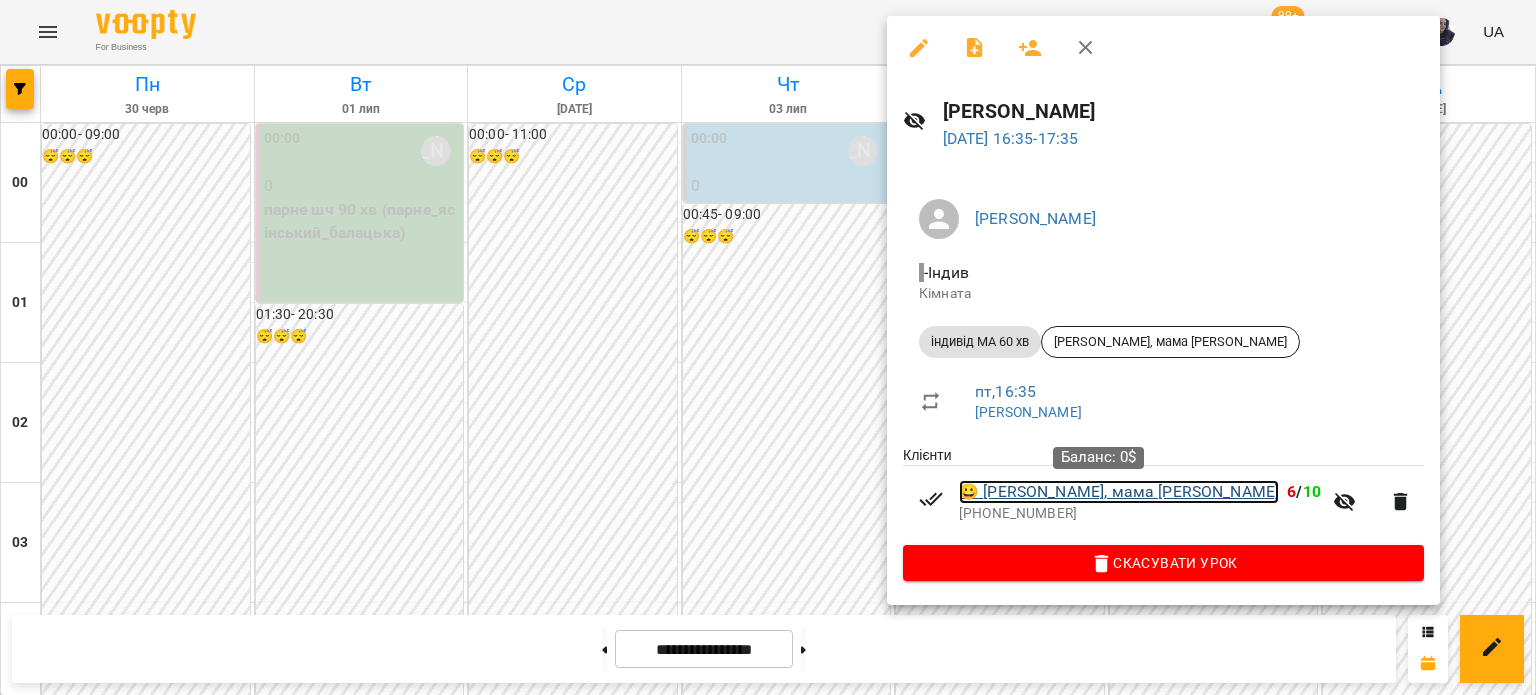 click on "😀   [PERSON_NAME], мама [PERSON_NAME]" at bounding box center [1119, 492] 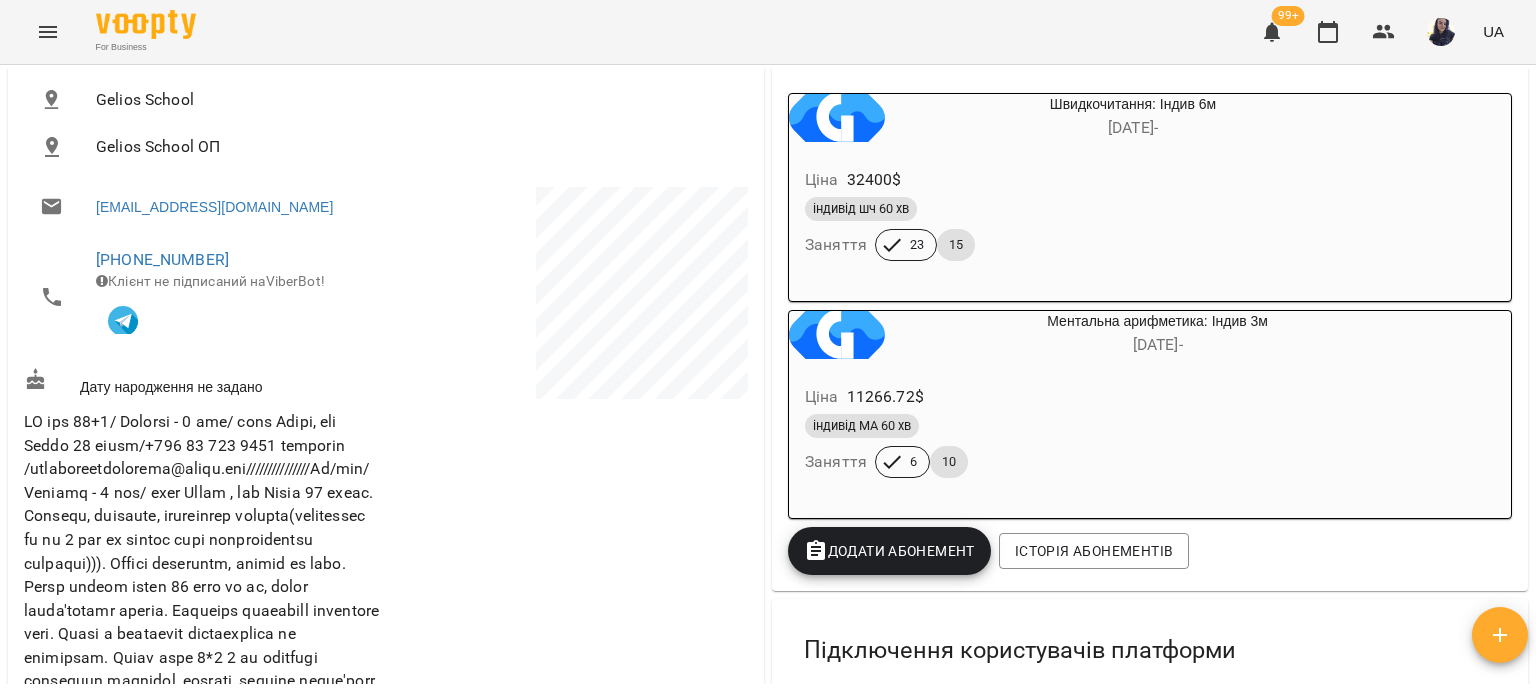 scroll, scrollTop: 400, scrollLeft: 0, axis: vertical 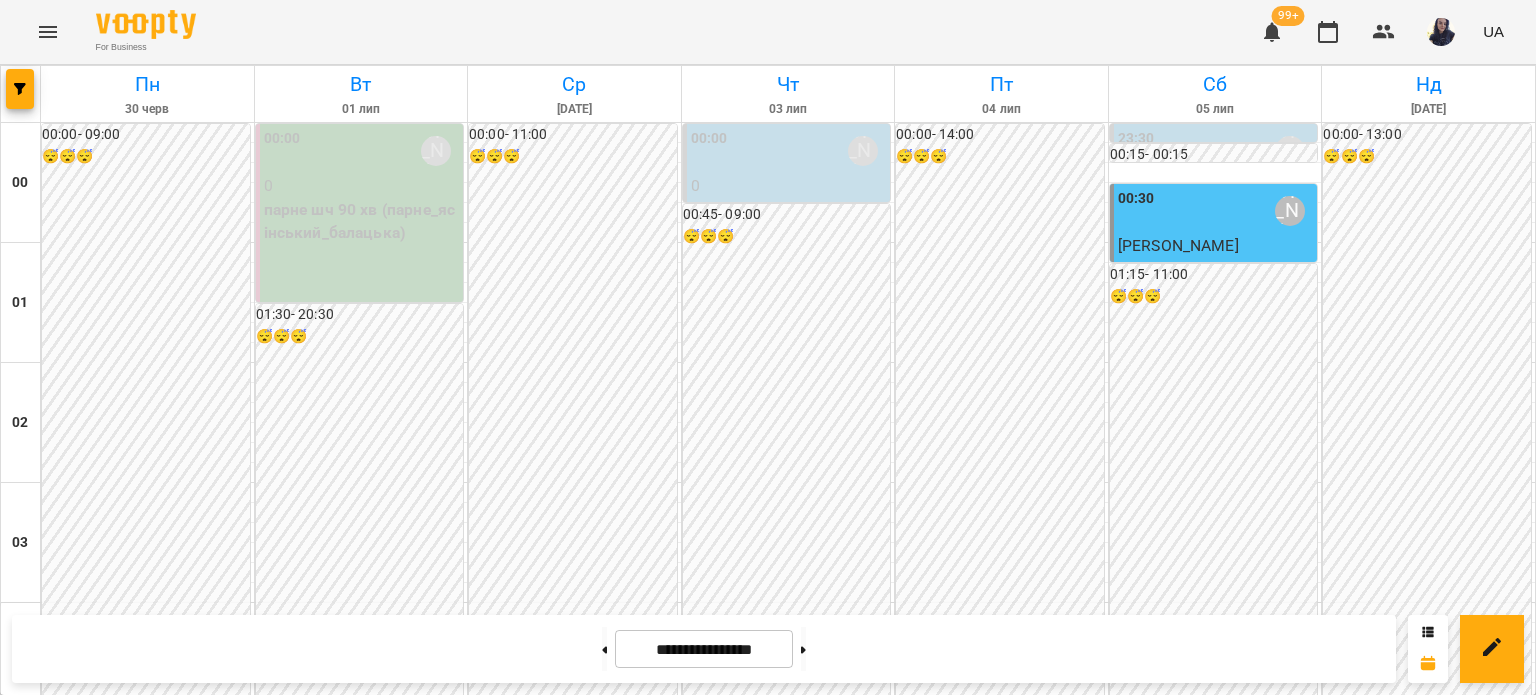 click on "18:30 [PERSON_NAME]" at bounding box center (575, 2371) 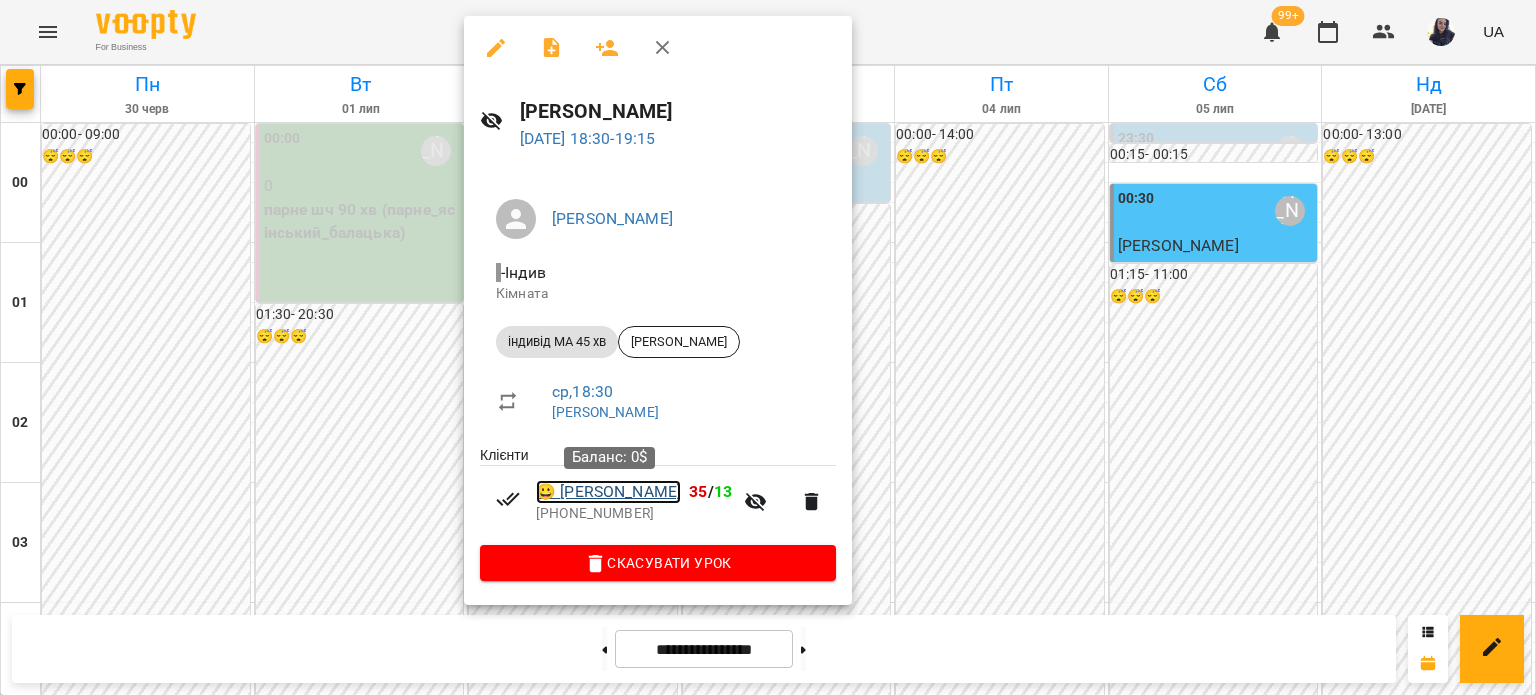 click on "😀   [PERSON_NAME]" at bounding box center [608, 492] 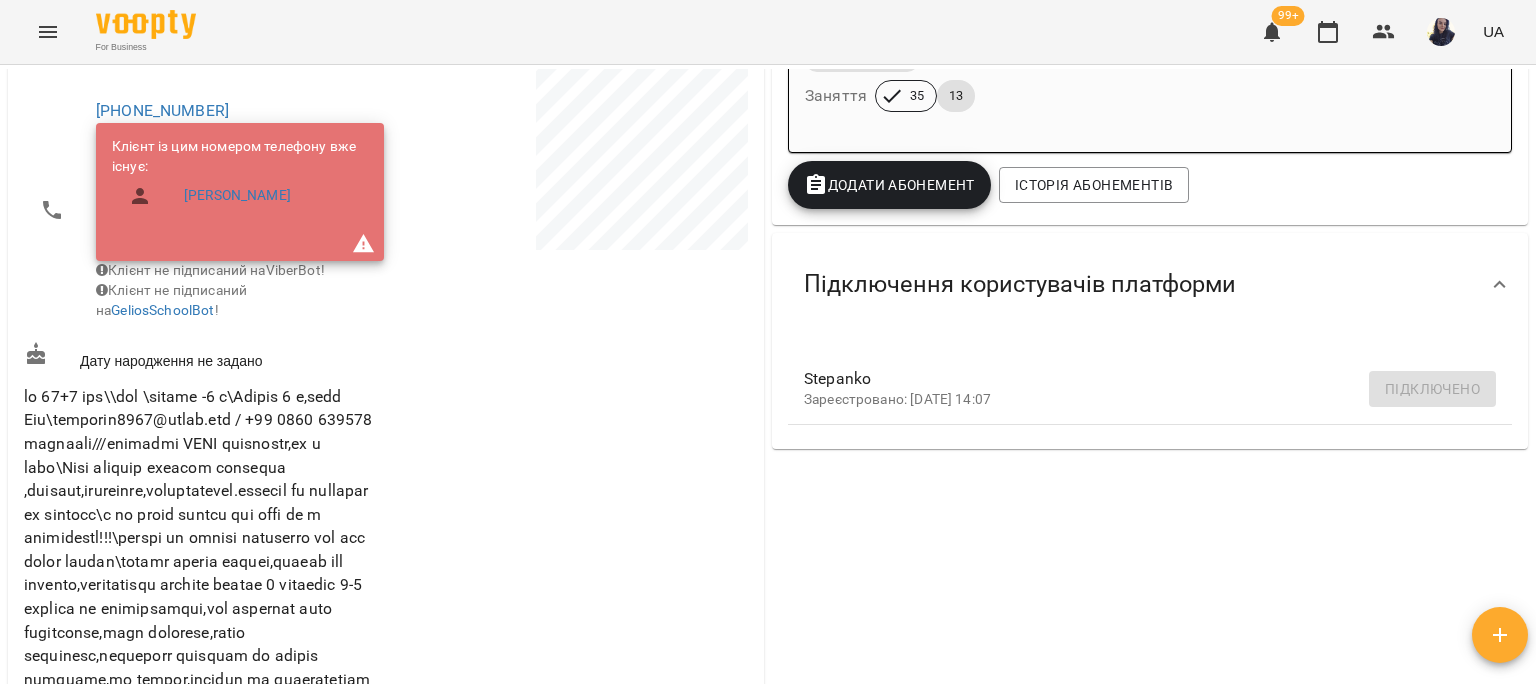 scroll, scrollTop: 0, scrollLeft: 0, axis: both 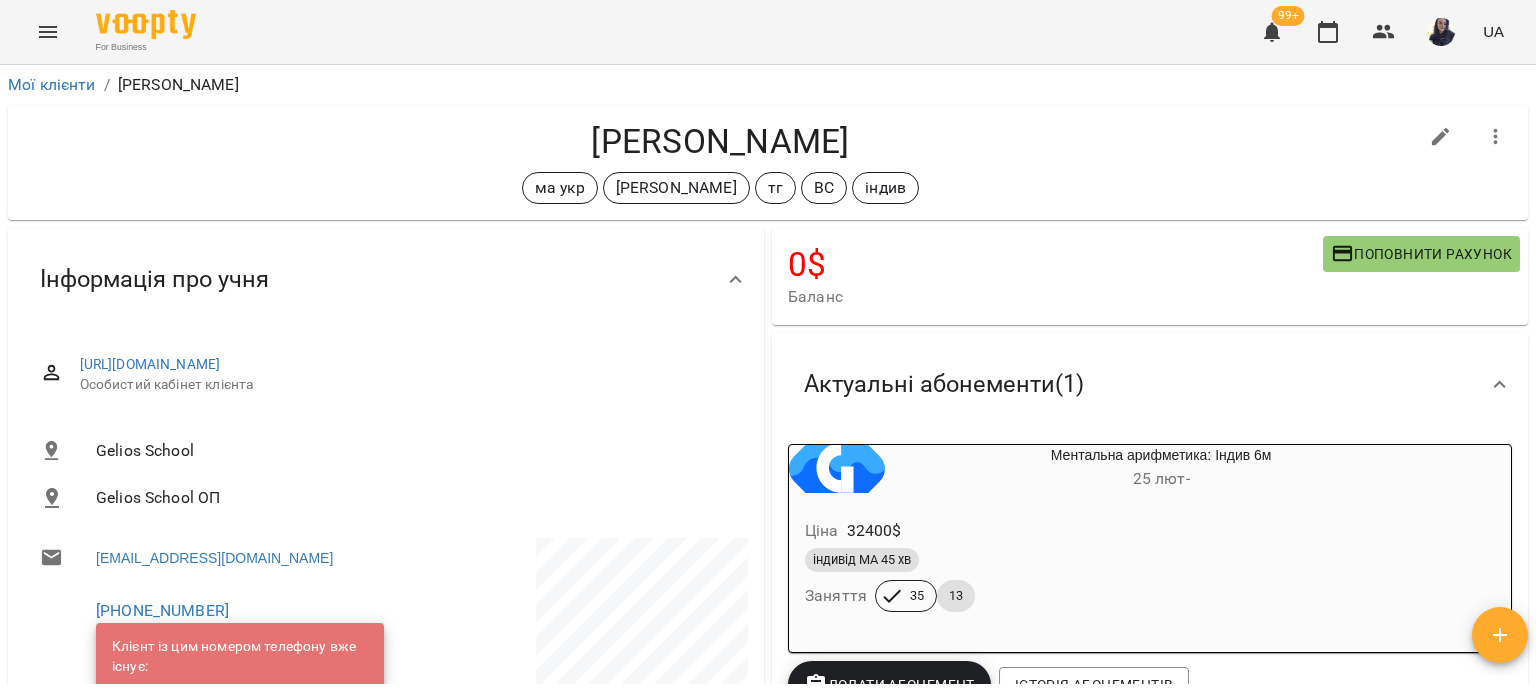 drag, startPoint x: 581, startPoint y: 133, endPoint x: 842, endPoint y: 136, distance: 261.01724 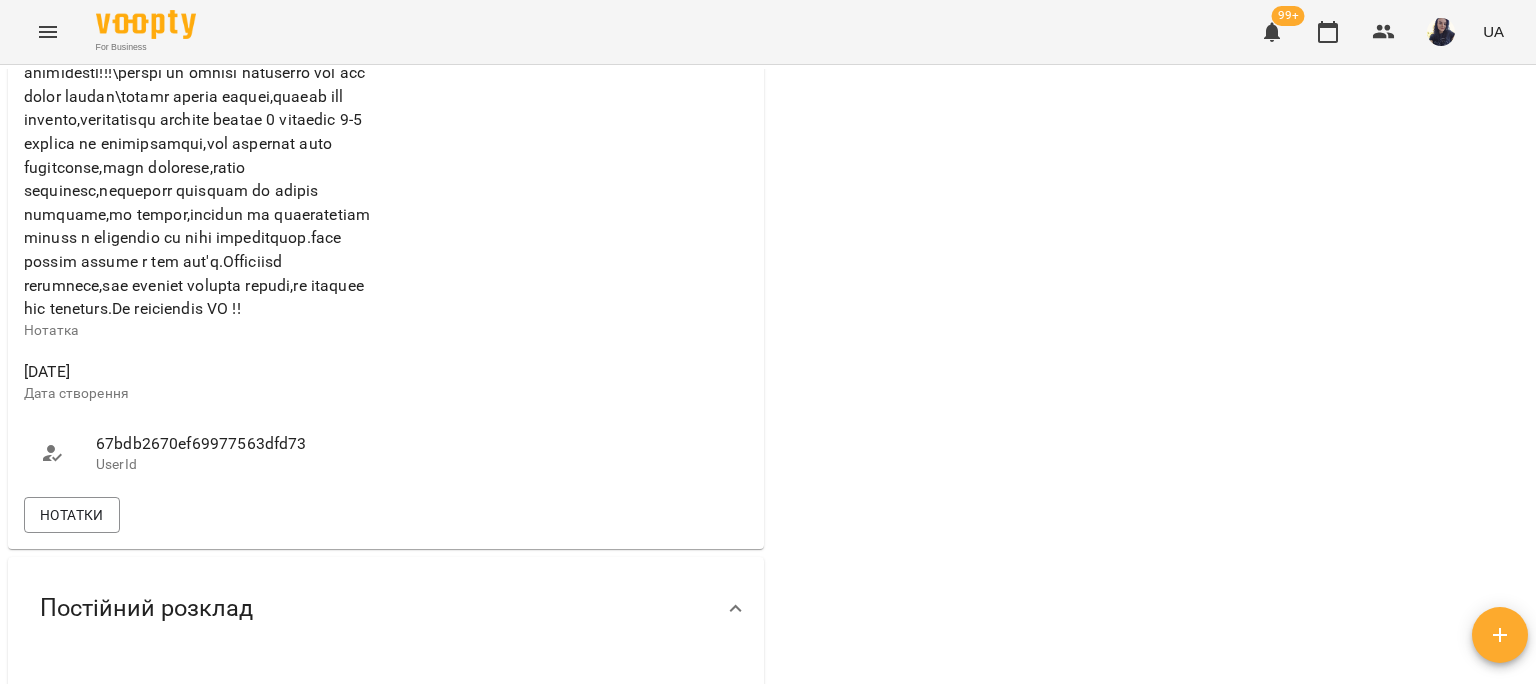 scroll, scrollTop: 1000, scrollLeft: 0, axis: vertical 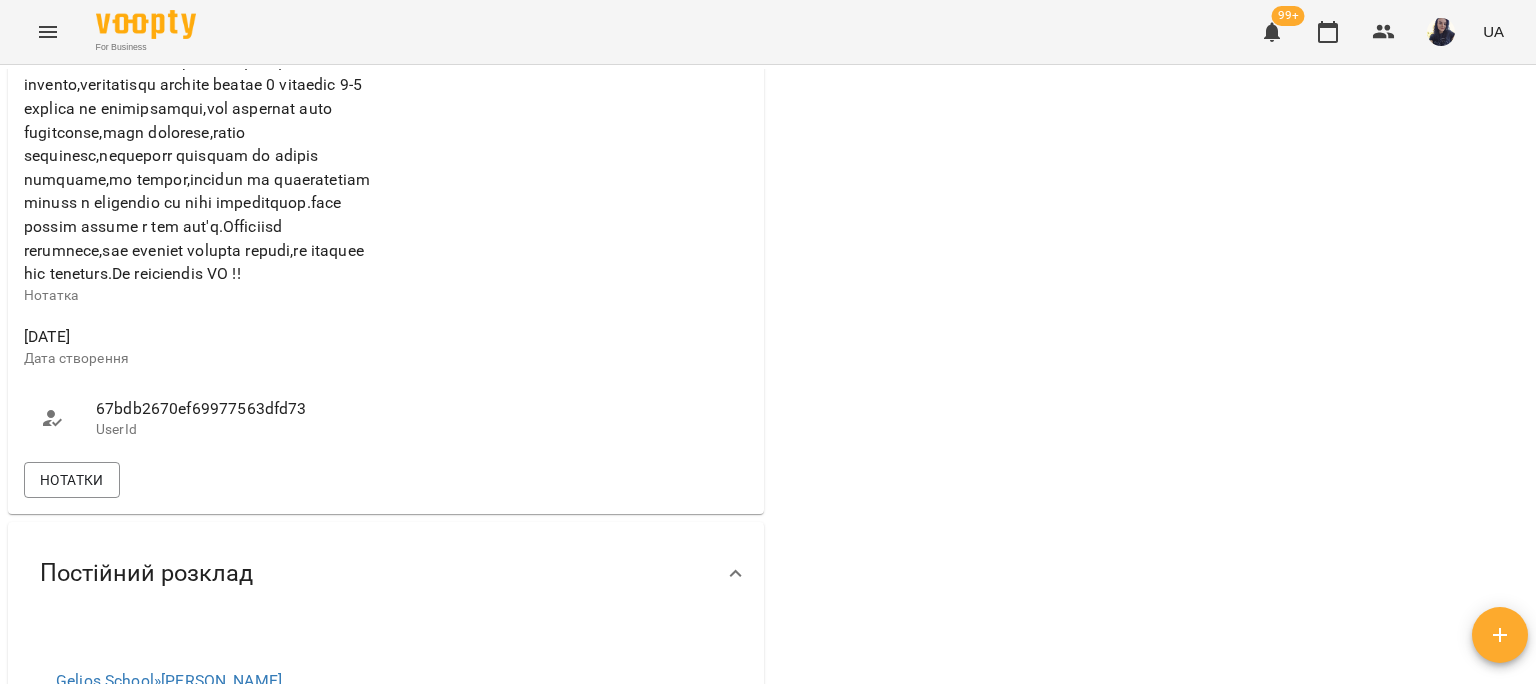 click on "67bdb2670ef69977563dfd73" at bounding box center [231, 409] 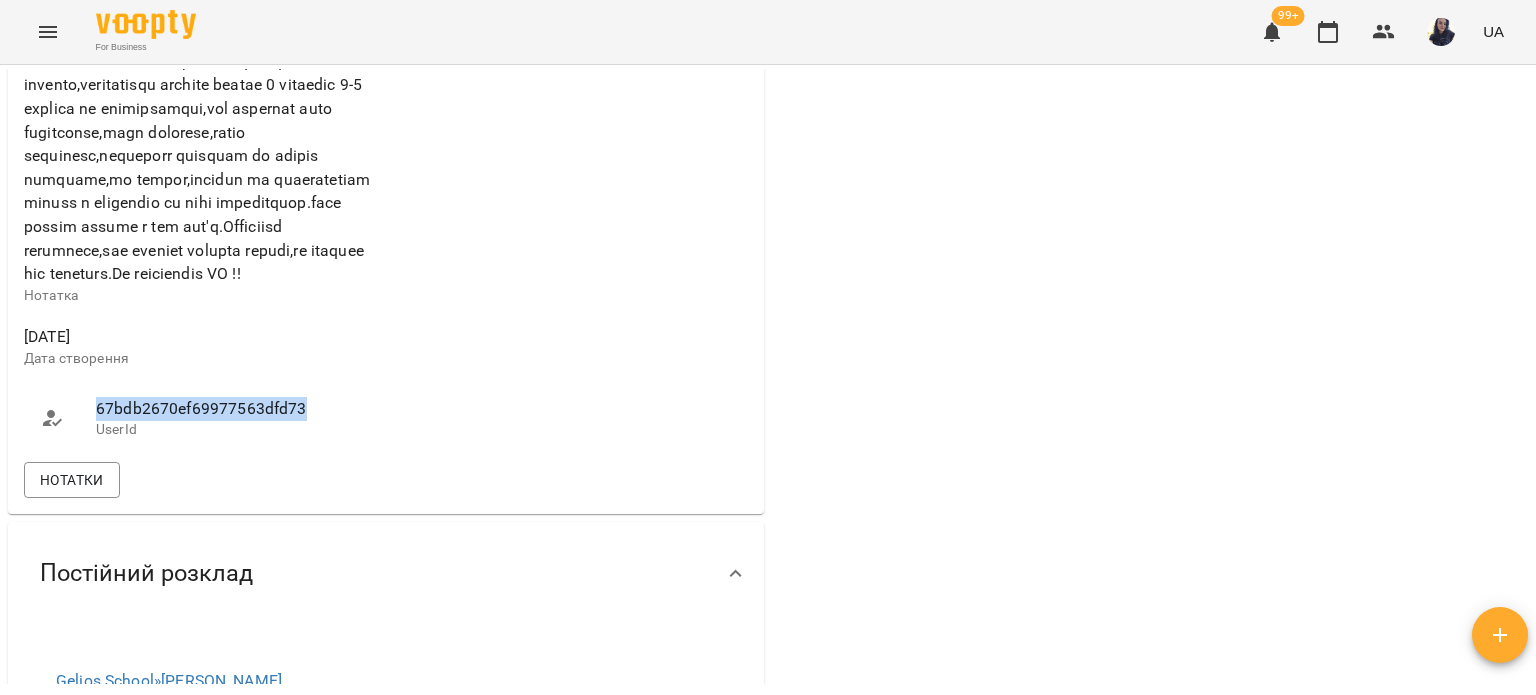 click on "67bdb2670ef69977563dfd73" at bounding box center (231, 409) 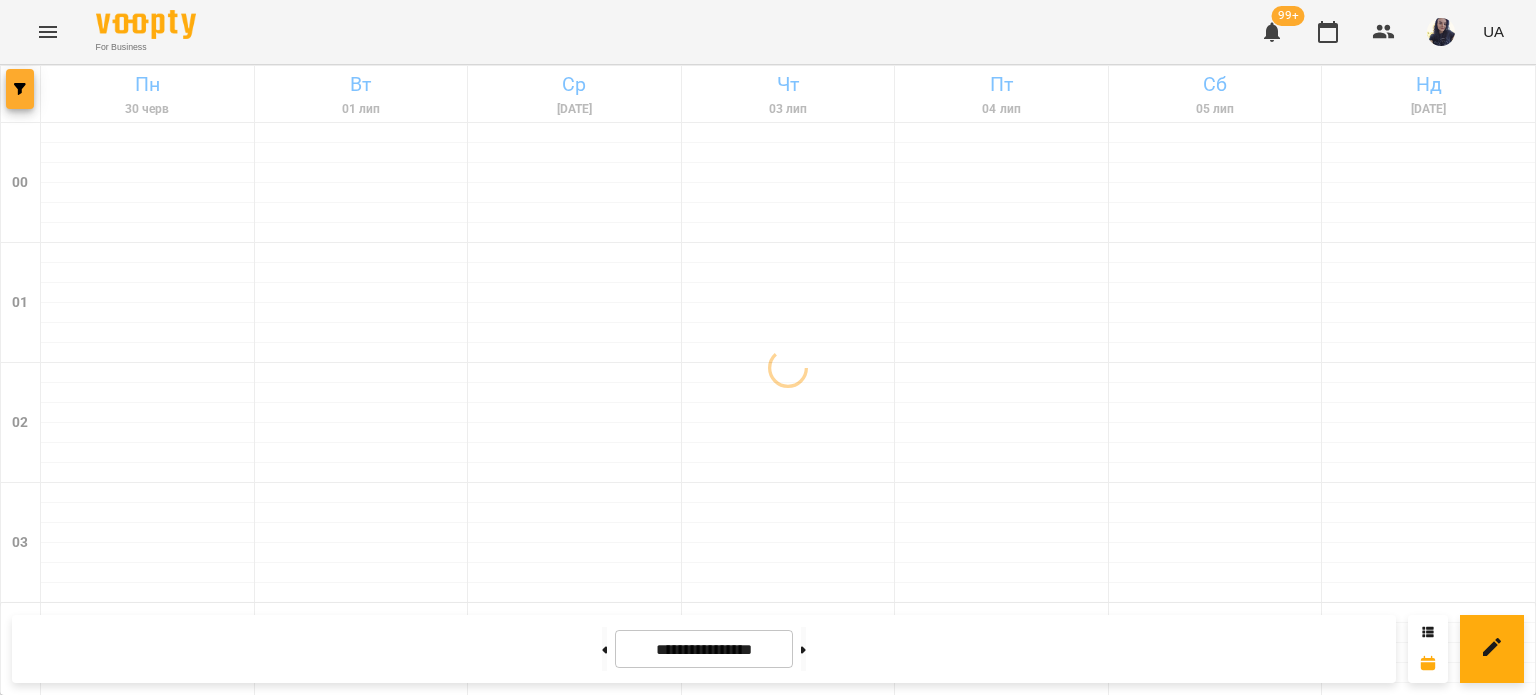 click 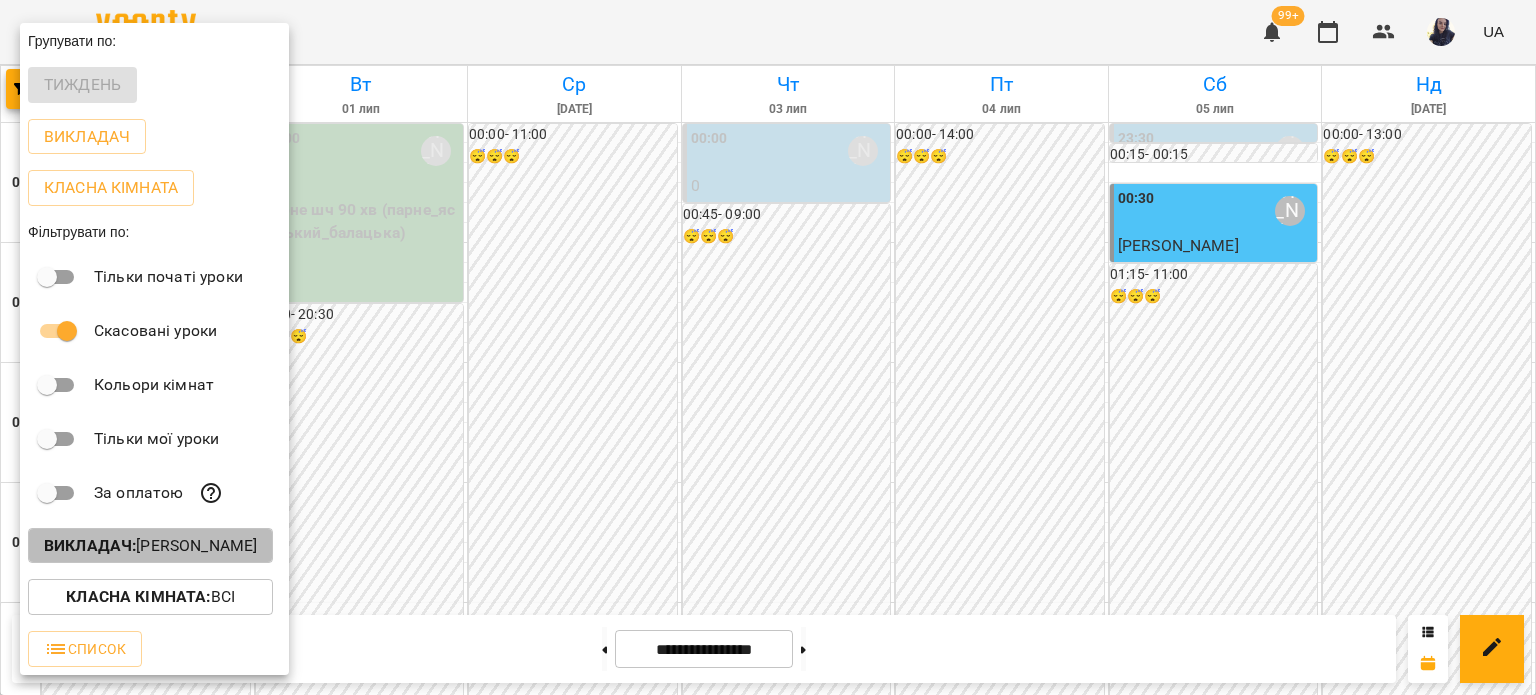 click on "Викладач :  [PERSON_NAME]" at bounding box center [150, 546] 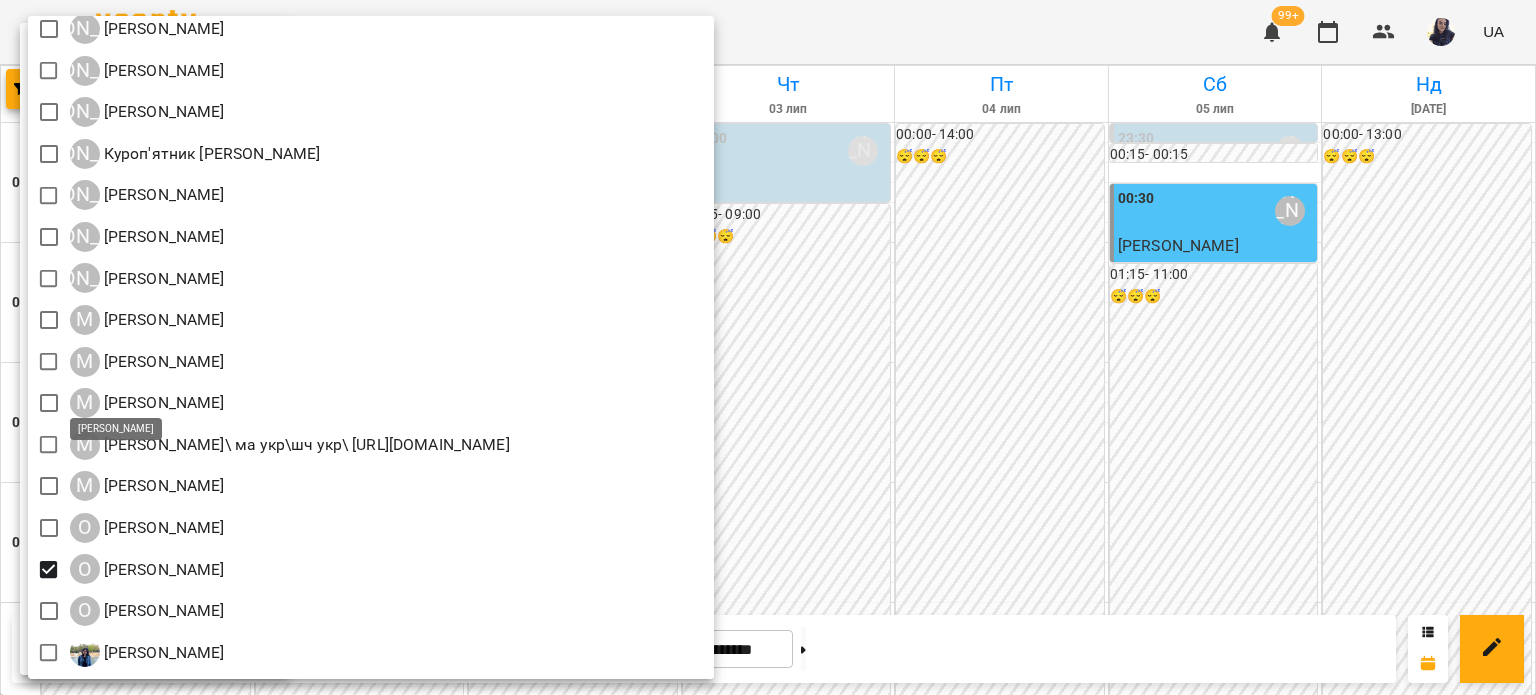 scroll, scrollTop: 1700, scrollLeft: 0, axis: vertical 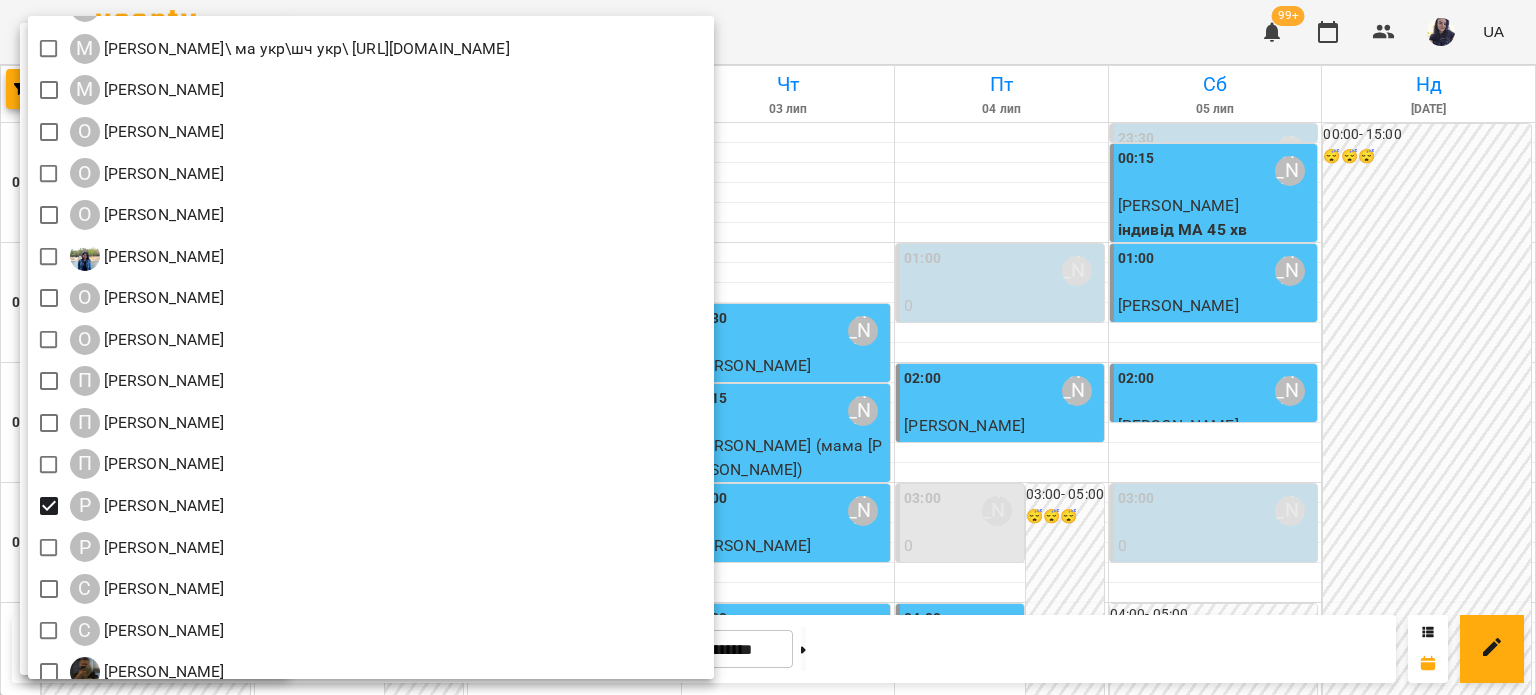 click at bounding box center (768, 347) 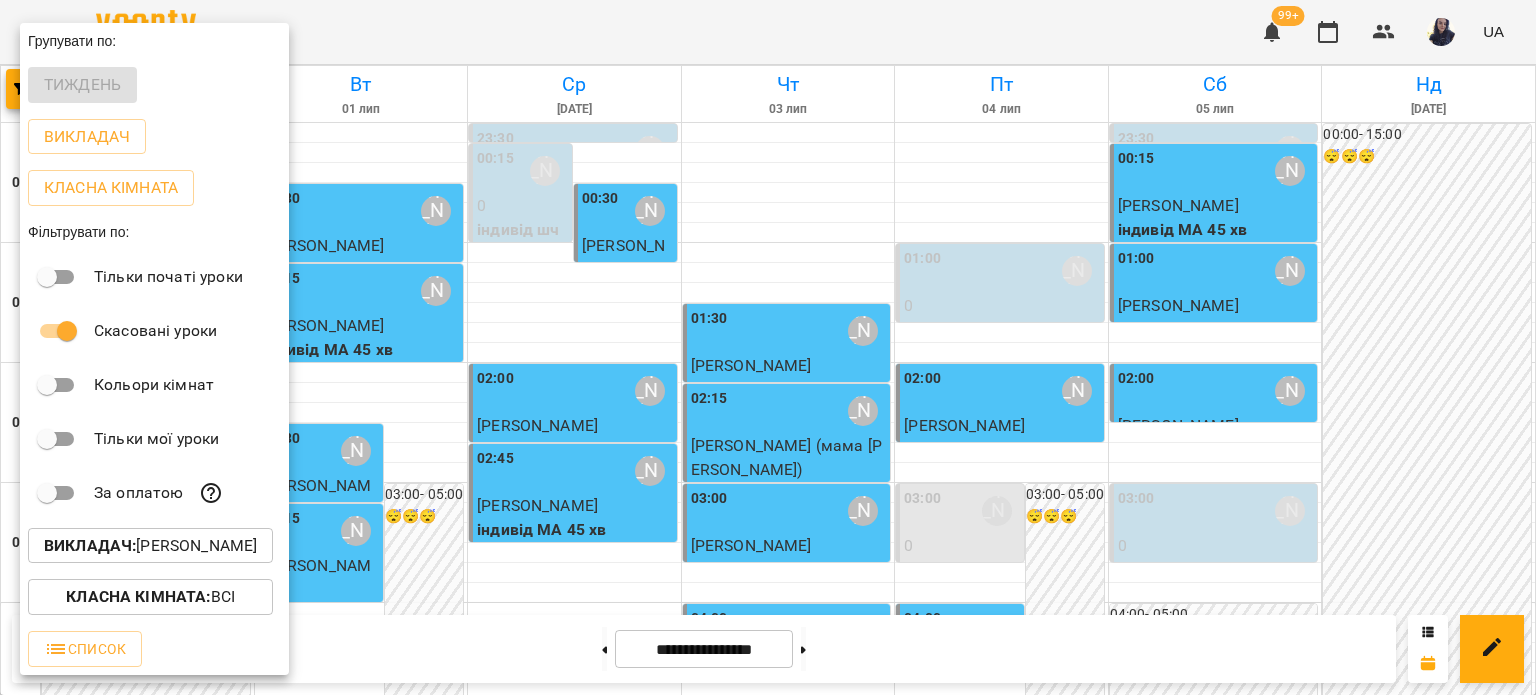 click at bounding box center (768, 347) 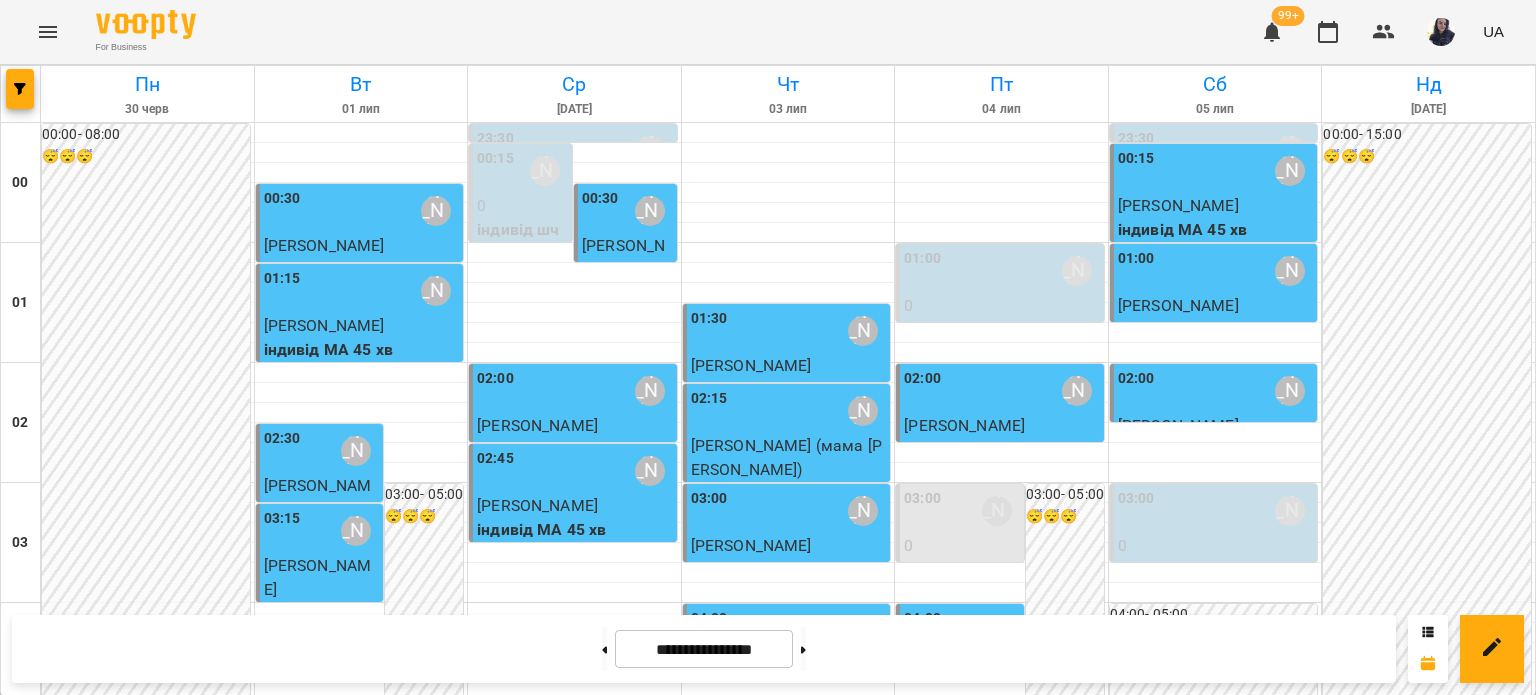 click on "02:45 [PERSON_NAME]" at bounding box center (575, 471) 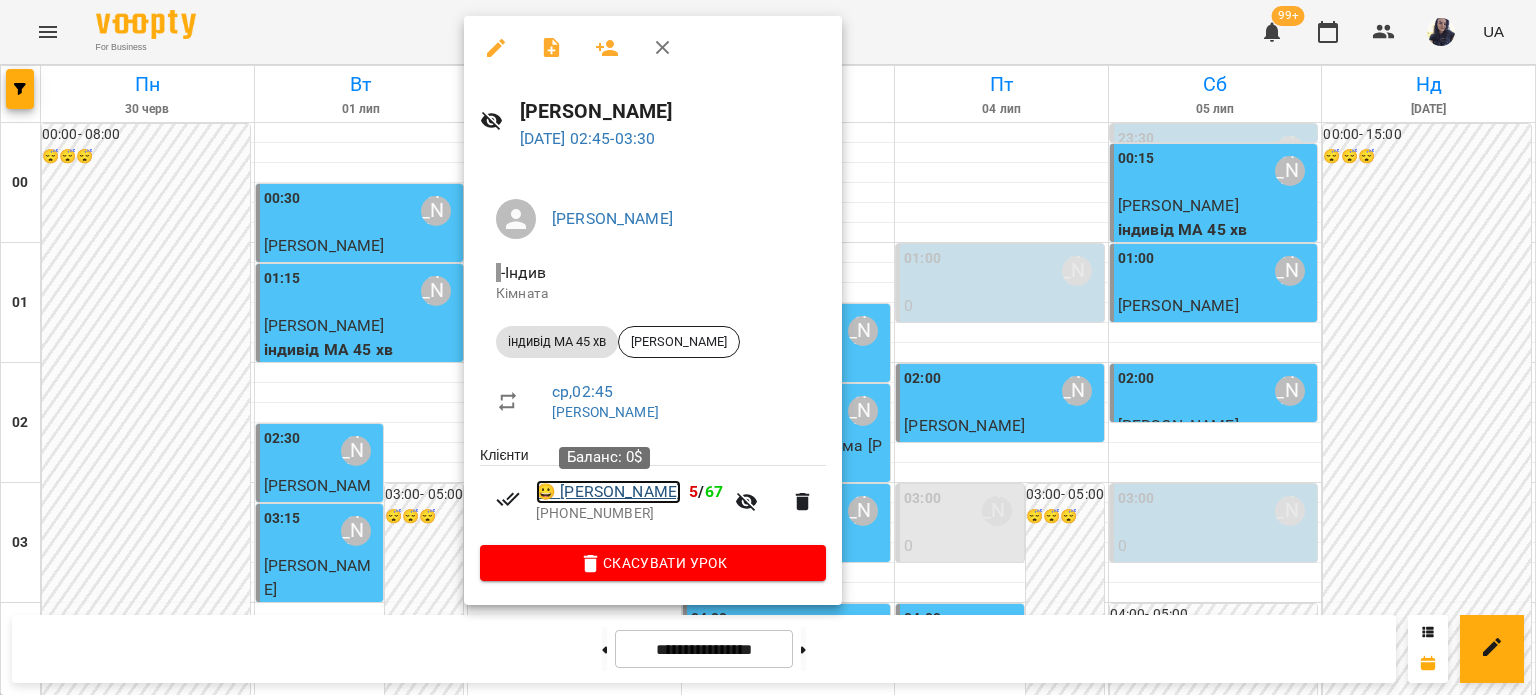 click on "😀   [PERSON_NAME]" at bounding box center [608, 492] 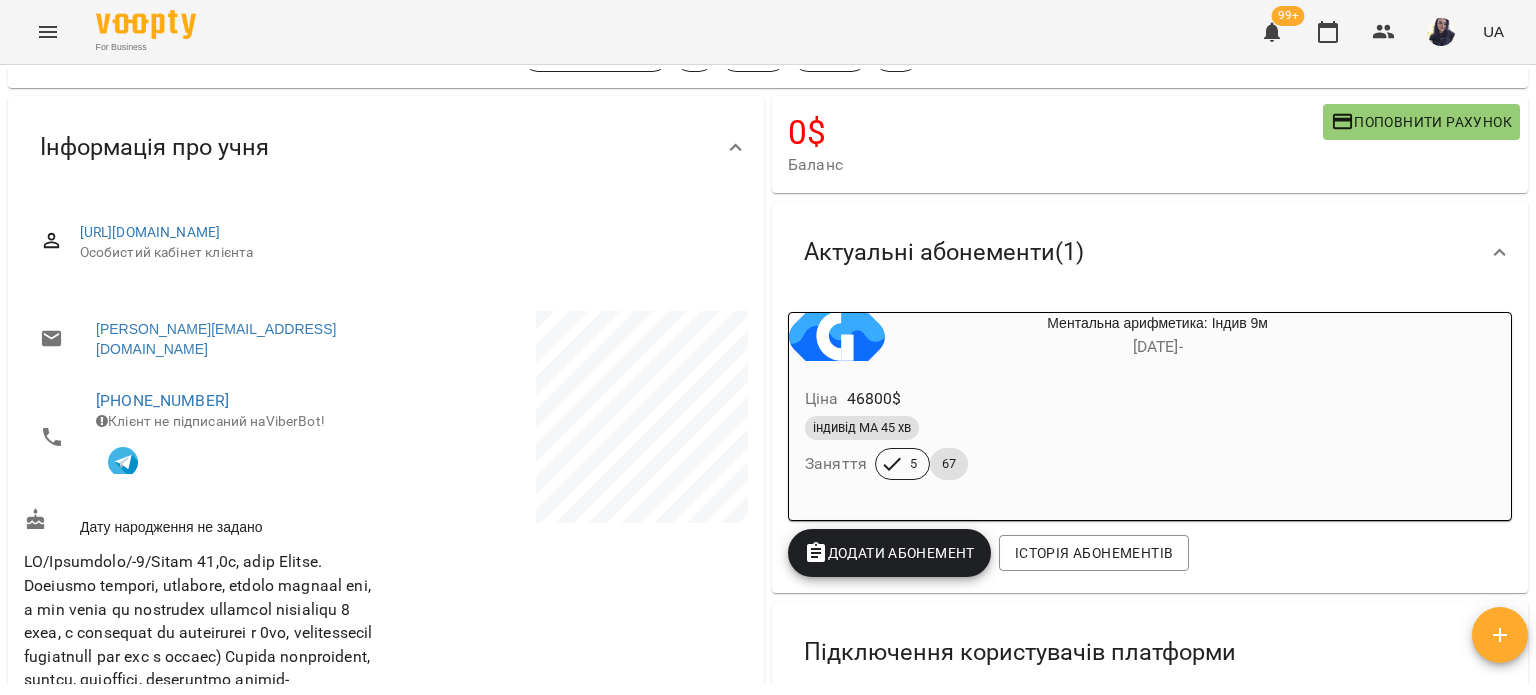 scroll, scrollTop: 0, scrollLeft: 0, axis: both 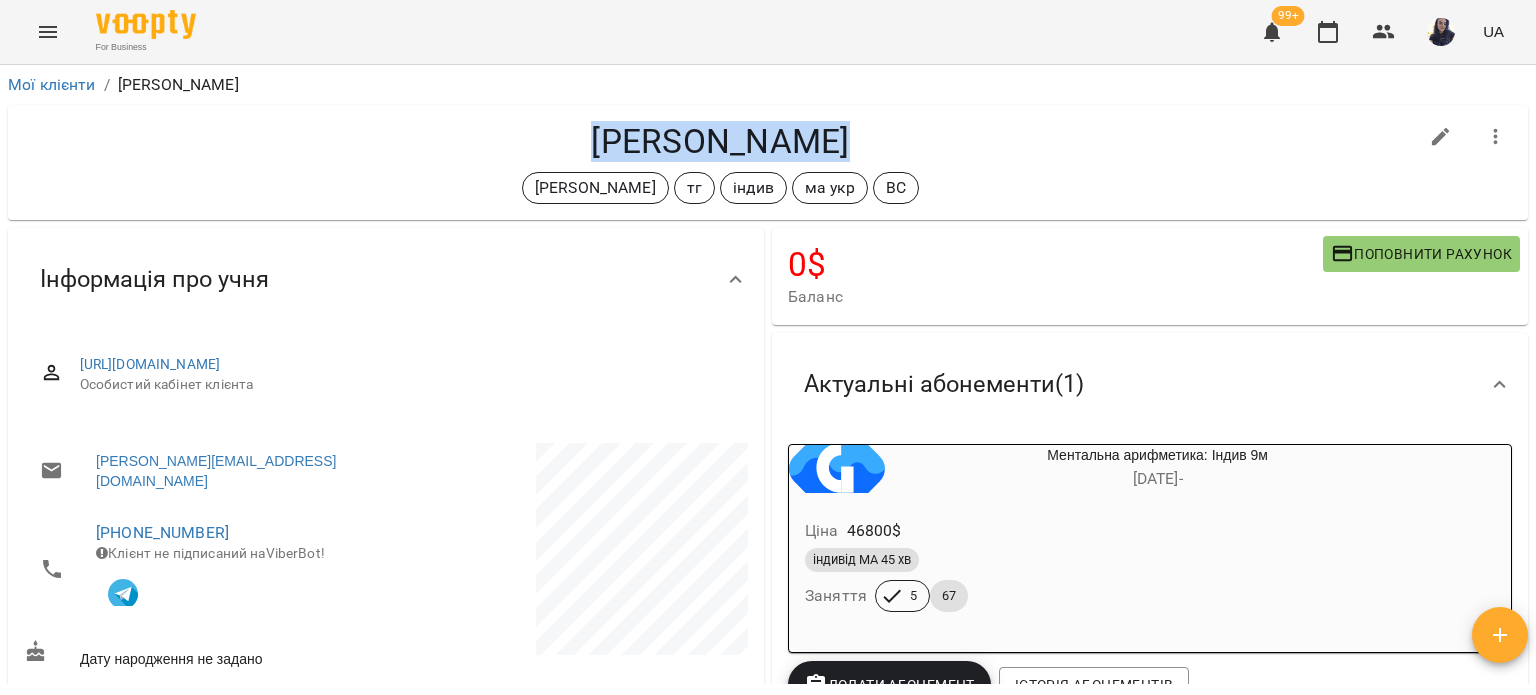 drag, startPoint x: 602, startPoint y: 136, endPoint x: 847, endPoint y: 134, distance: 245.00816 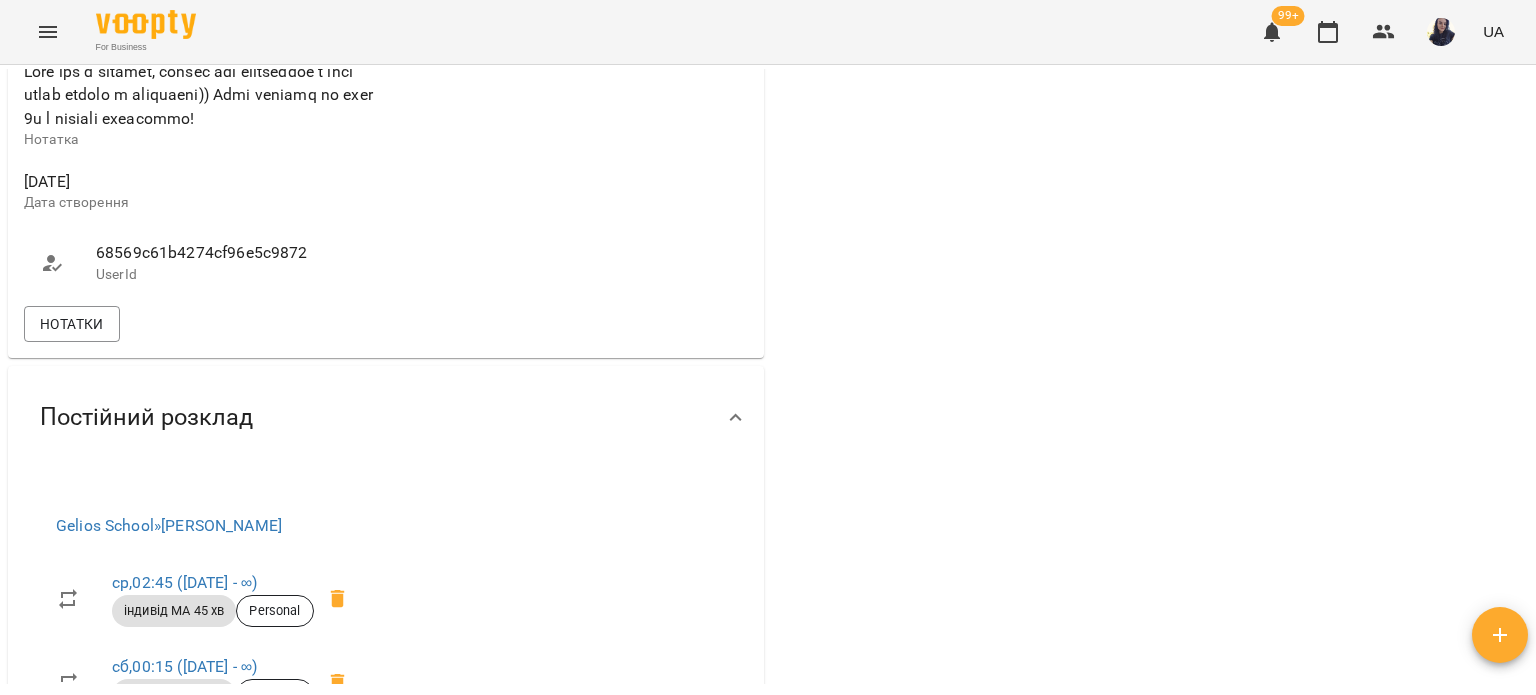 scroll, scrollTop: 1000, scrollLeft: 0, axis: vertical 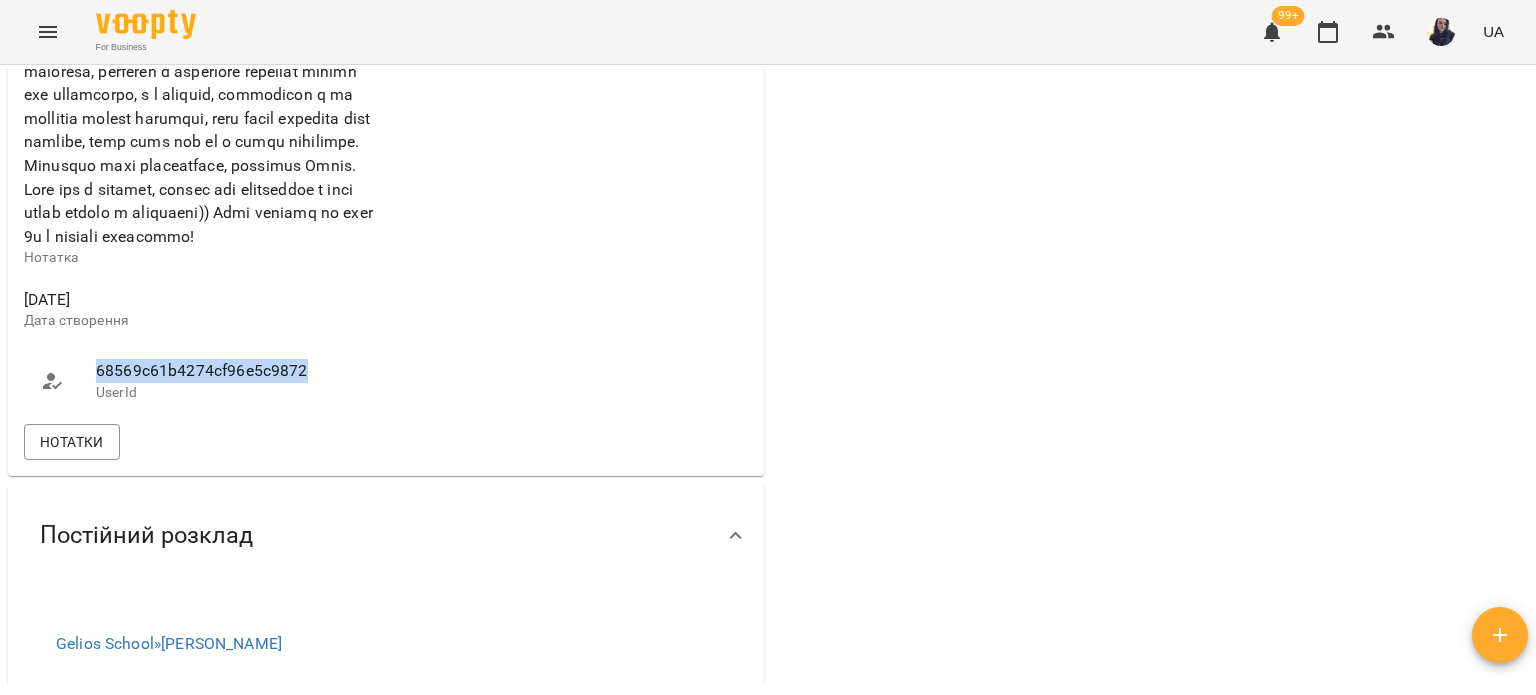 drag, startPoint x: 309, startPoint y: 409, endPoint x: 99, endPoint y: 410, distance: 210.00238 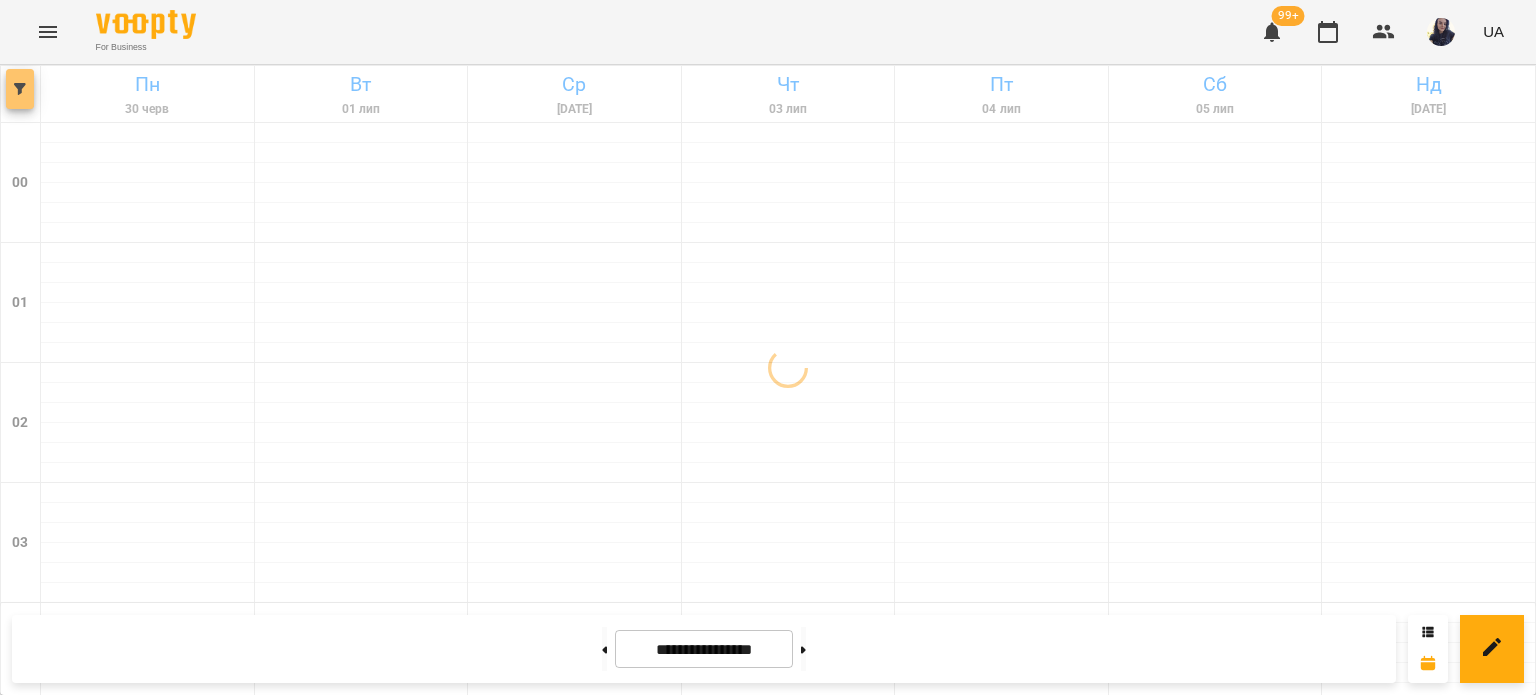 click at bounding box center [20, 89] 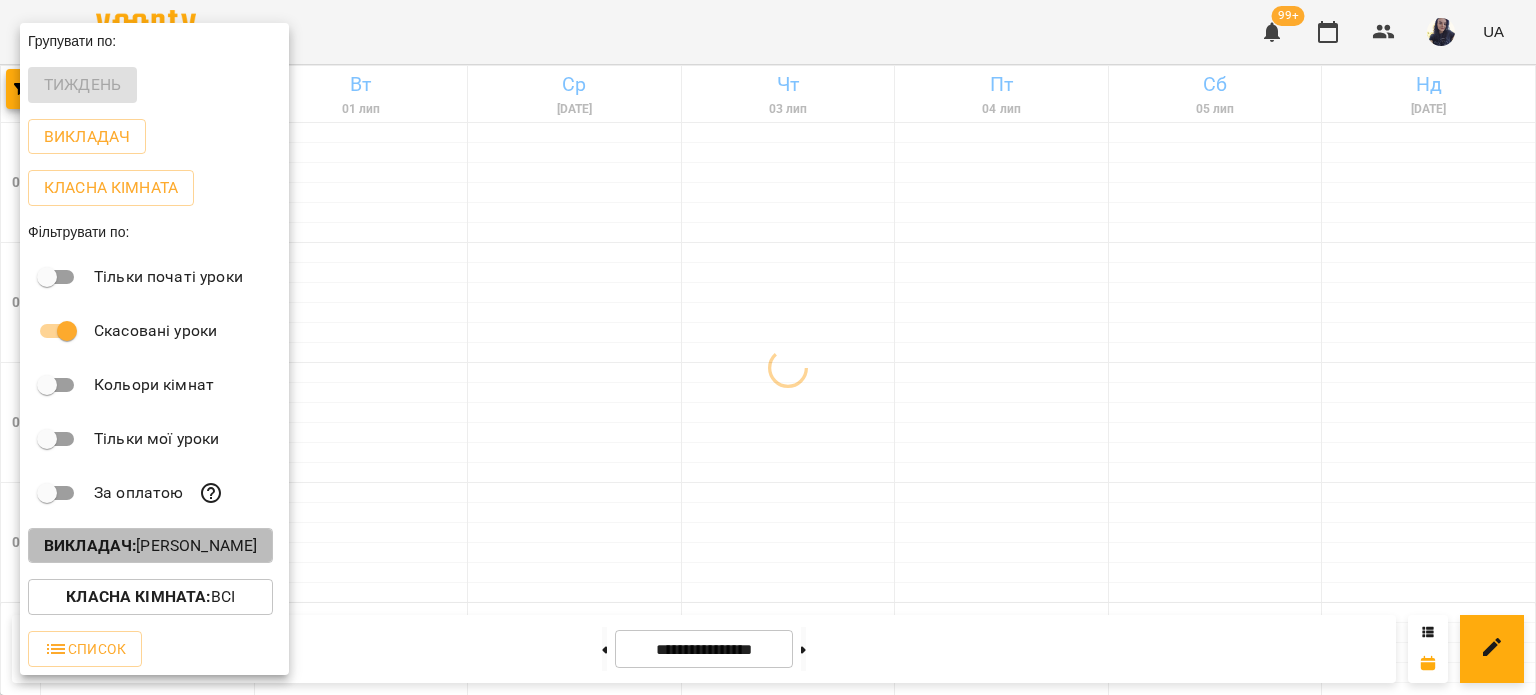 click on "Викладач :  [PERSON_NAME]" at bounding box center [150, 546] 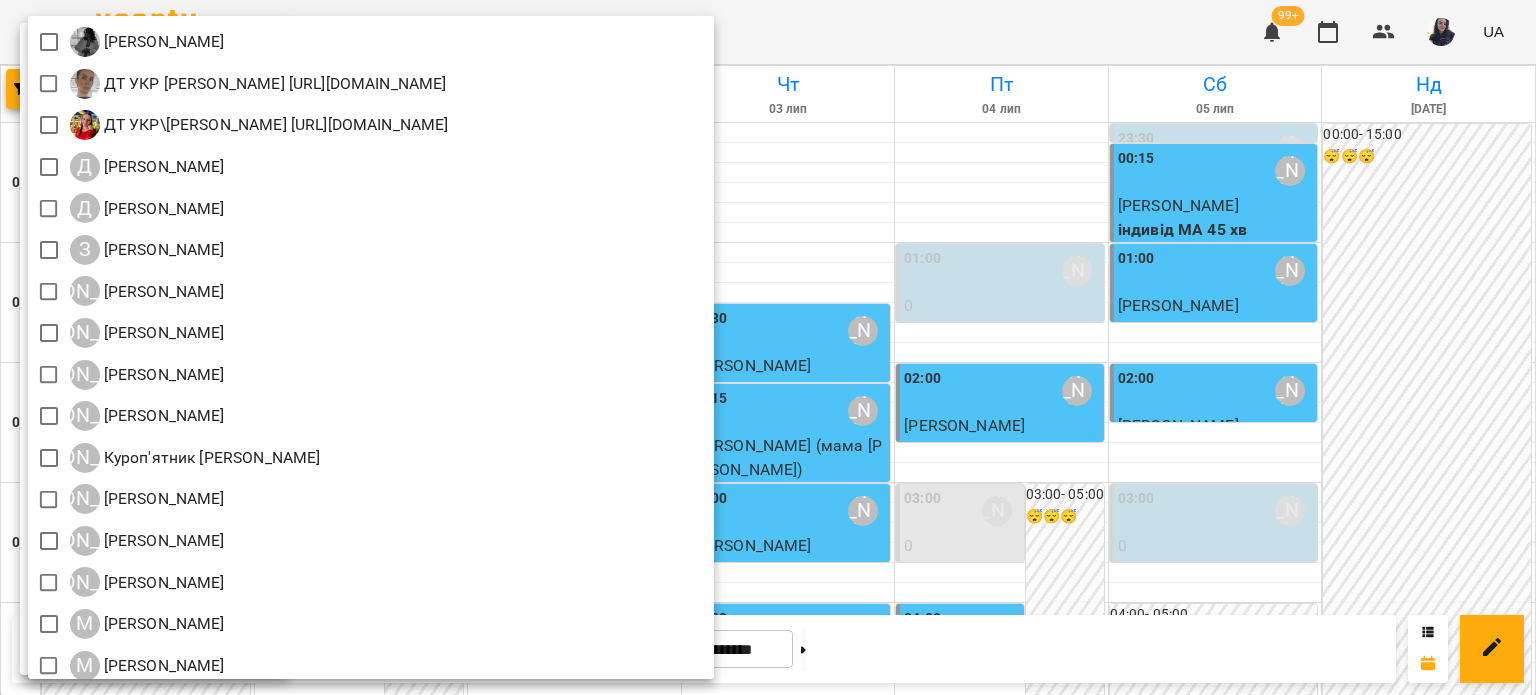 scroll, scrollTop: 2000, scrollLeft: 0, axis: vertical 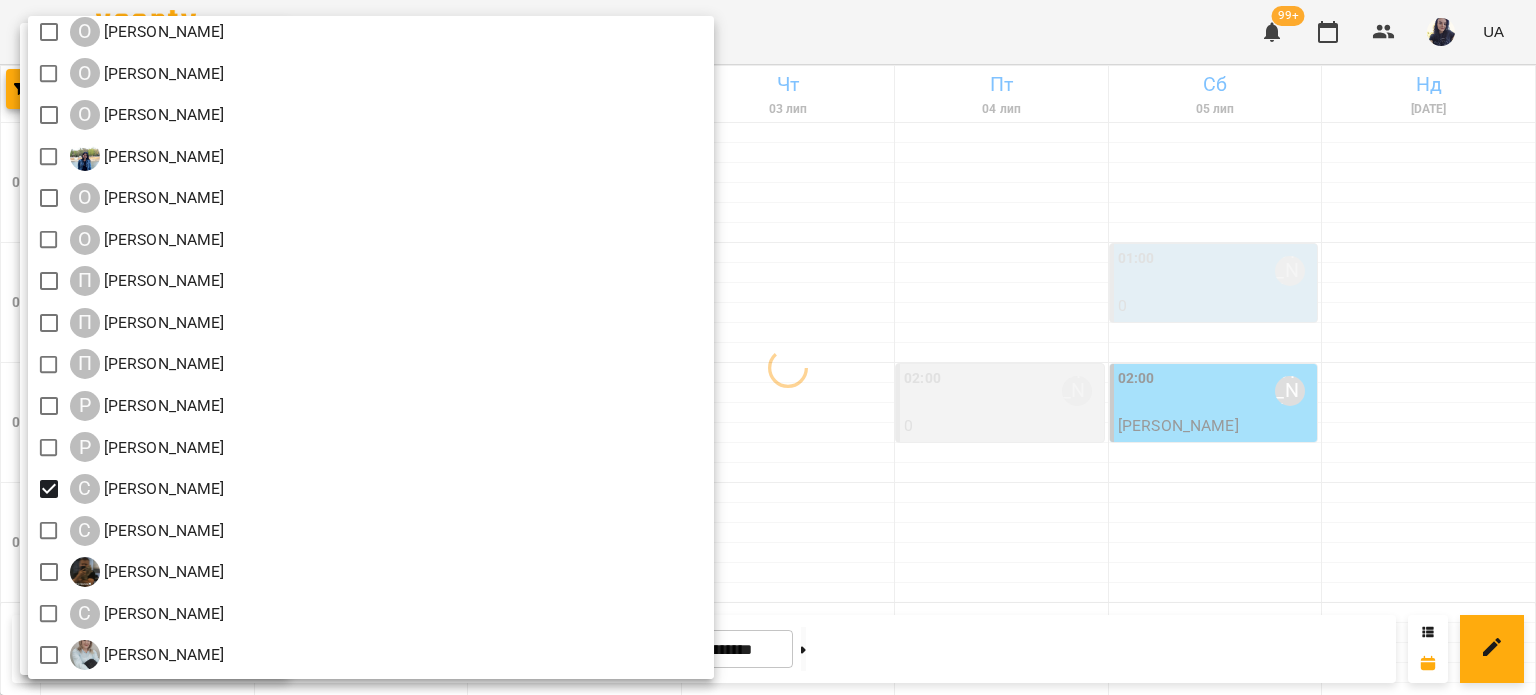 click at bounding box center (768, 347) 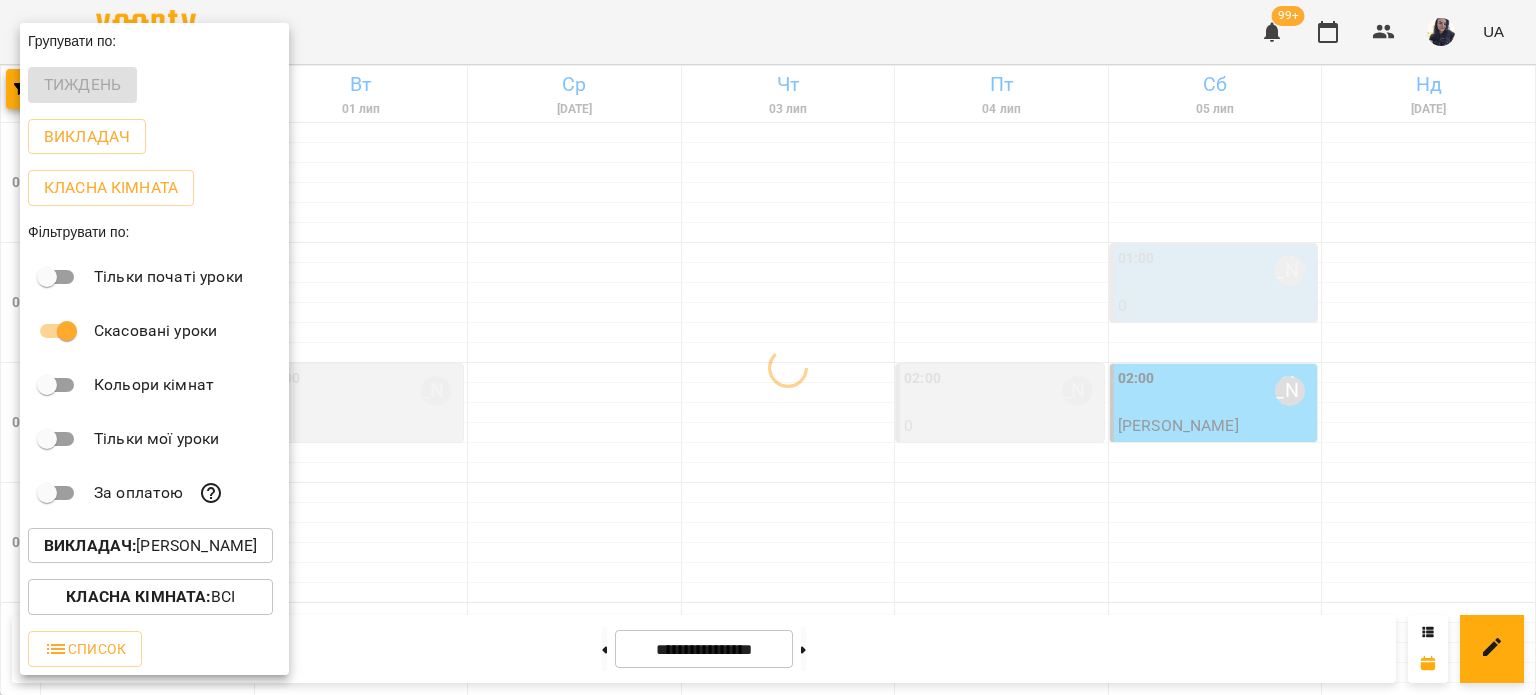 click at bounding box center (768, 347) 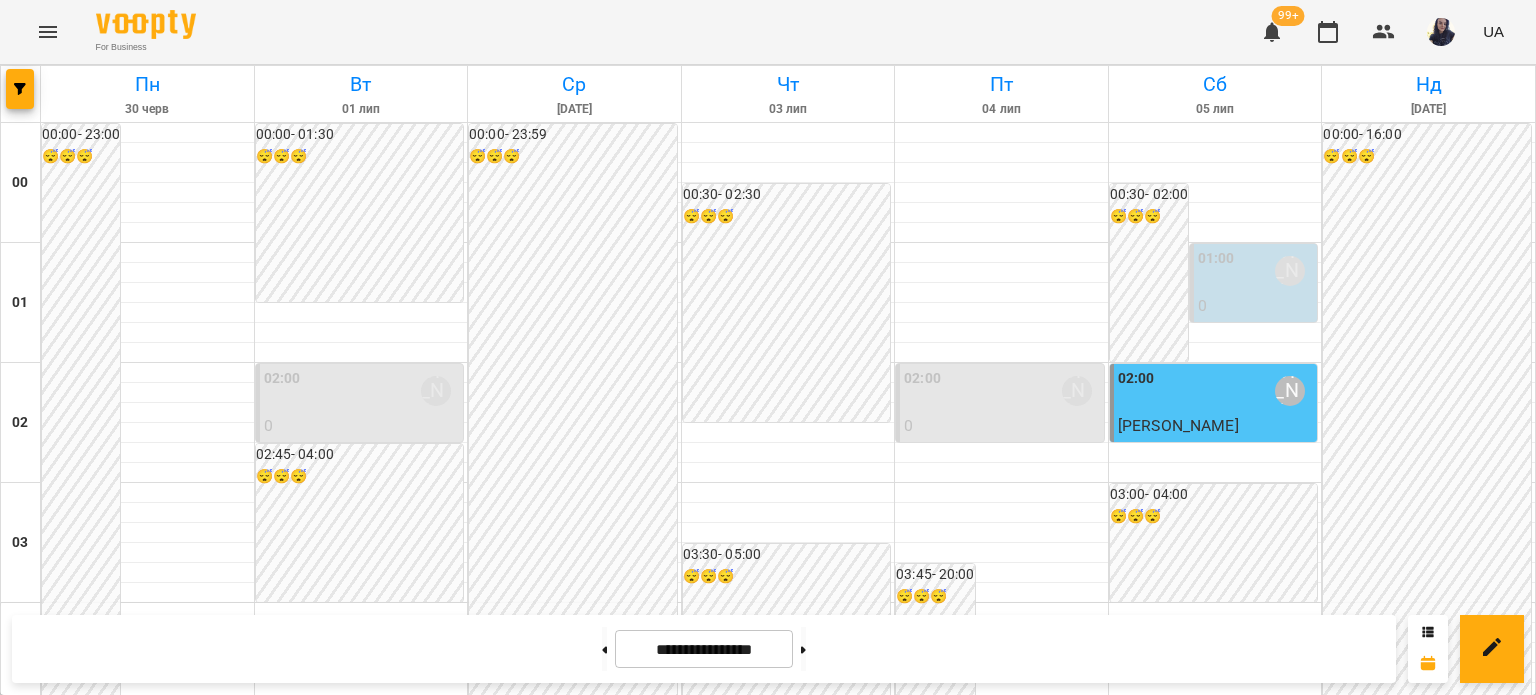 scroll, scrollTop: 2397, scrollLeft: 0, axis: vertical 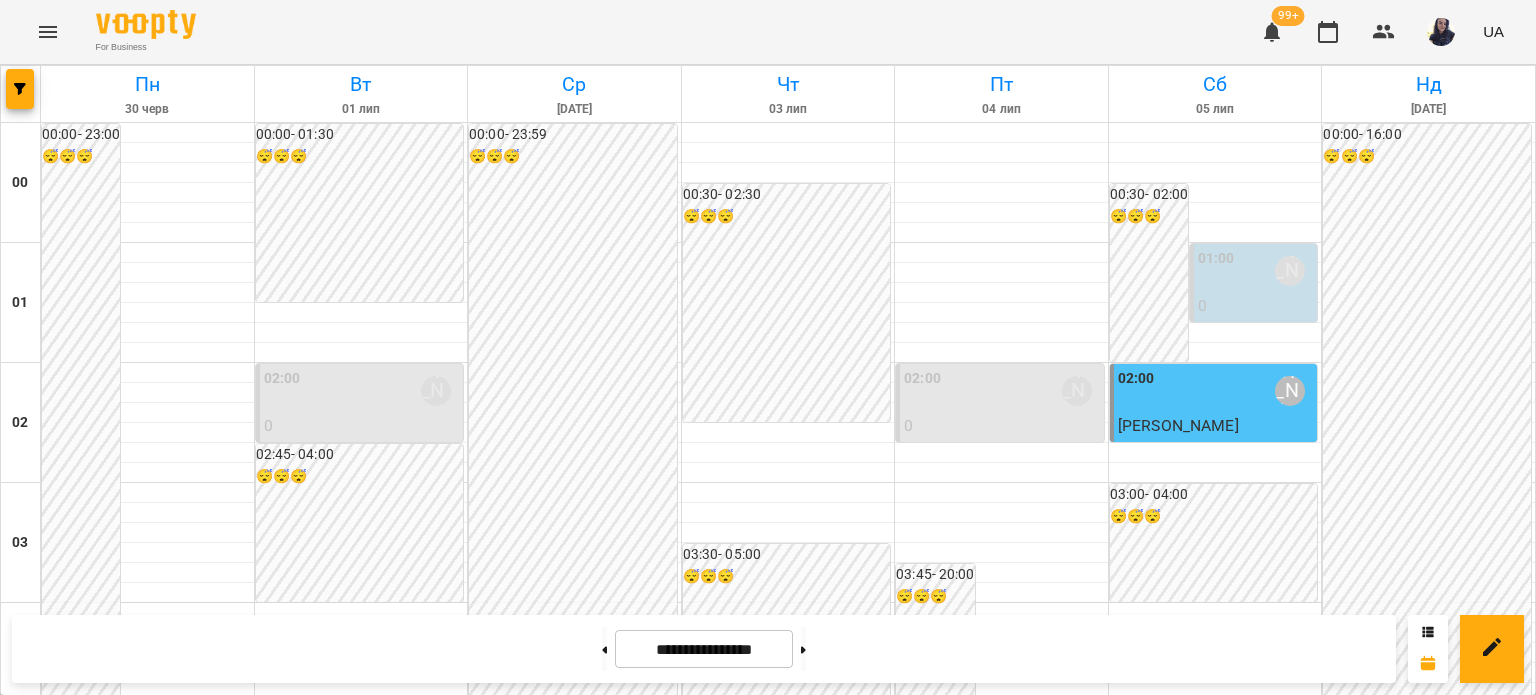 click on "22:00 [PERSON_NAME]" at bounding box center [1429, 2791] 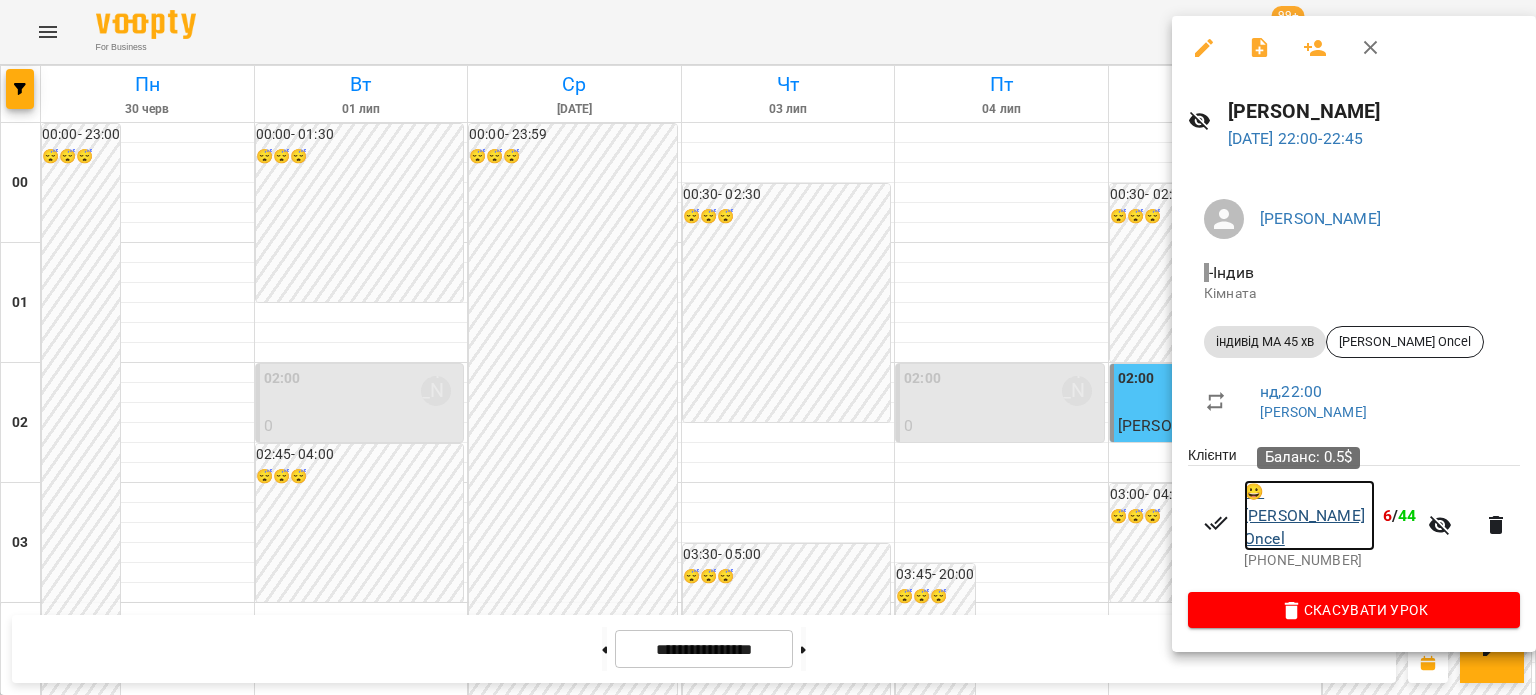 click on "😀   [PERSON_NAME] Oncel" at bounding box center [1309, 515] 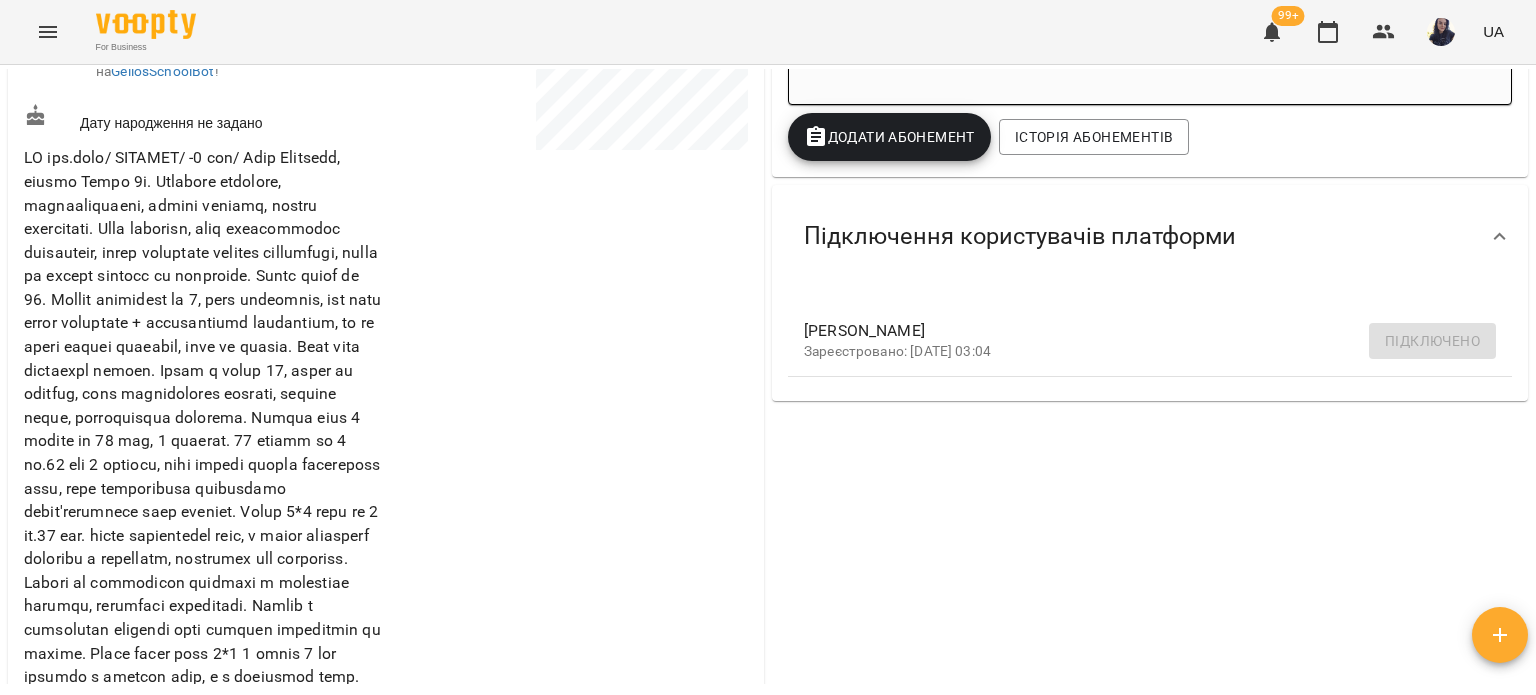 scroll, scrollTop: 0, scrollLeft: 0, axis: both 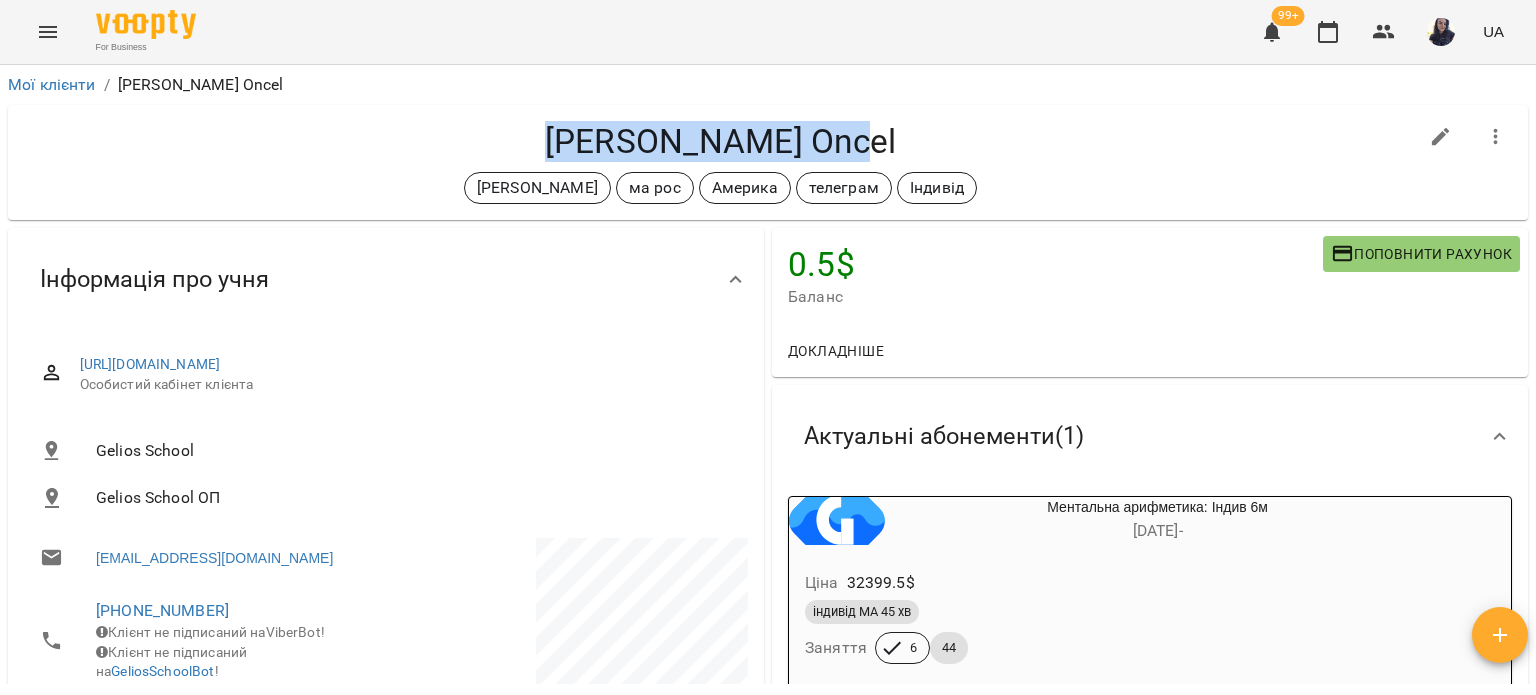 drag, startPoint x: 580, startPoint y: 136, endPoint x: 951, endPoint y: 133, distance: 371.01212 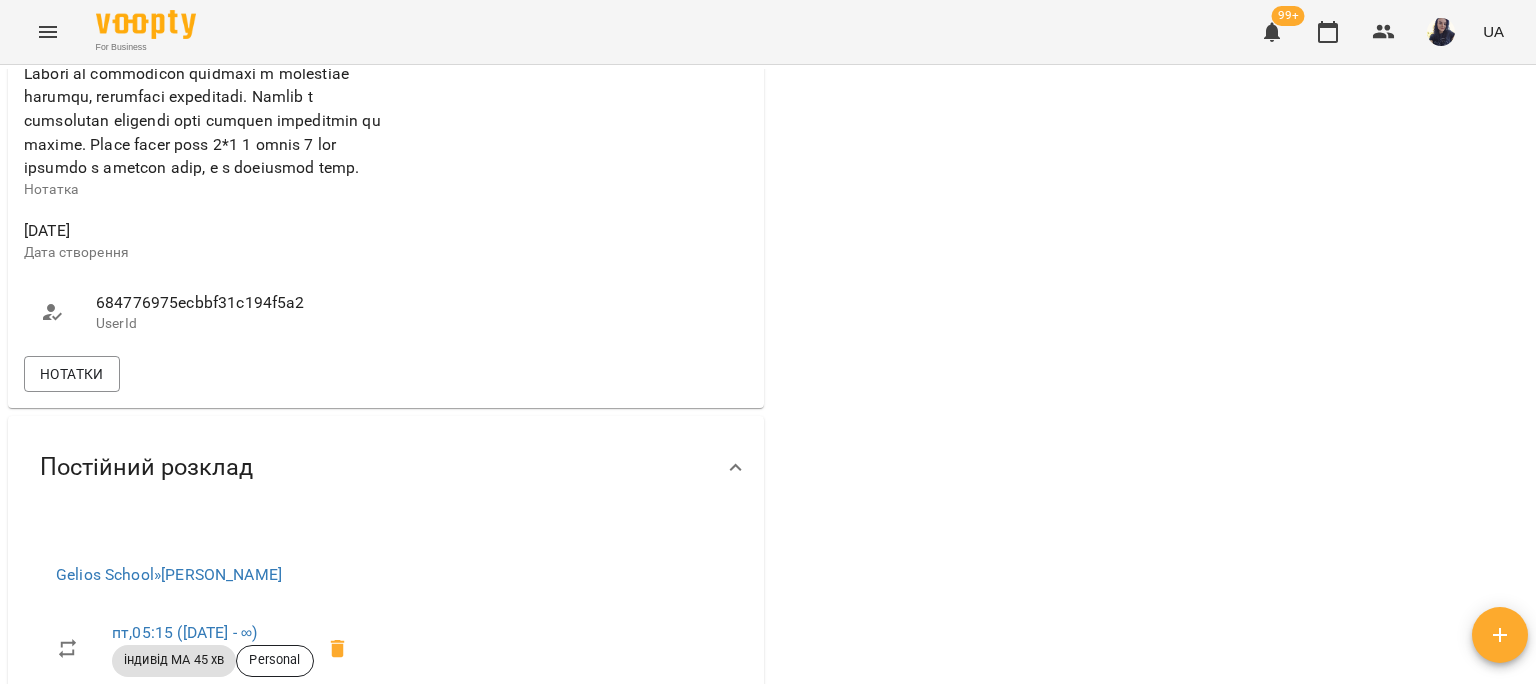 scroll, scrollTop: 1200, scrollLeft: 0, axis: vertical 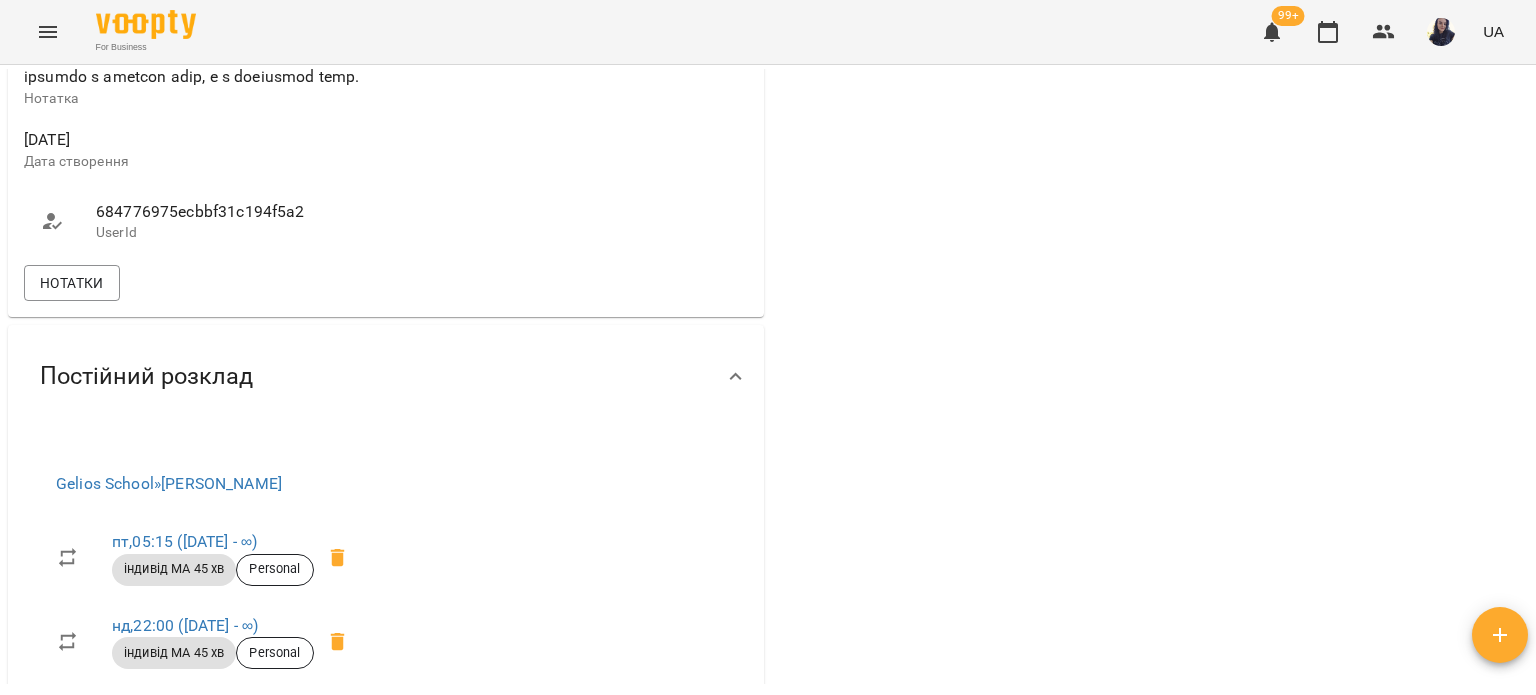 click on "684776975ecbbf31c194f5a2" at bounding box center [231, 212] 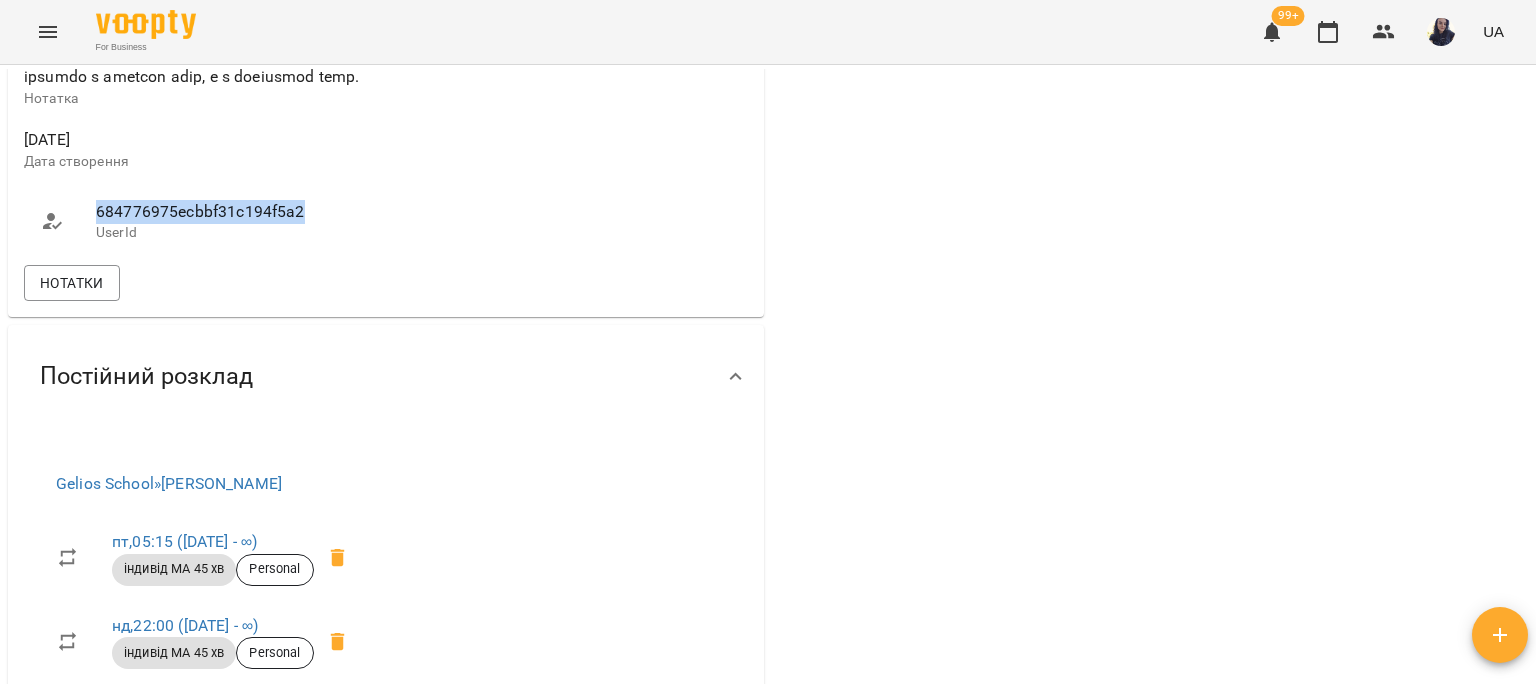 click on "684776975ecbbf31c194f5a2" at bounding box center [231, 212] 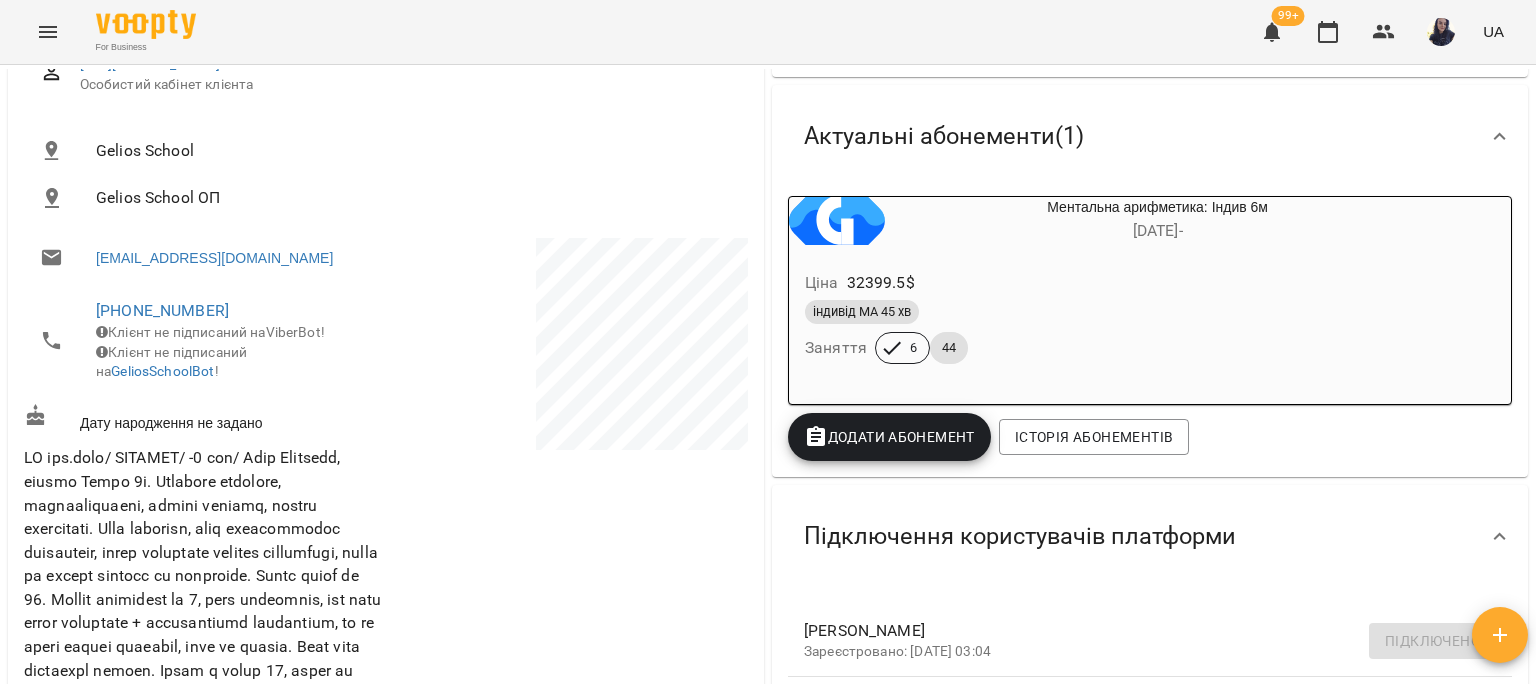 scroll, scrollTop: 0, scrollLeft: 0, axis: both 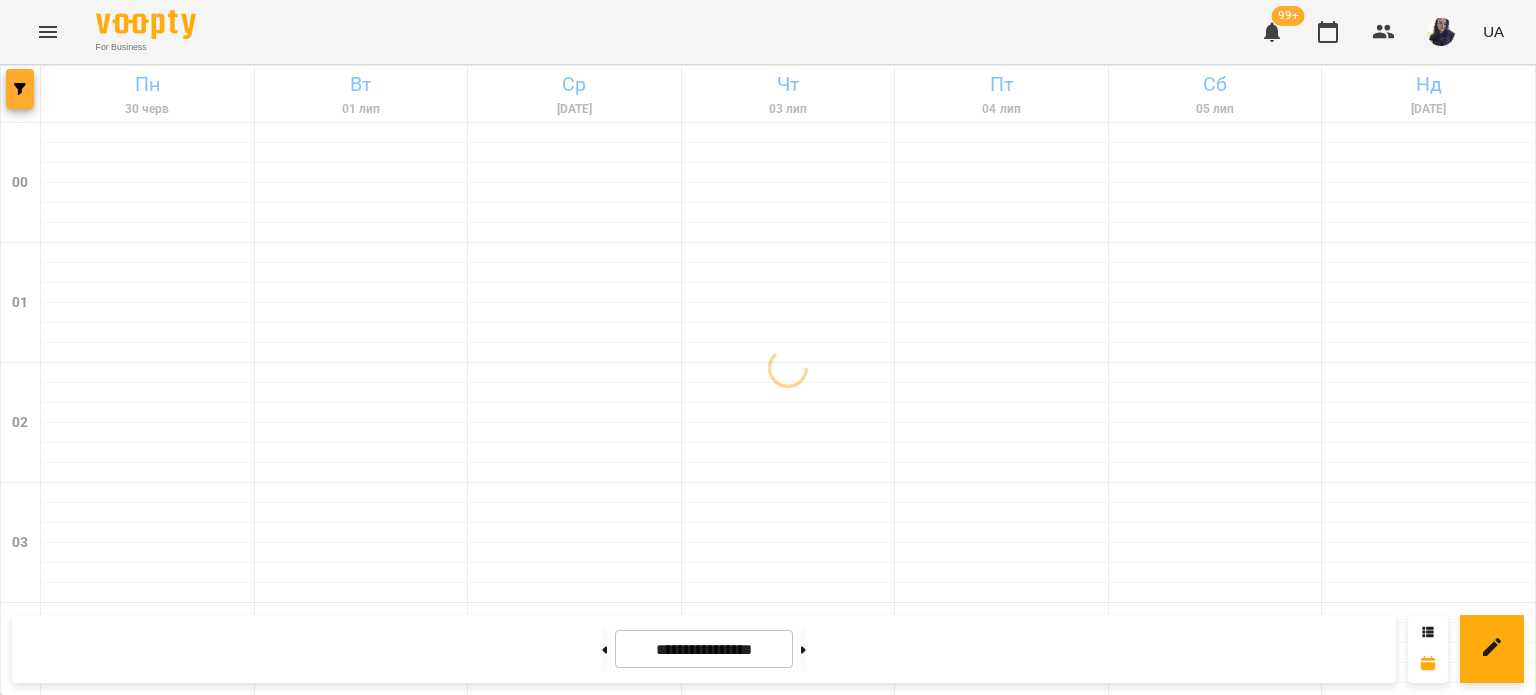 click at bounding box center [20, 89] 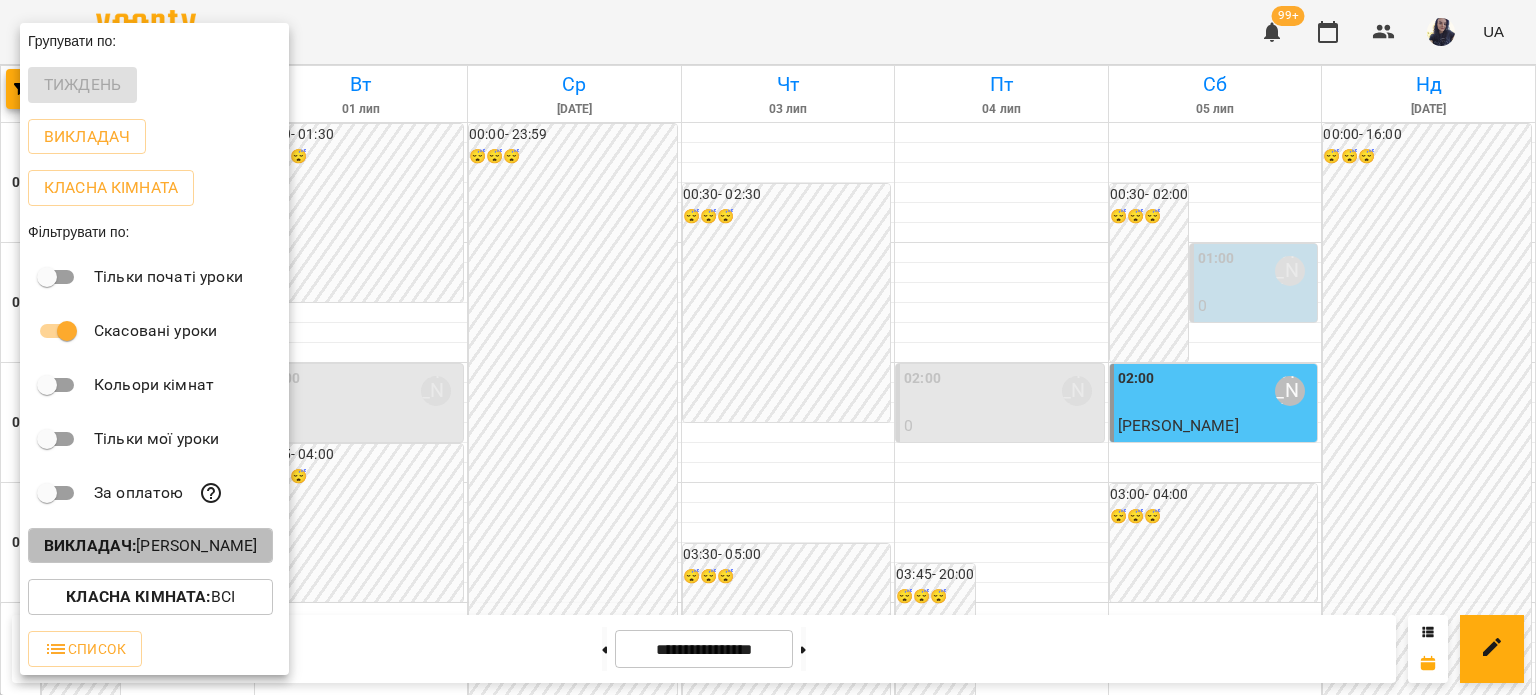 click on "Викладач :  [PERSON_NAME]" at bounding box center (150, 546) 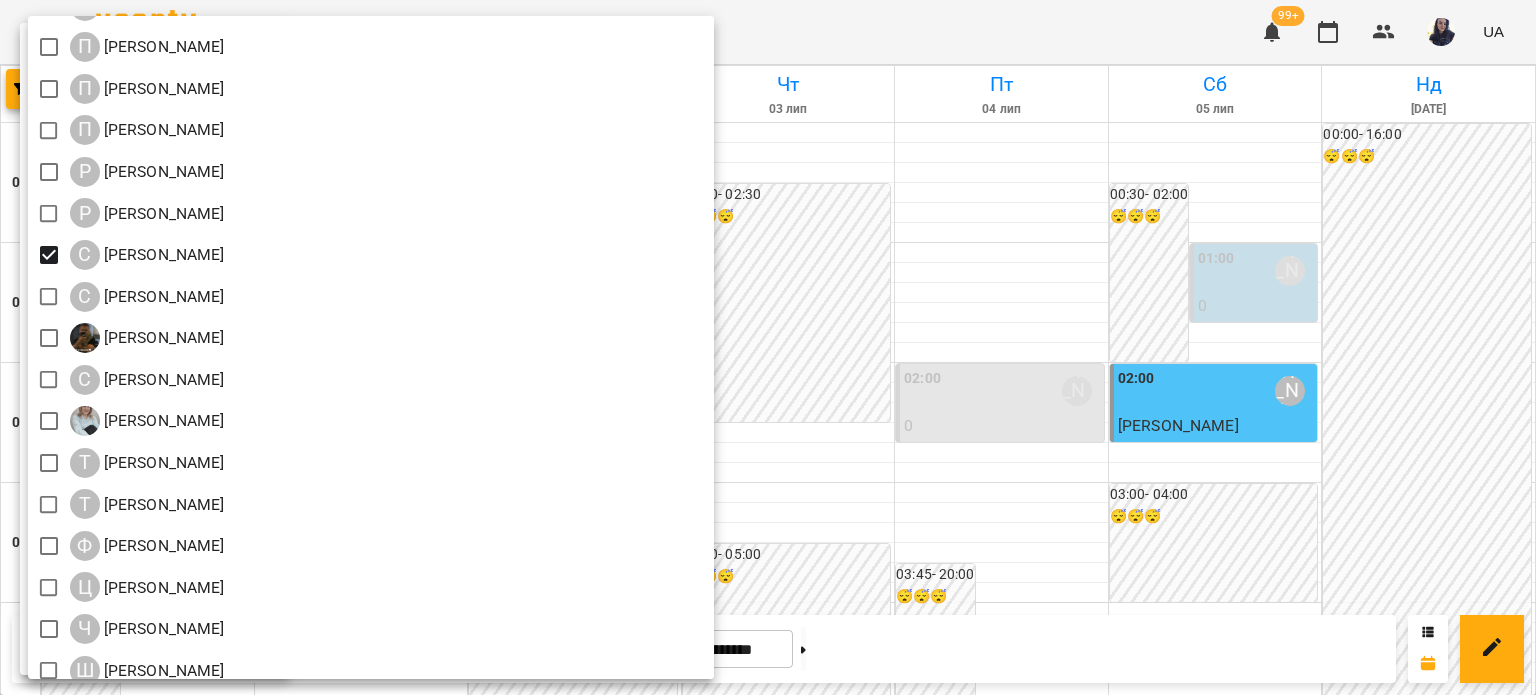 scroll, scrollTop: 2250, scrollLeft: 0, axis: vertical 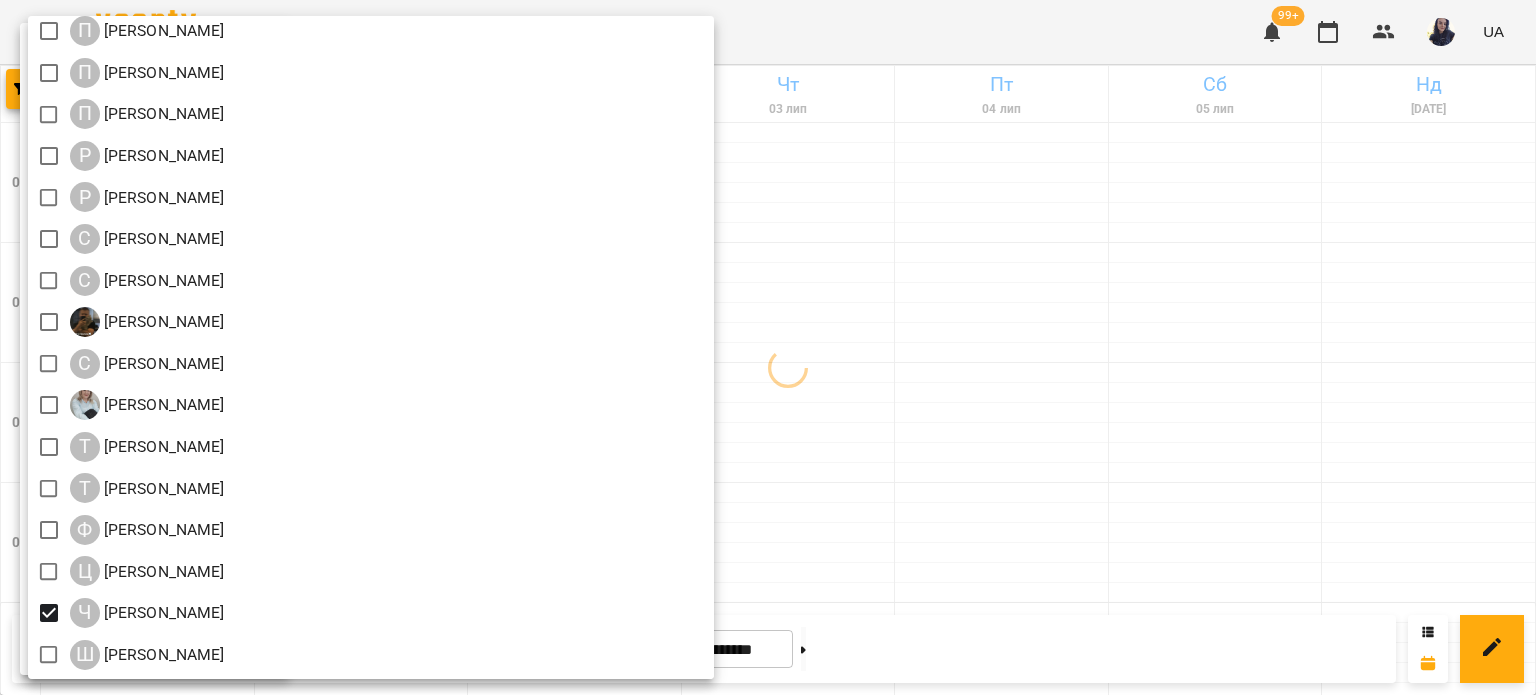 click at bounding box center (768, 347) 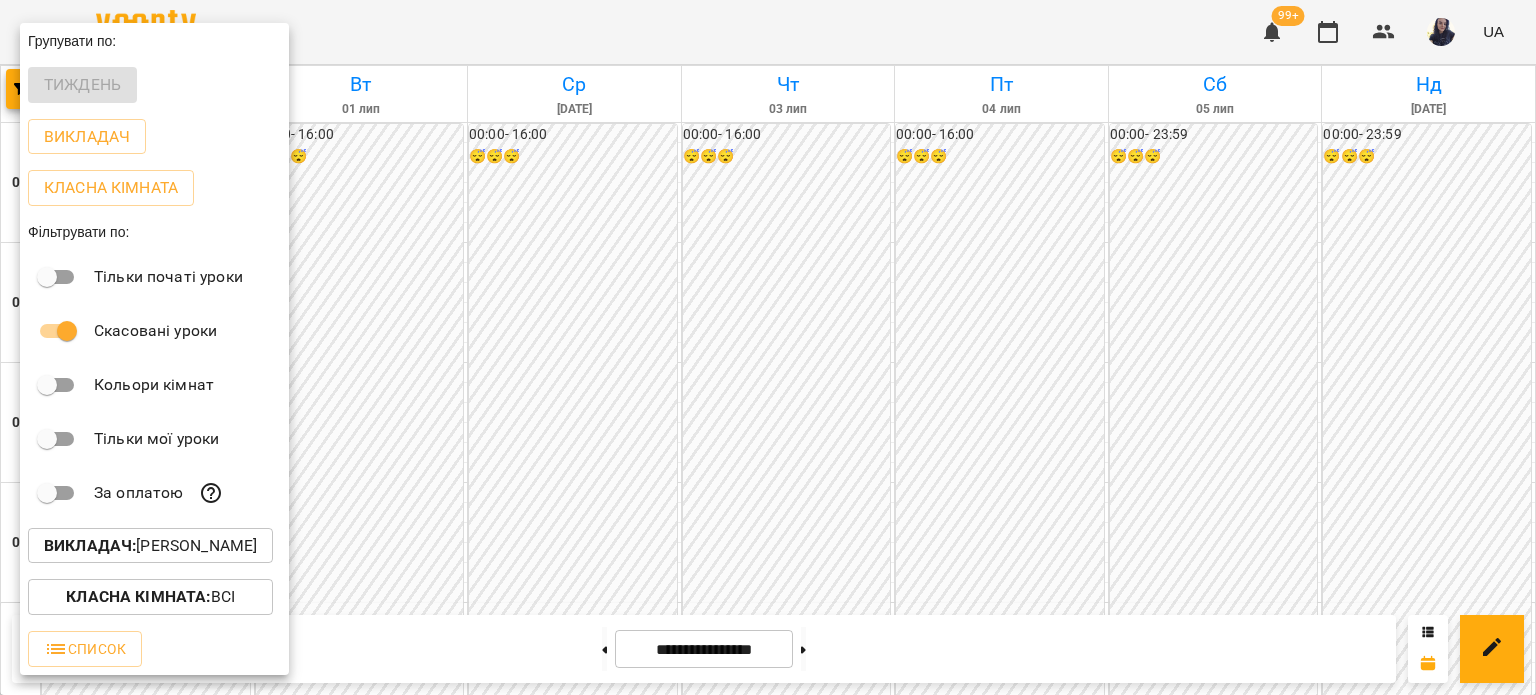 click at bounding box center [768, 347] 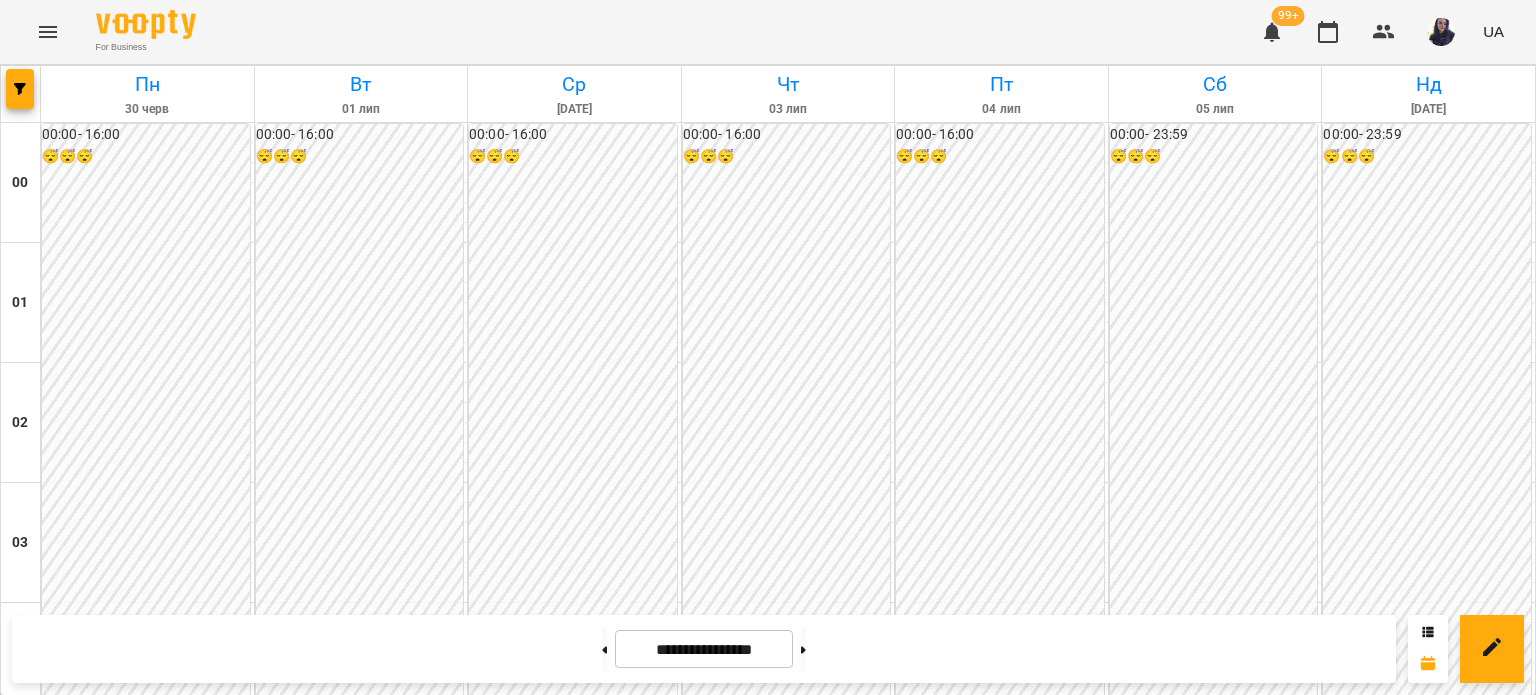 scroll, scrollTop: 1900, scrollLeft: 0, axis: vertical 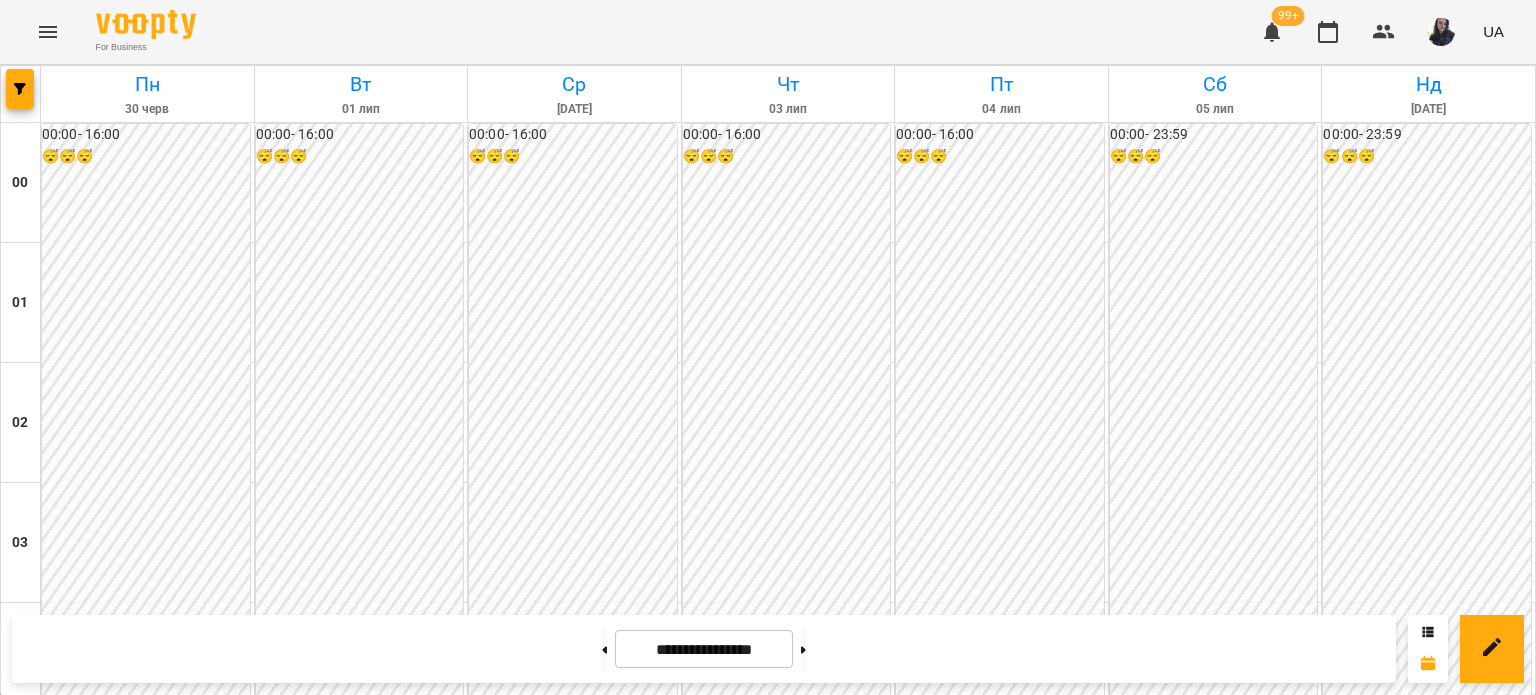 click on "18:00 [PERSON_NAME]" at bounding box center [362, 2311] 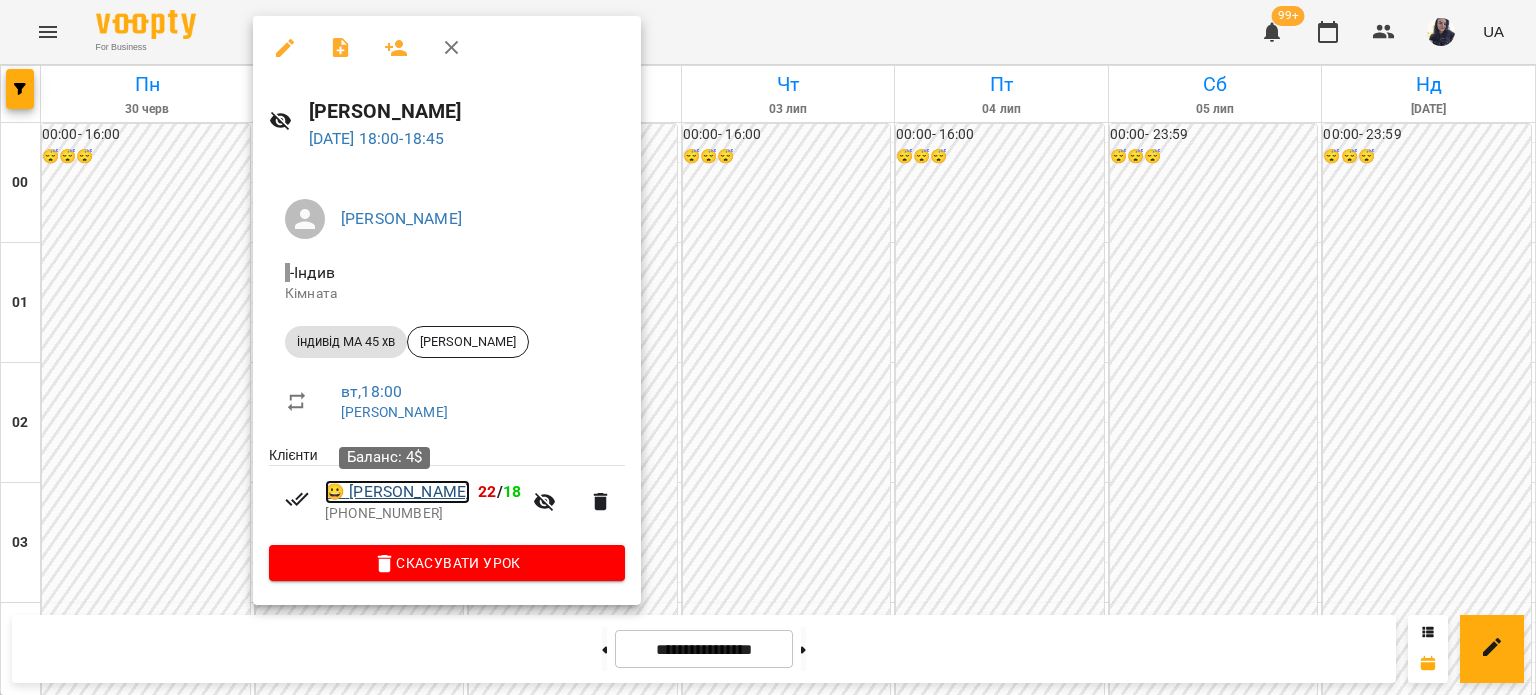 click on "😀   [PERSON_NAME]" at bounding box center [397, 492] 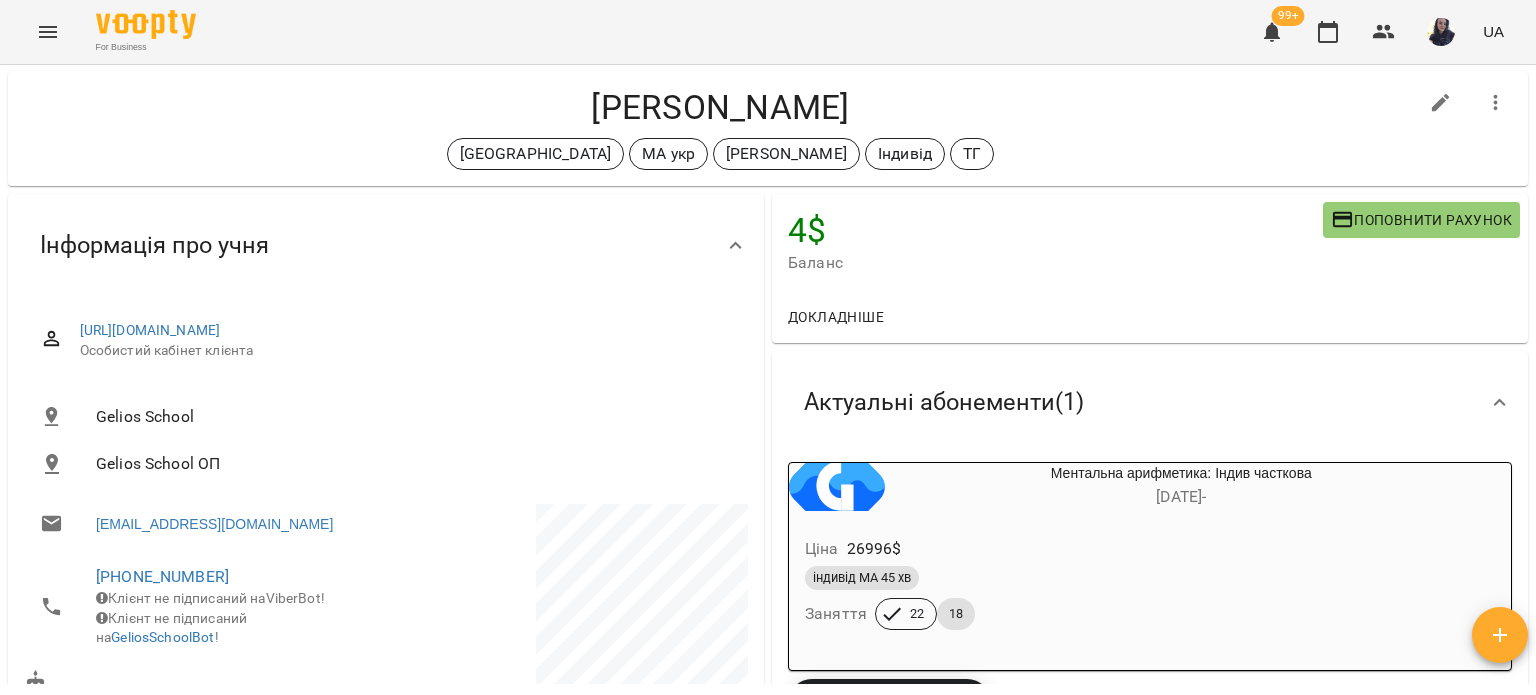 scroll, scrollTop: 0, scrollLeft: 0, axis: both 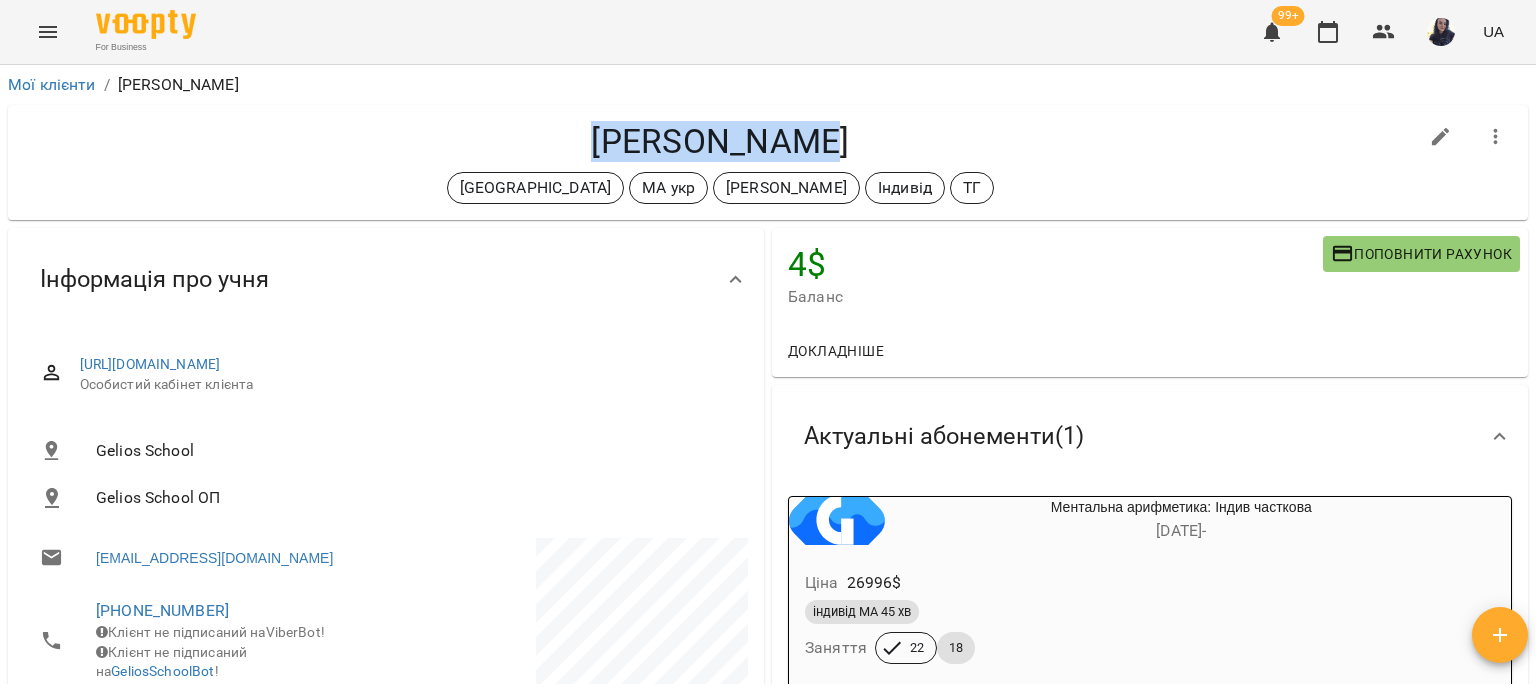 drag, startPoint x: 618, startPoint y: 134, endPoint x: 822, endPoint y: 134, distance: 204 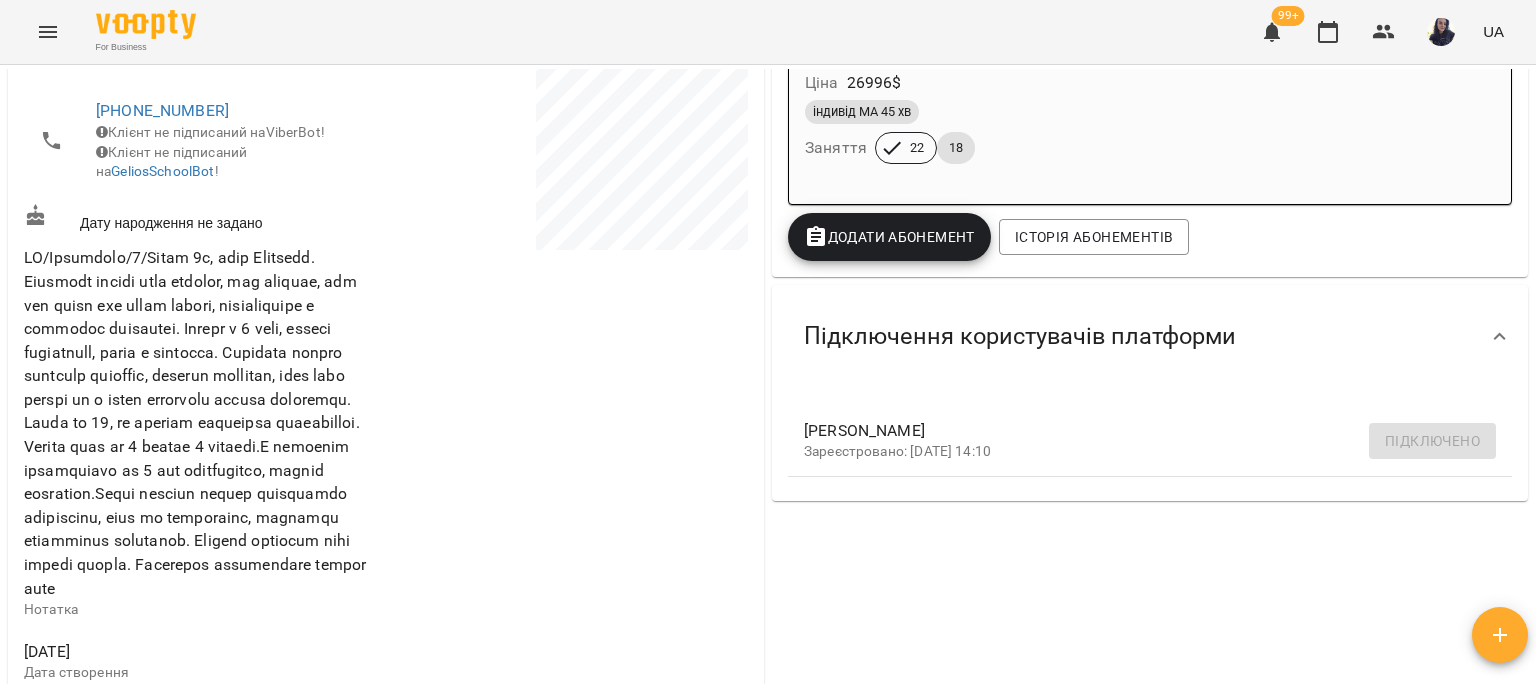 scroll, scrollTop: 700, scrollLeft: 0, axis: vertical 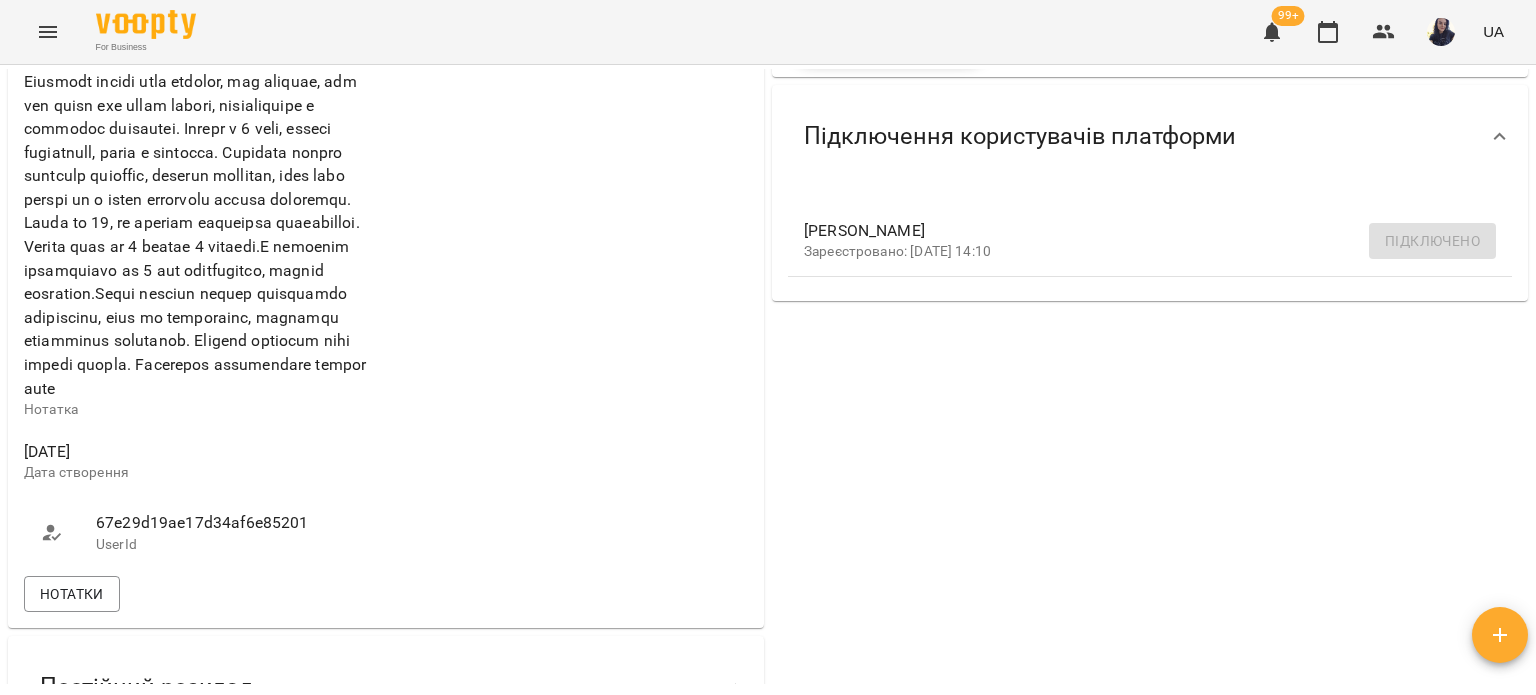 click on "67e29d19ae17d34af6e85201" at bounding box center (231, 523) 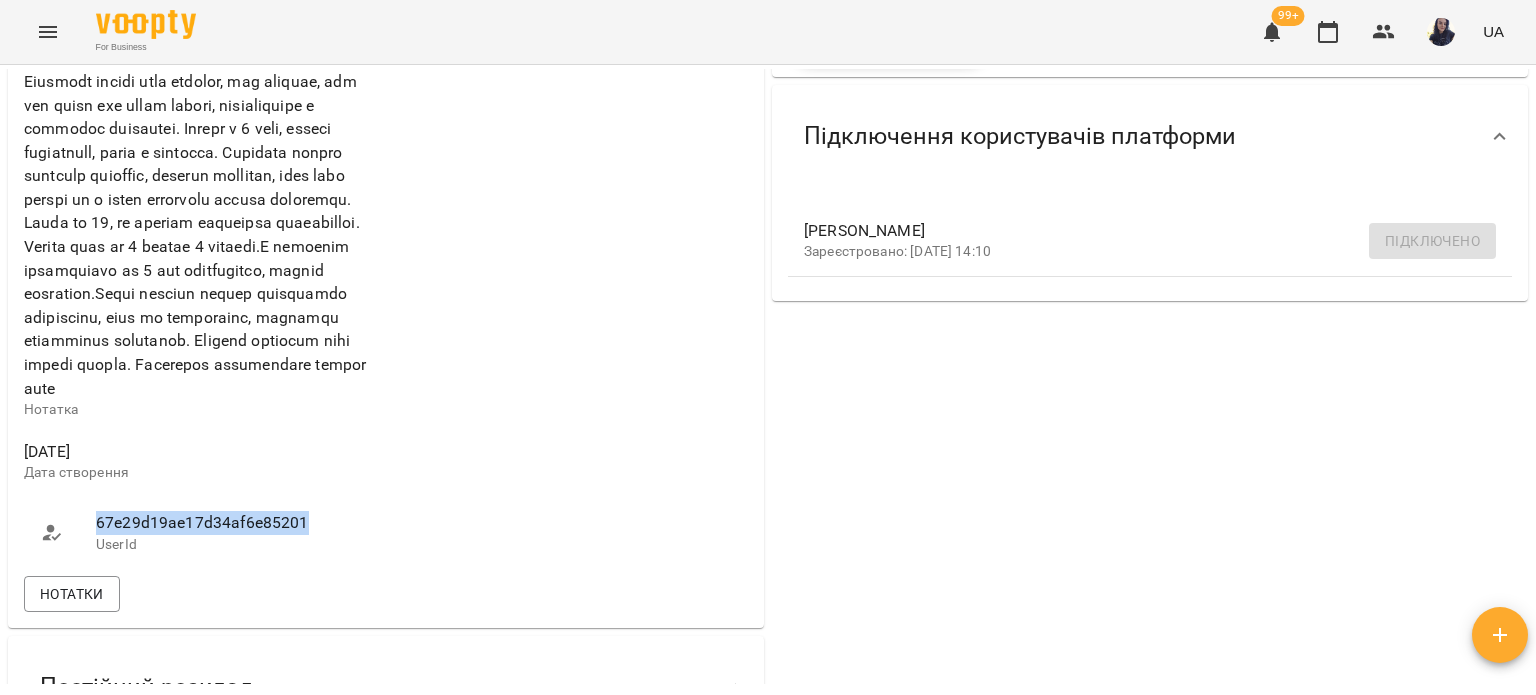 click on "67e29d19ae17d34af6e85201" at bounding box center [231, 523] 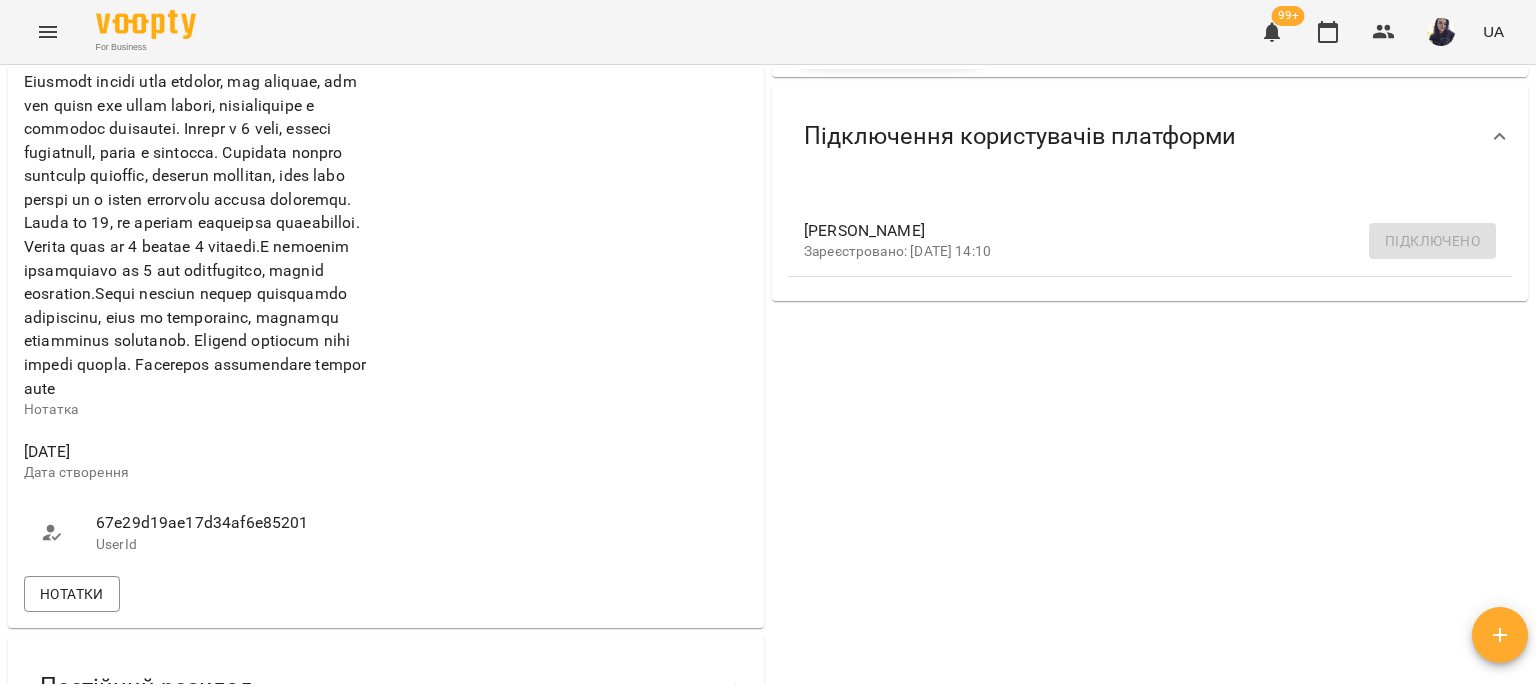 click on "4 $ Баланс Поповнити рахунок Докладніше 4   $ Абонементи 16200 $   Ментальна арифметика: Індив 3м 16200 $   Без призначення -32396 $   Ментальна арифметика: Індив часткова Актуальні абонементи ( 1 ) Ментальна арифметика: Індив часткова [DATE]  -   Ціна 26996 $ індивід МА 45 хв Заняття 22 18 Додати Абонемент Історія абонементів Підключення користувачів платформи [PERSON_NAME]: [DATE] 14:10 Підключено" at bounding box center [1150, 369] 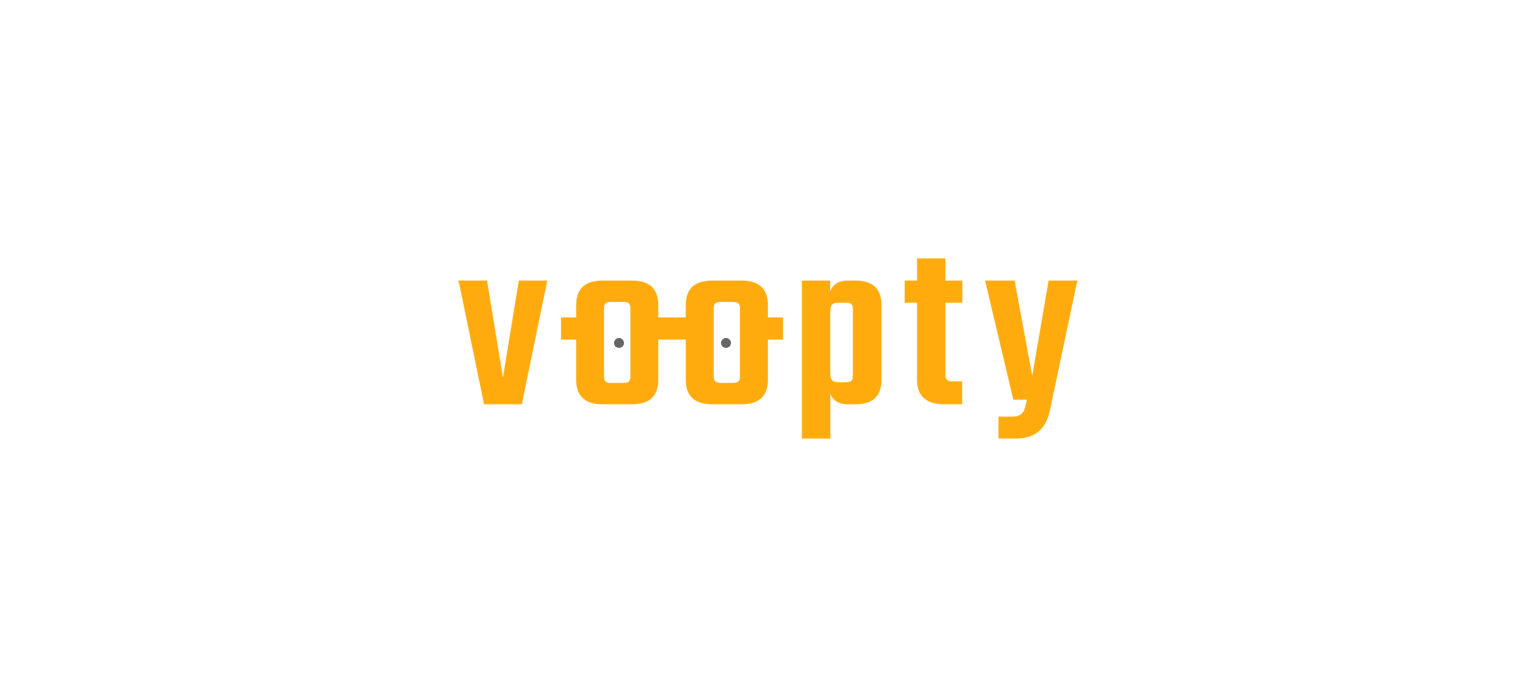 scroll, scrollTop: 0, scrollLeft: 0, axis: both 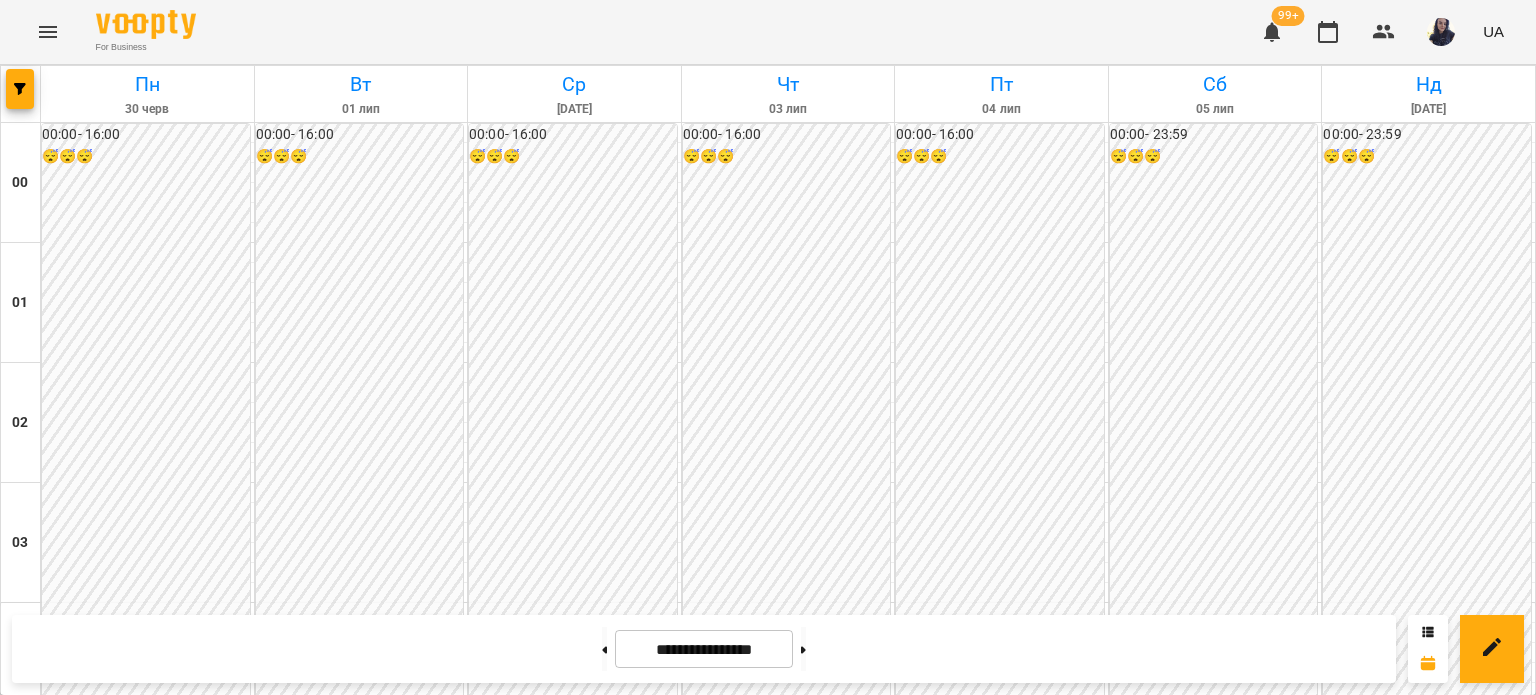 click on "00:00 -   23:59 😴😴😴" at bounding box center (1427, 1553) 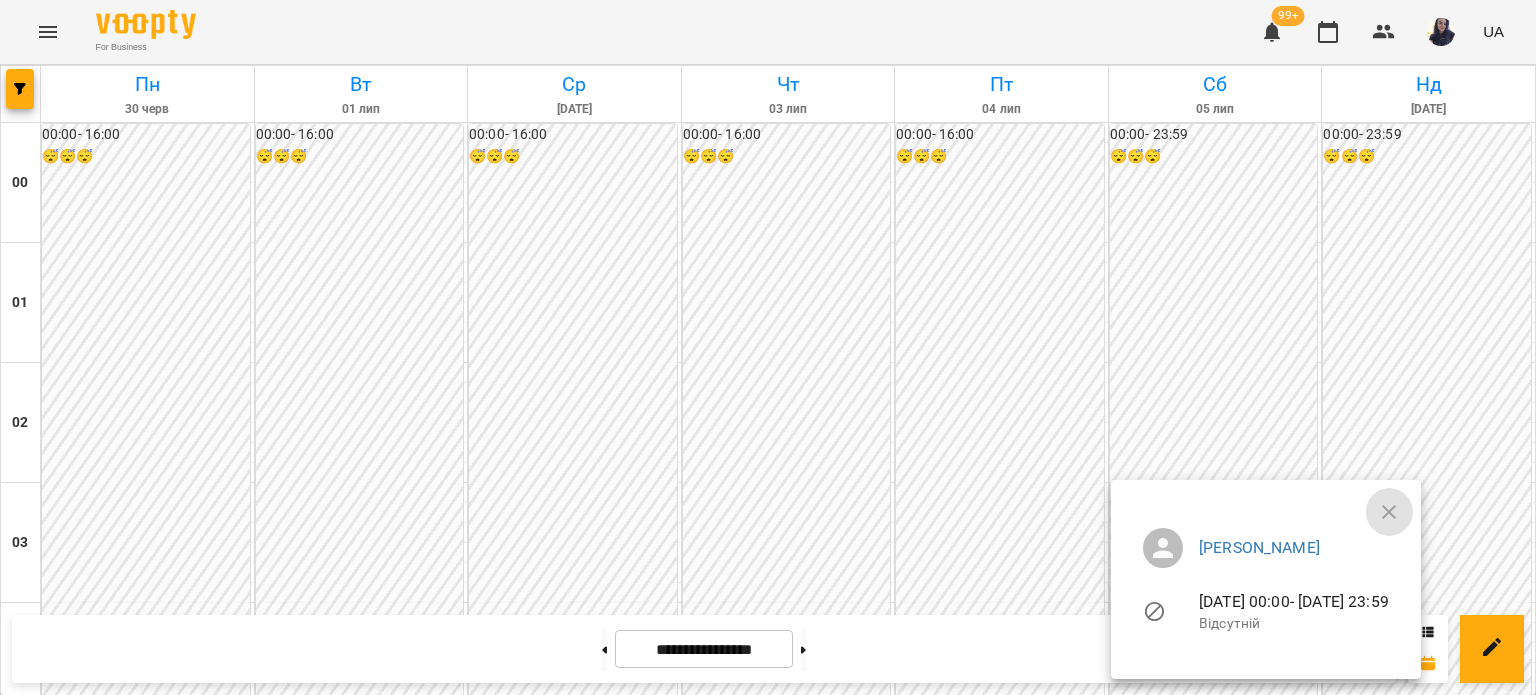click 